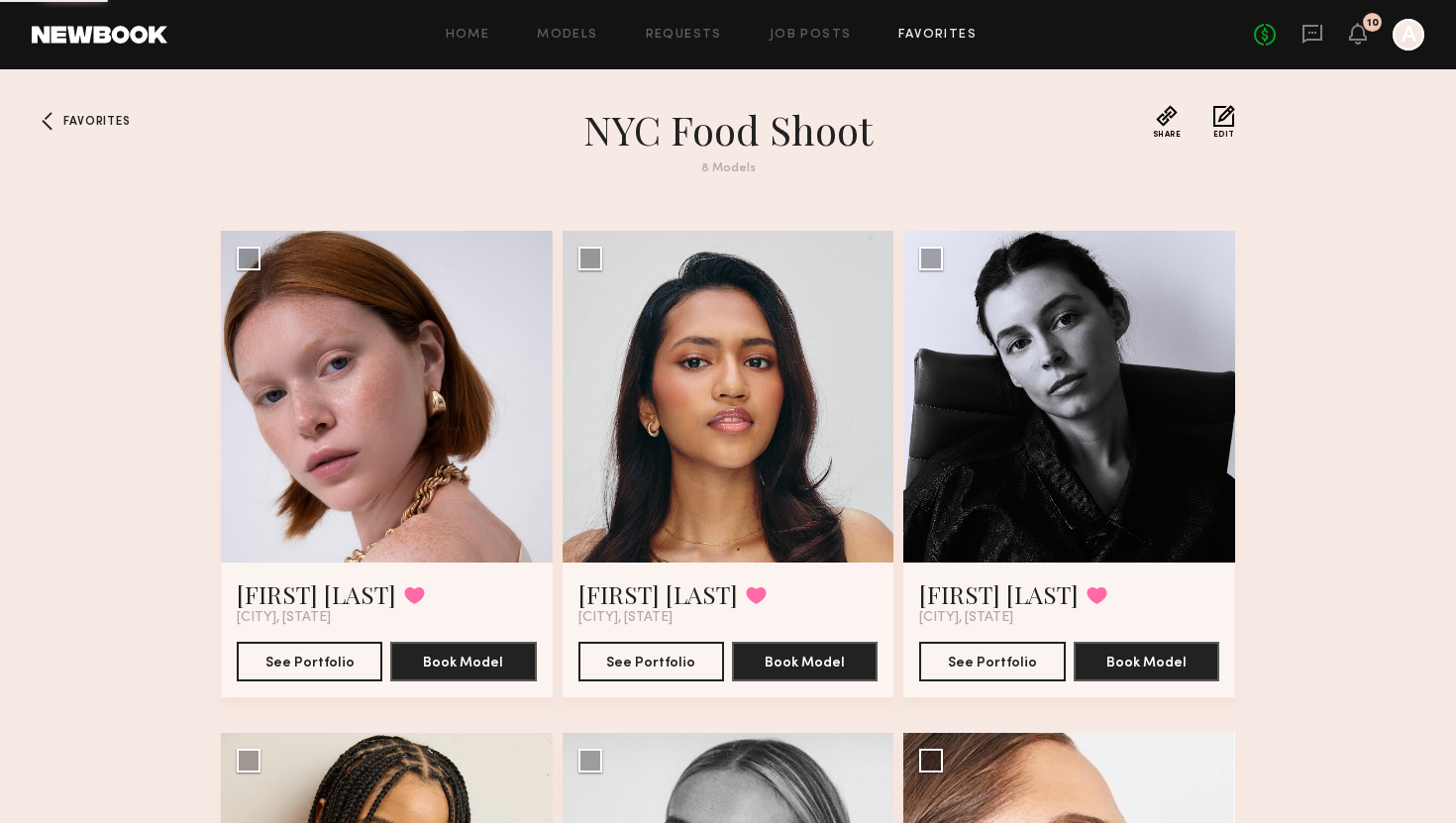 scroll, scrollTop: 0, scrollLeft: 0, axis: both 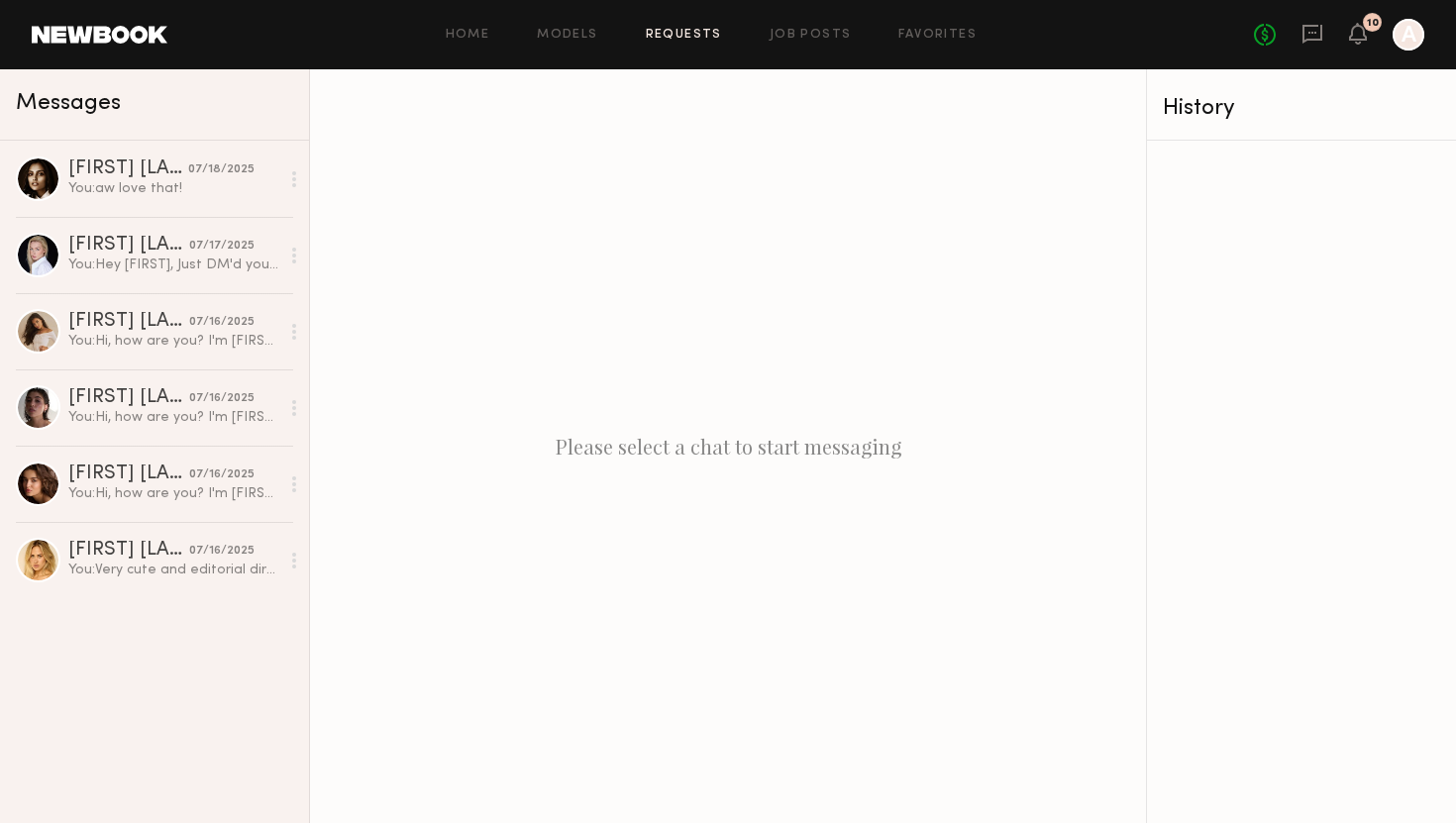 click on "Requests" 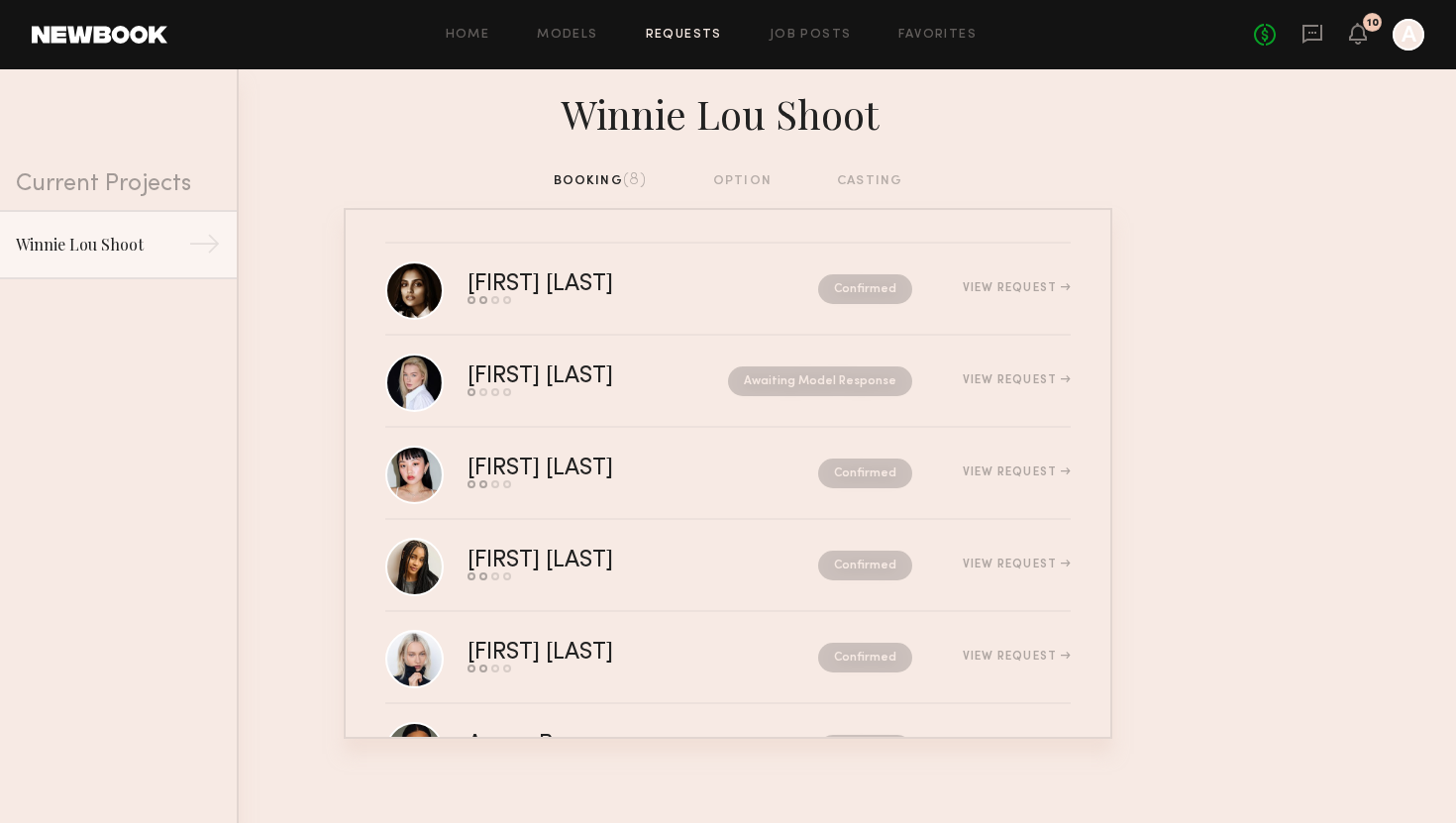 scroll, scrollTop: 275, scrollLeft: 0, axis: vertical 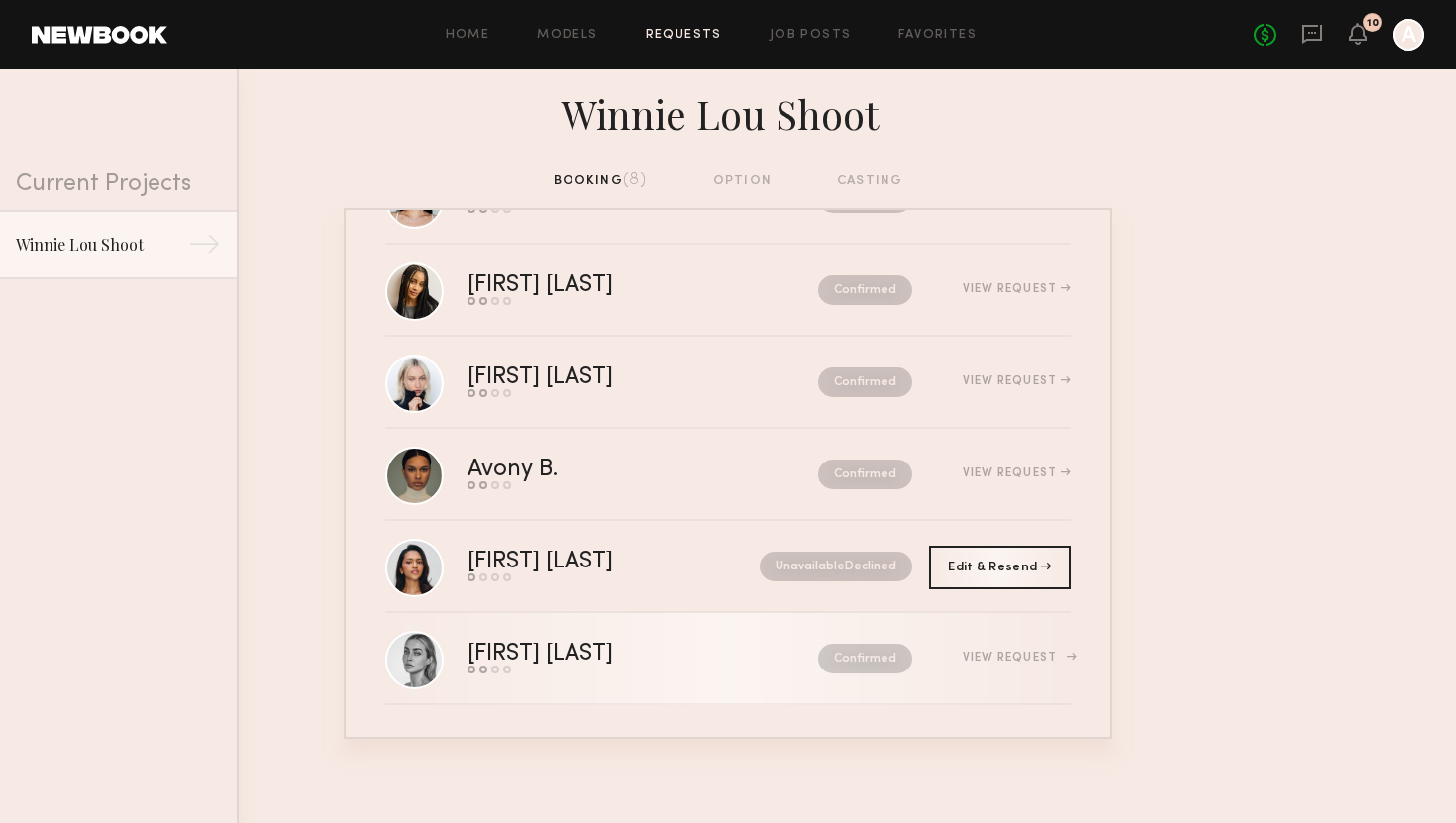click on "Confirmed" 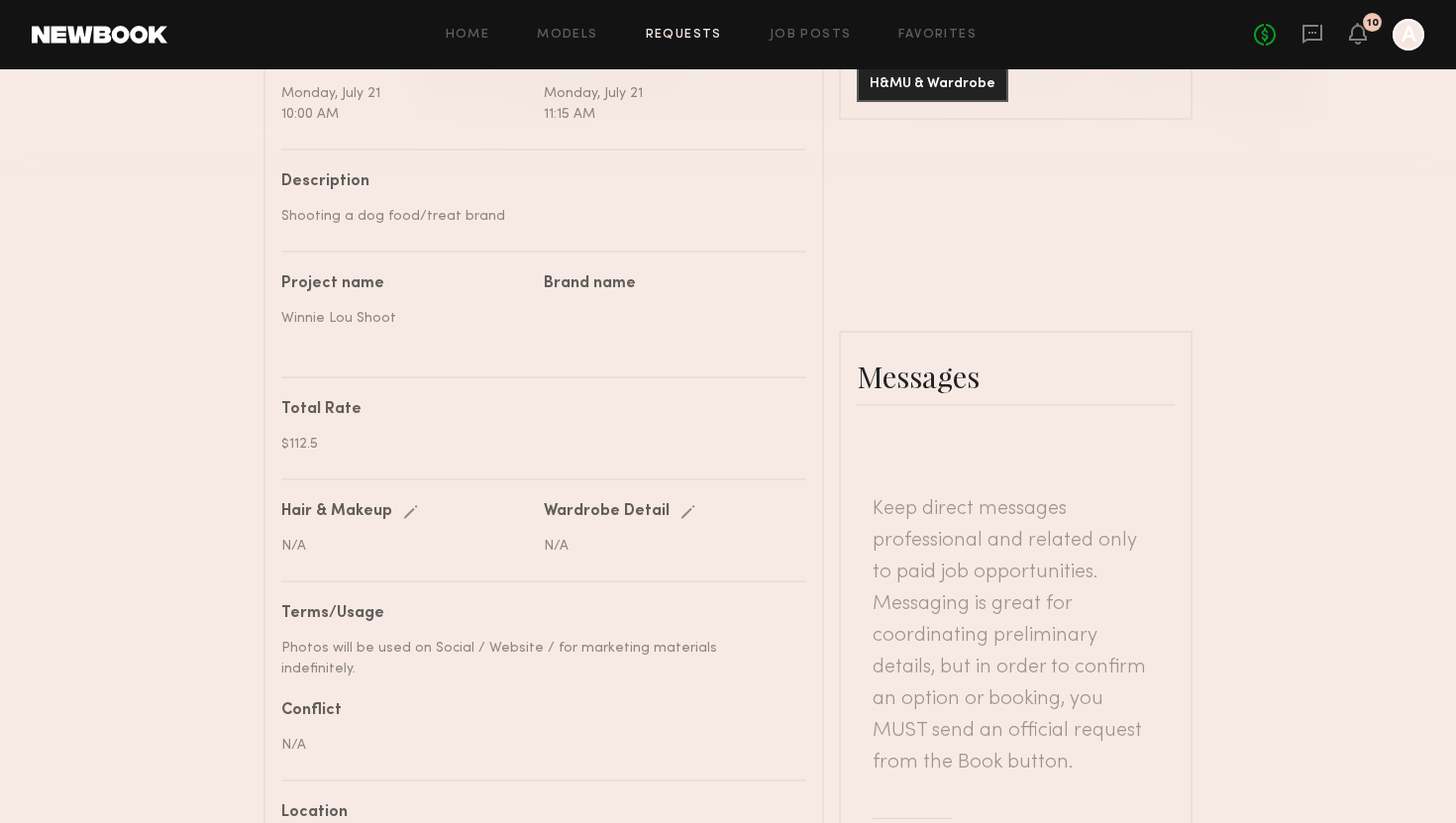 scroll, scrollTop: 520, scrollLeft: 0, axis: vertical 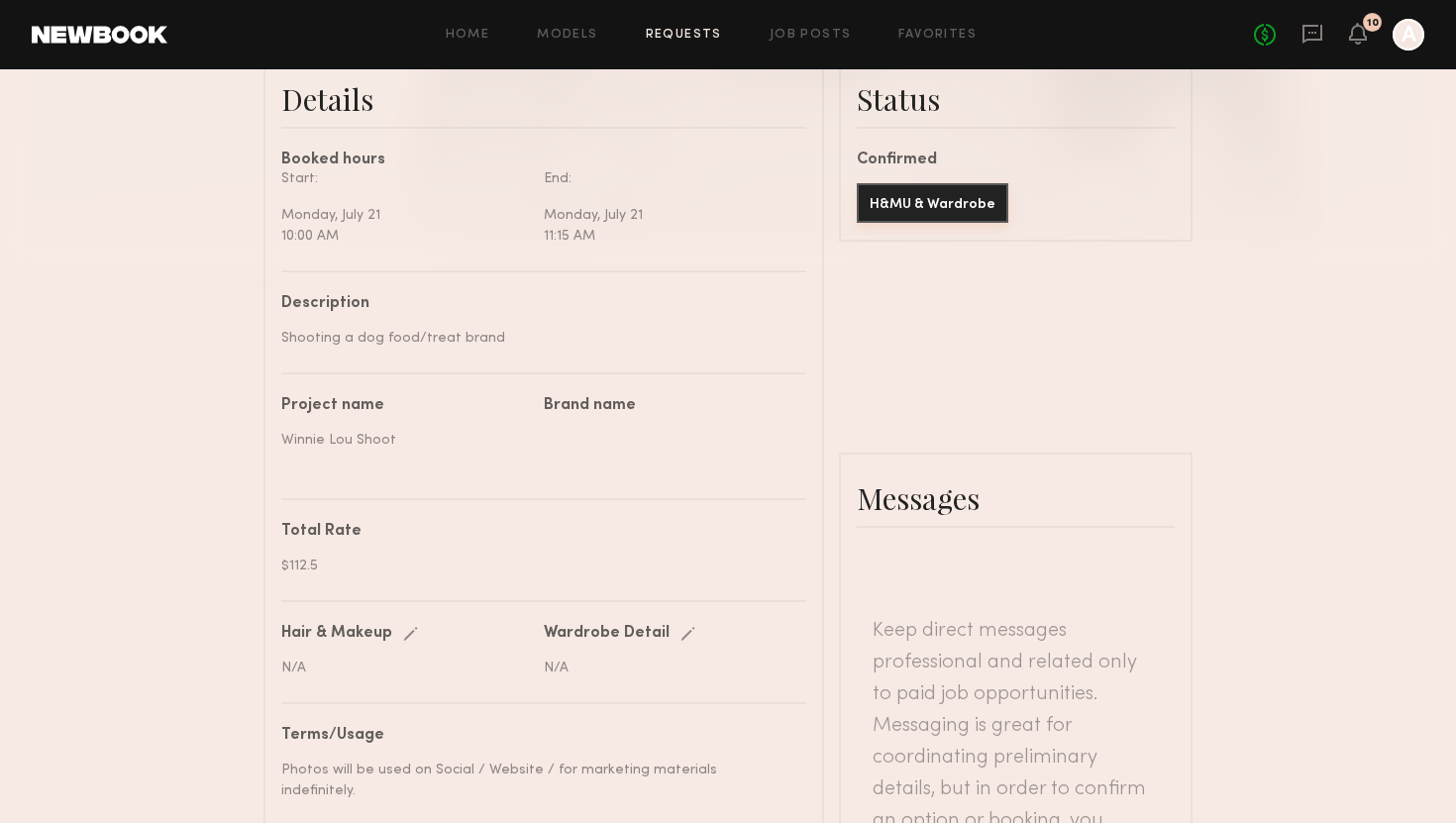 click on "H&MU & Wardrobe" 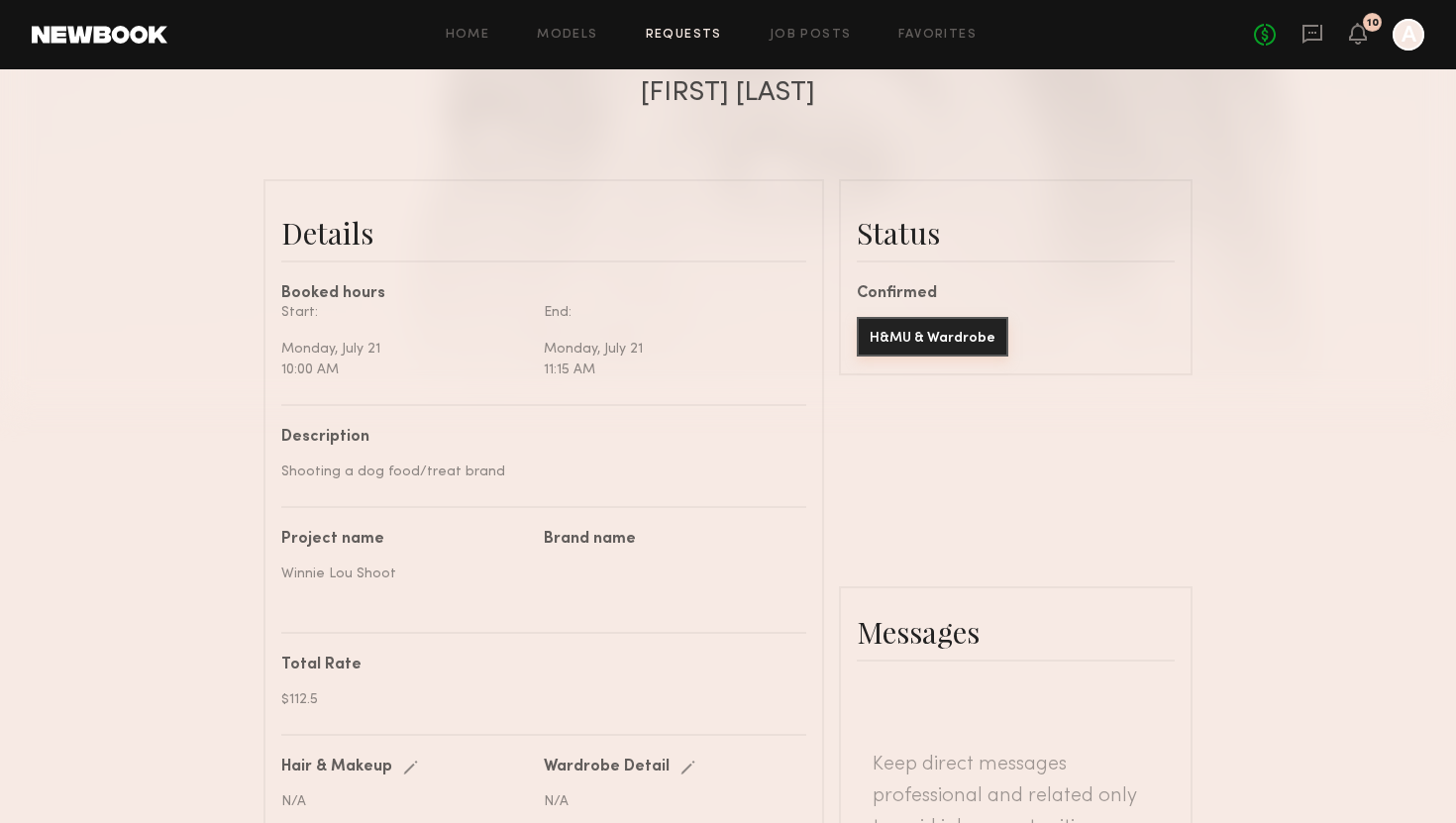 scroll, scrollTop: 395, scrollLeft: 0, axis: vertical 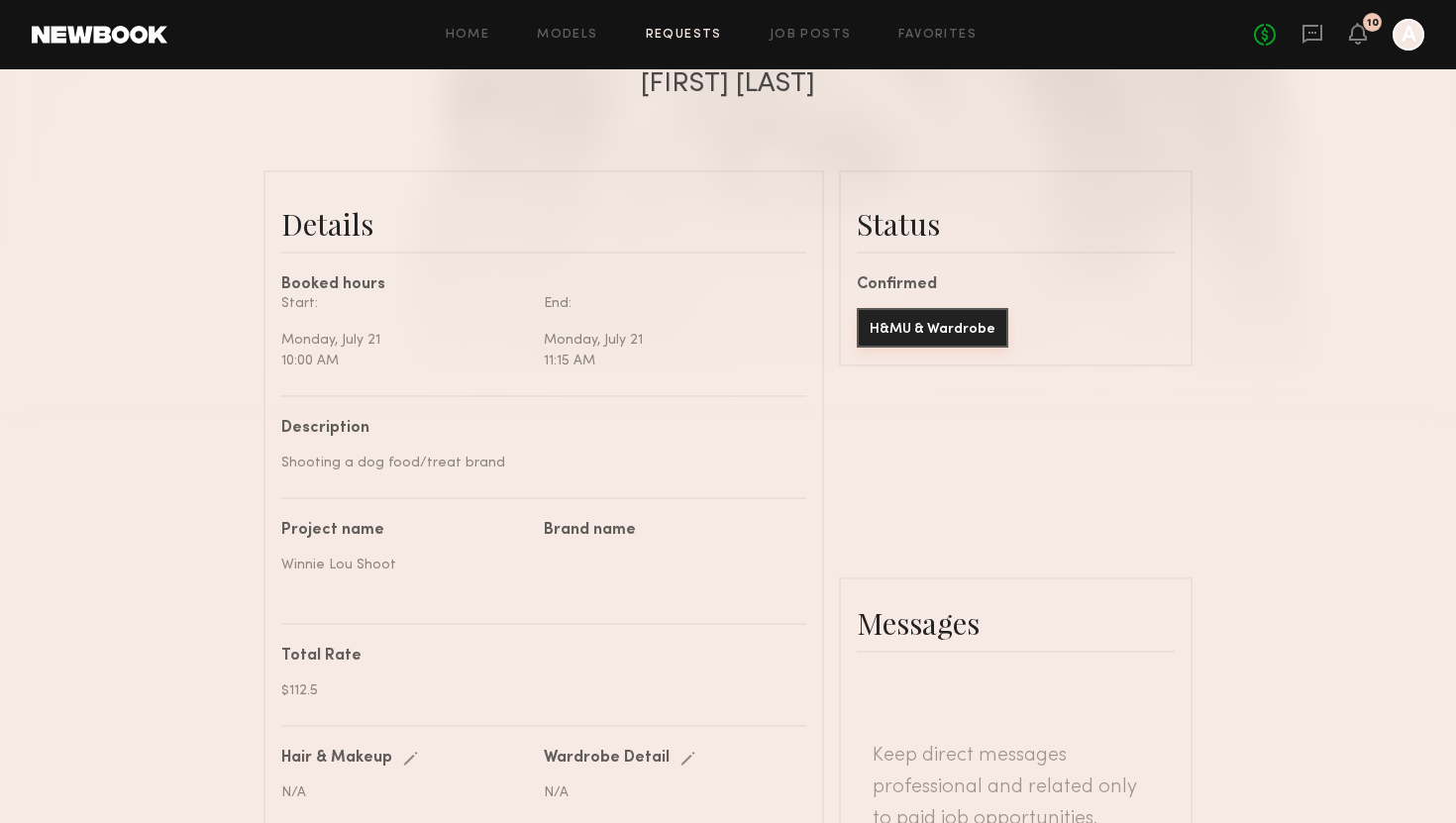 click on "H&MU & Wardrobe" 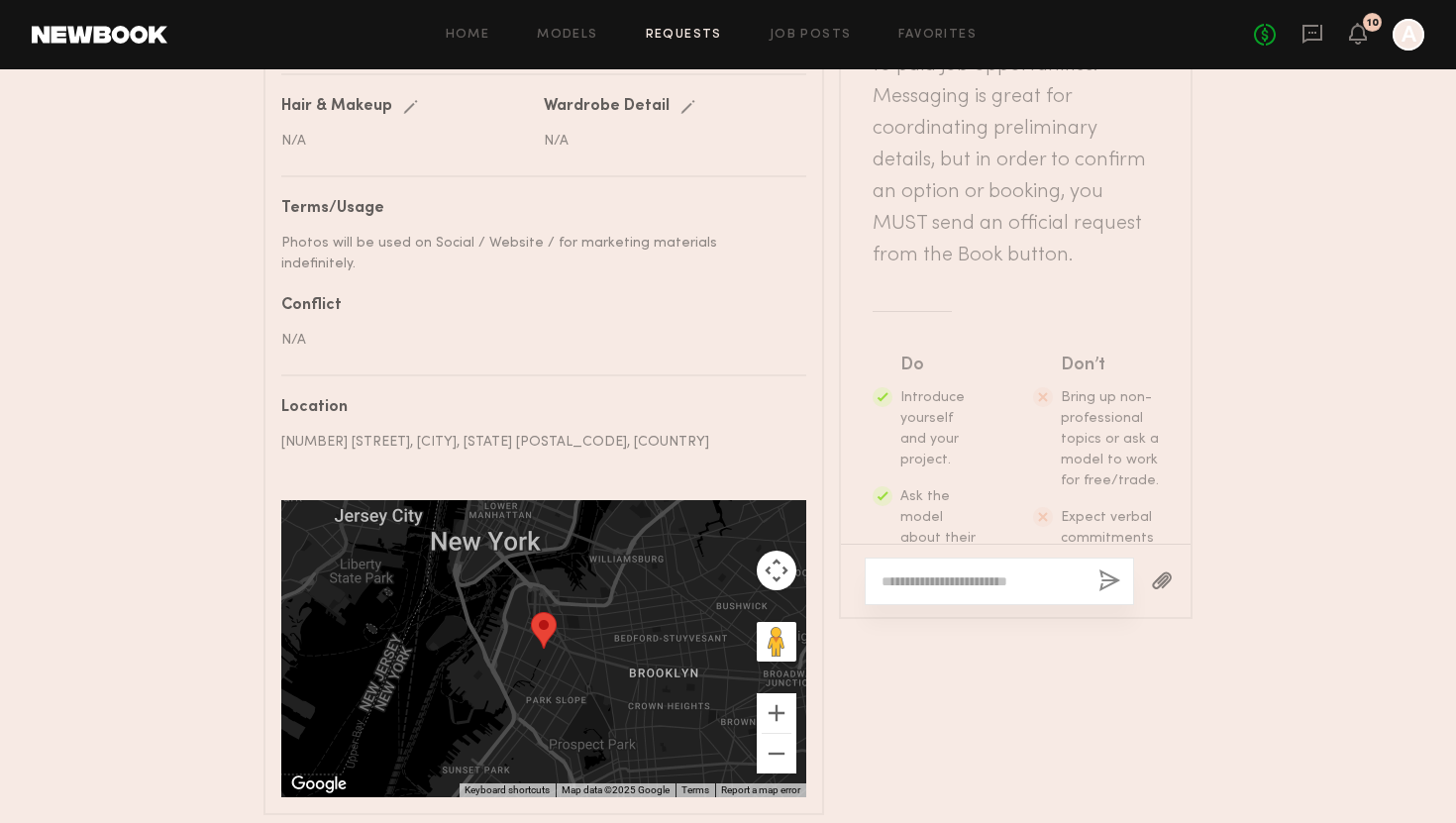 scroll, scrollTop: 233, scrollLeft: 0, axis: vertical 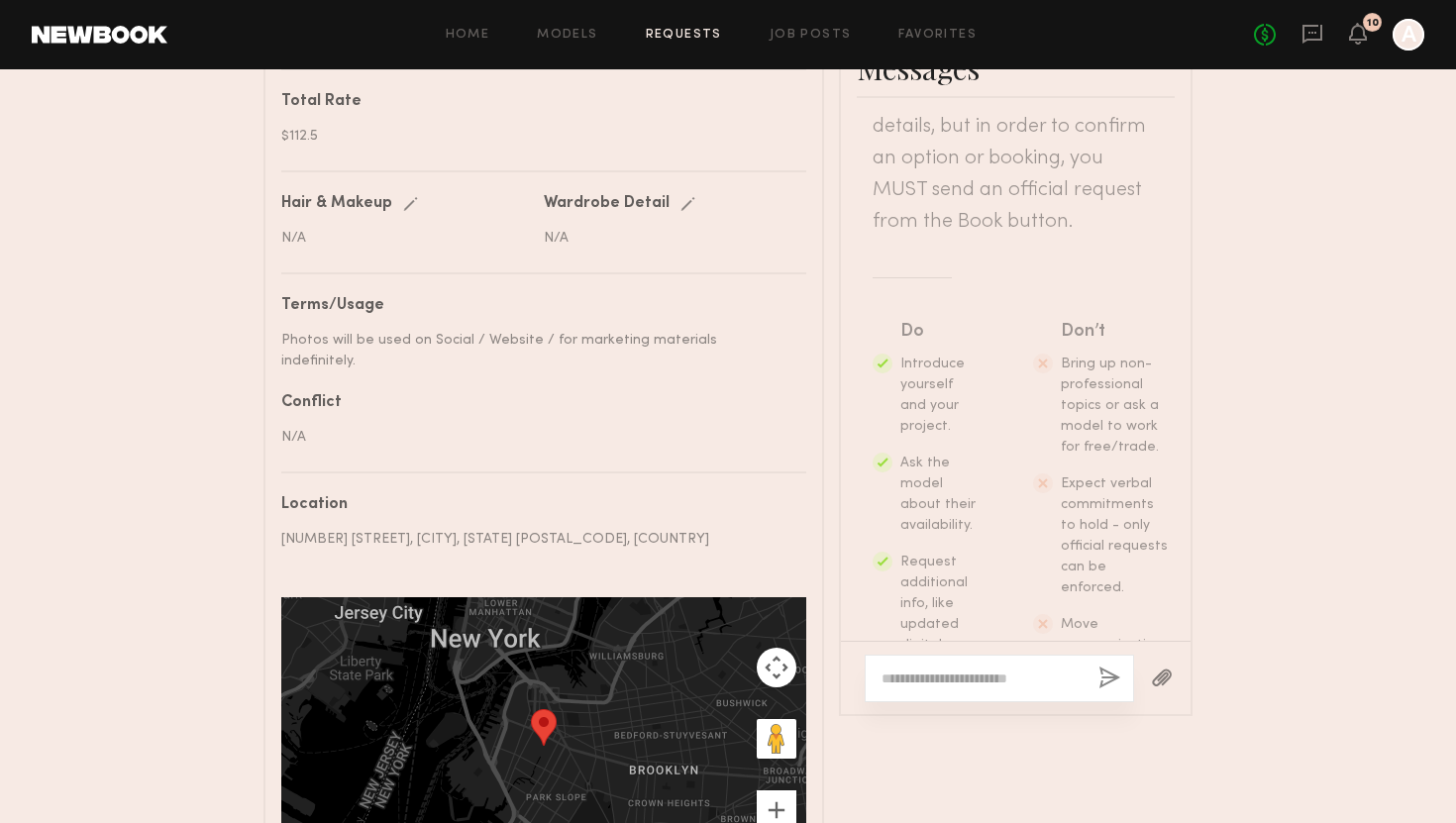 click 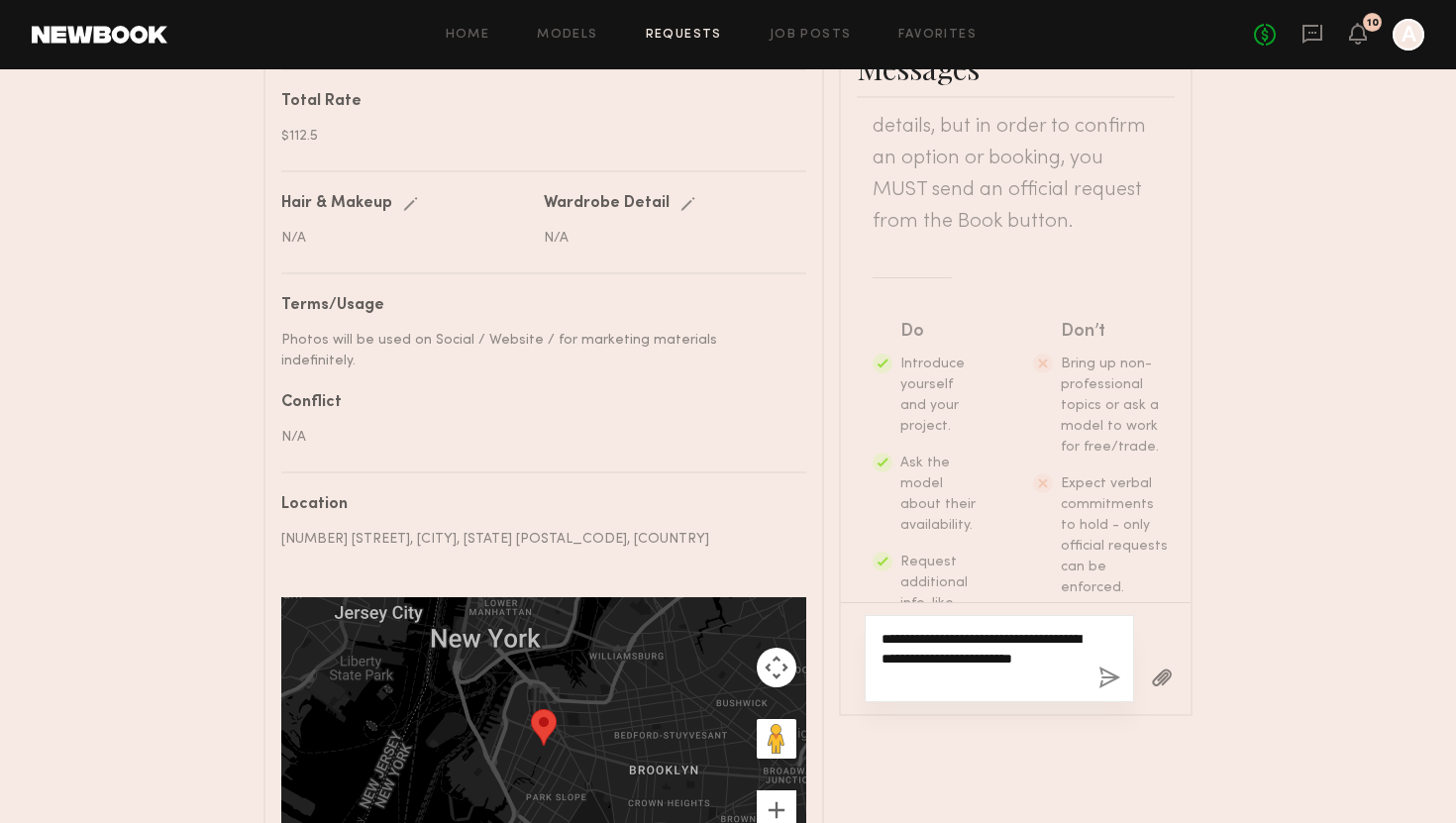 type on "**********" 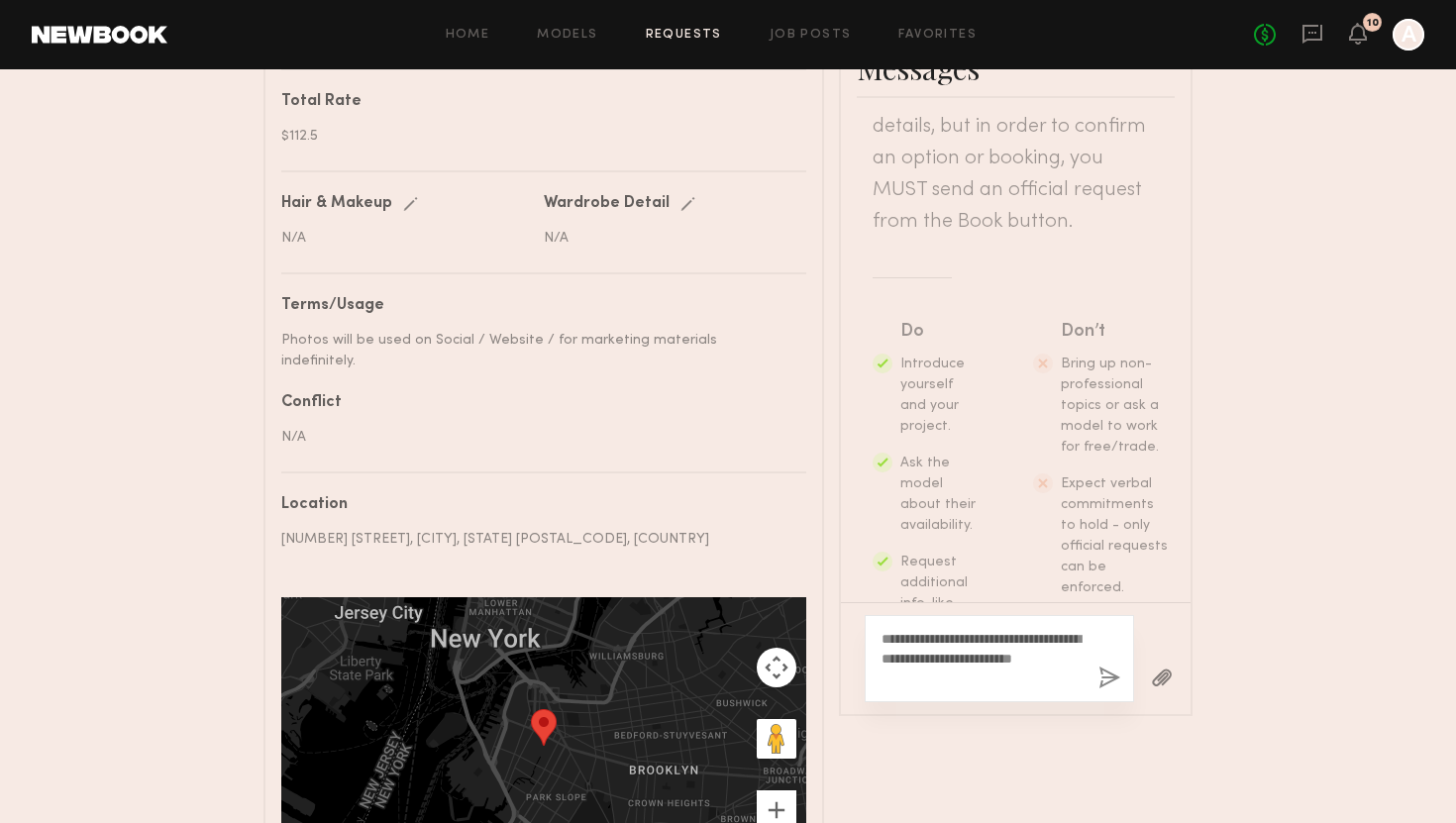 click 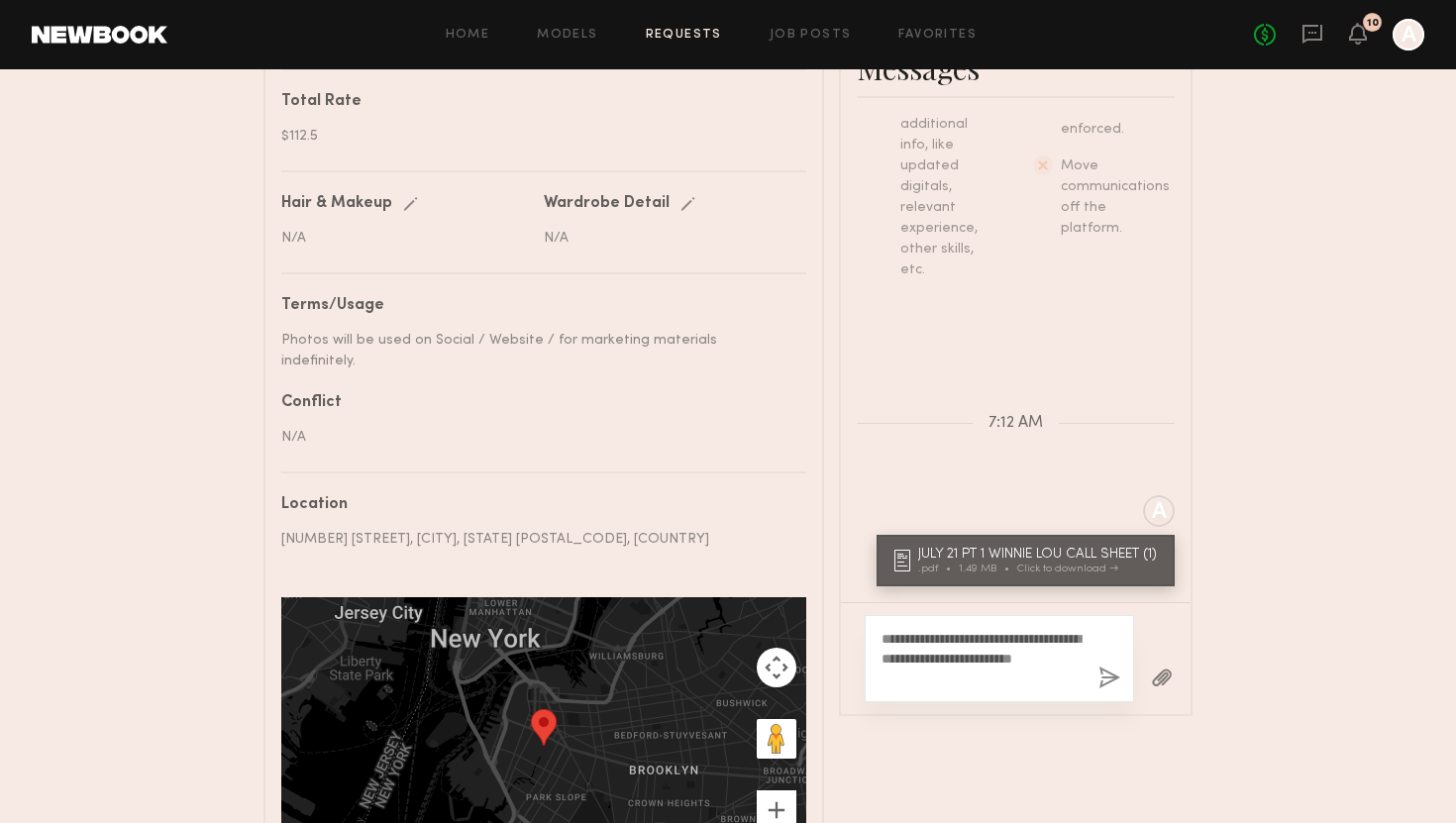 click 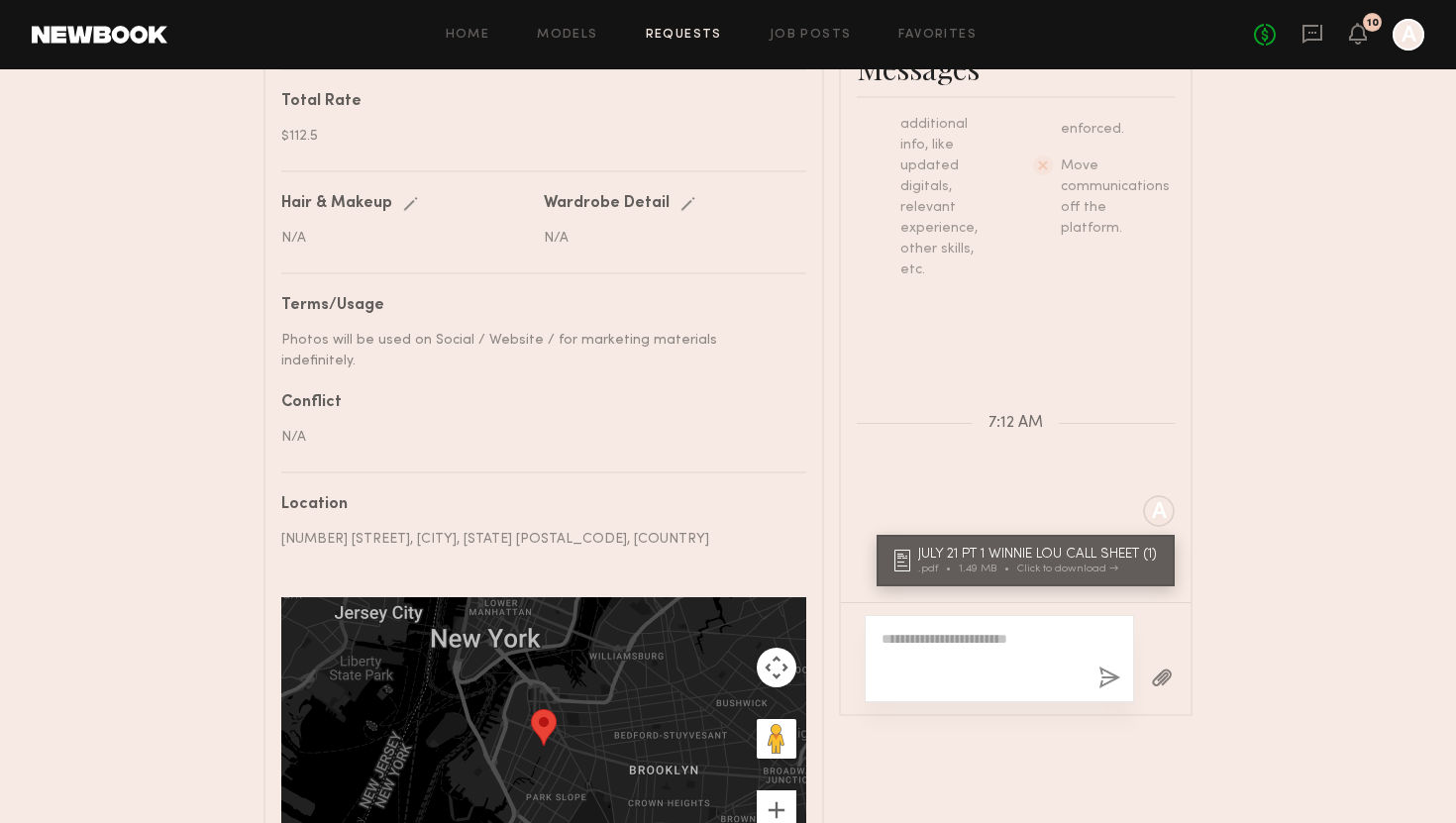 scroll, scrollTop: 889, scrollLeft: 0, axis: vertical 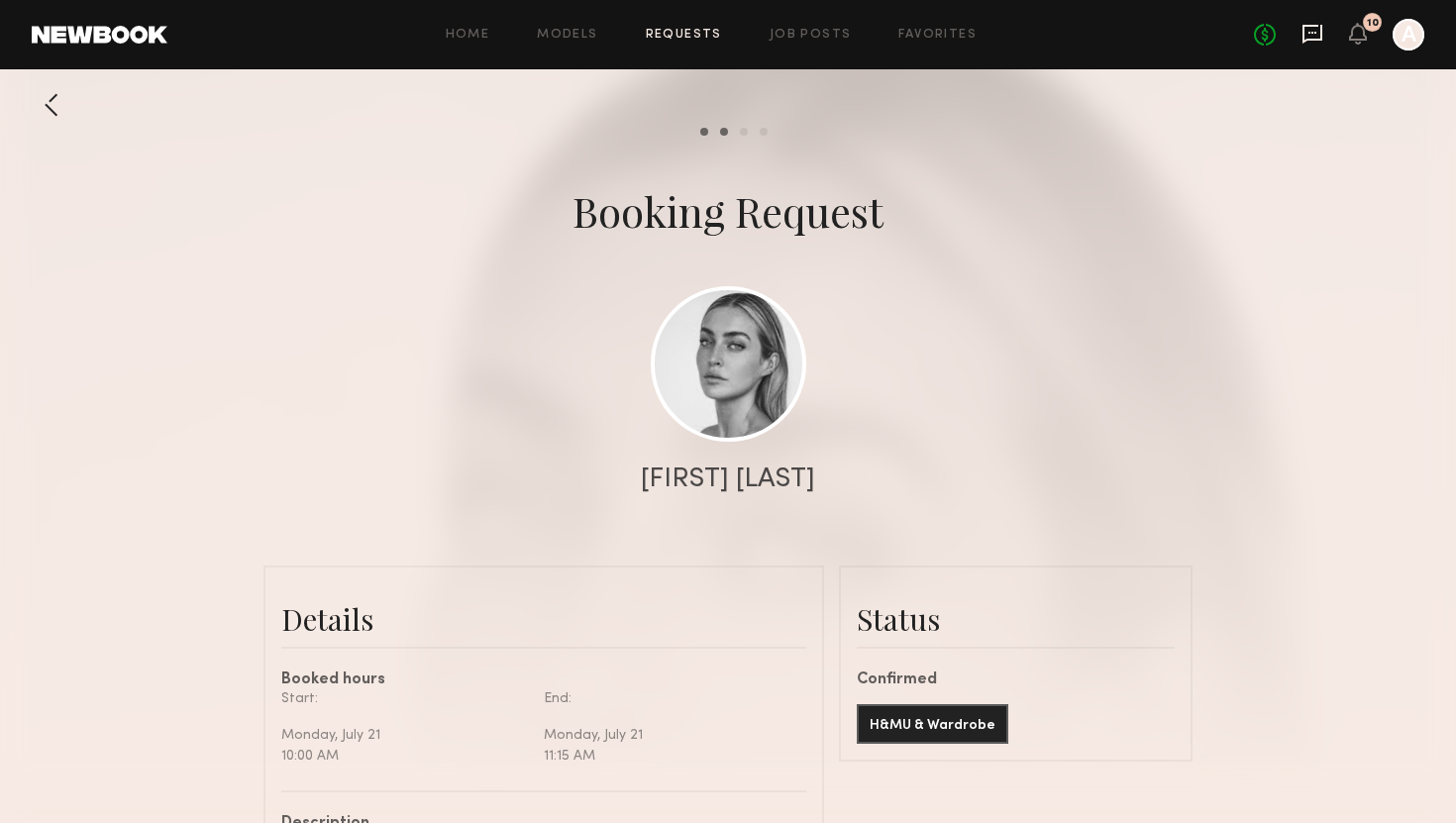 click 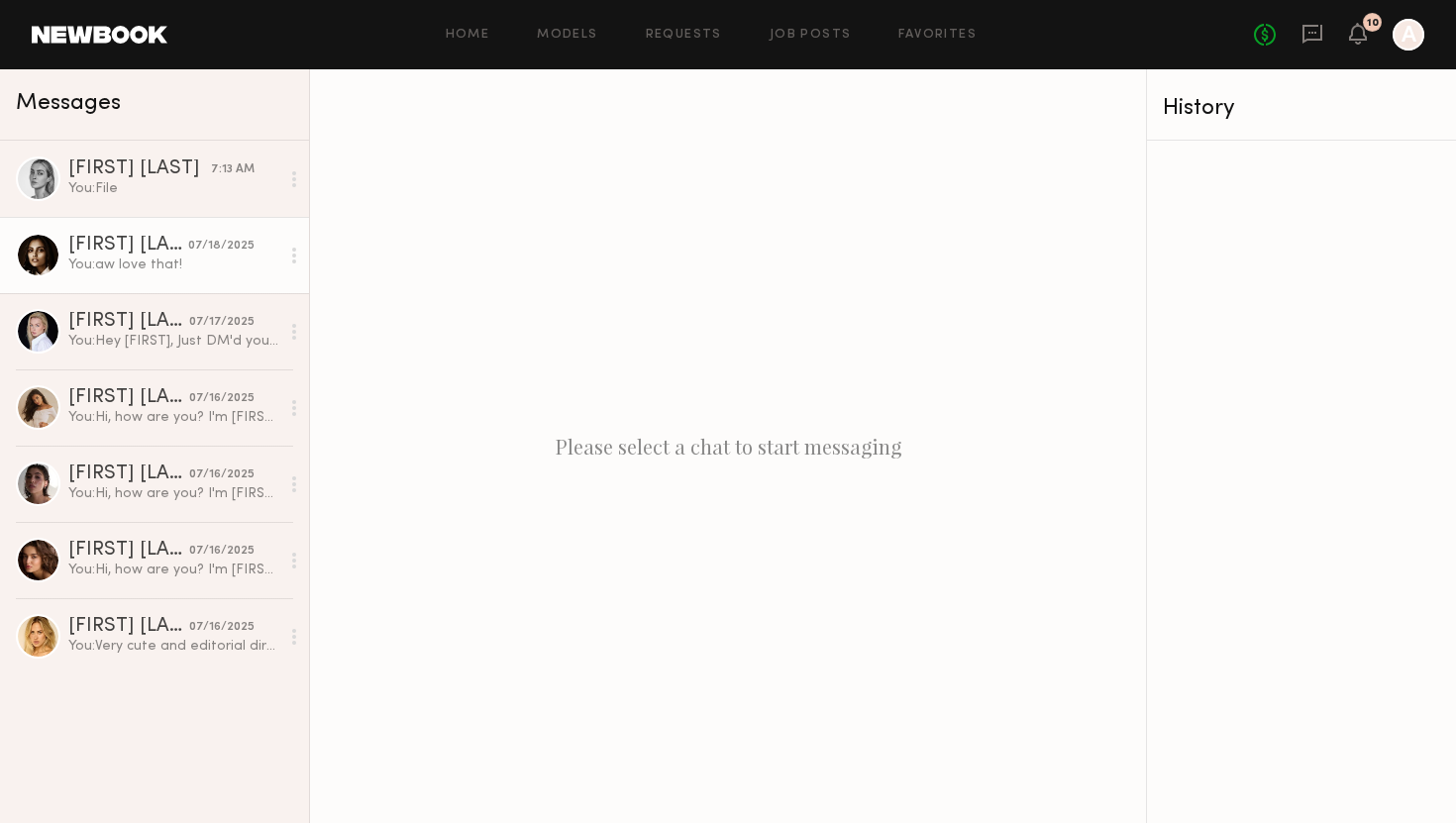 click on "[FIRST] [LAST]" 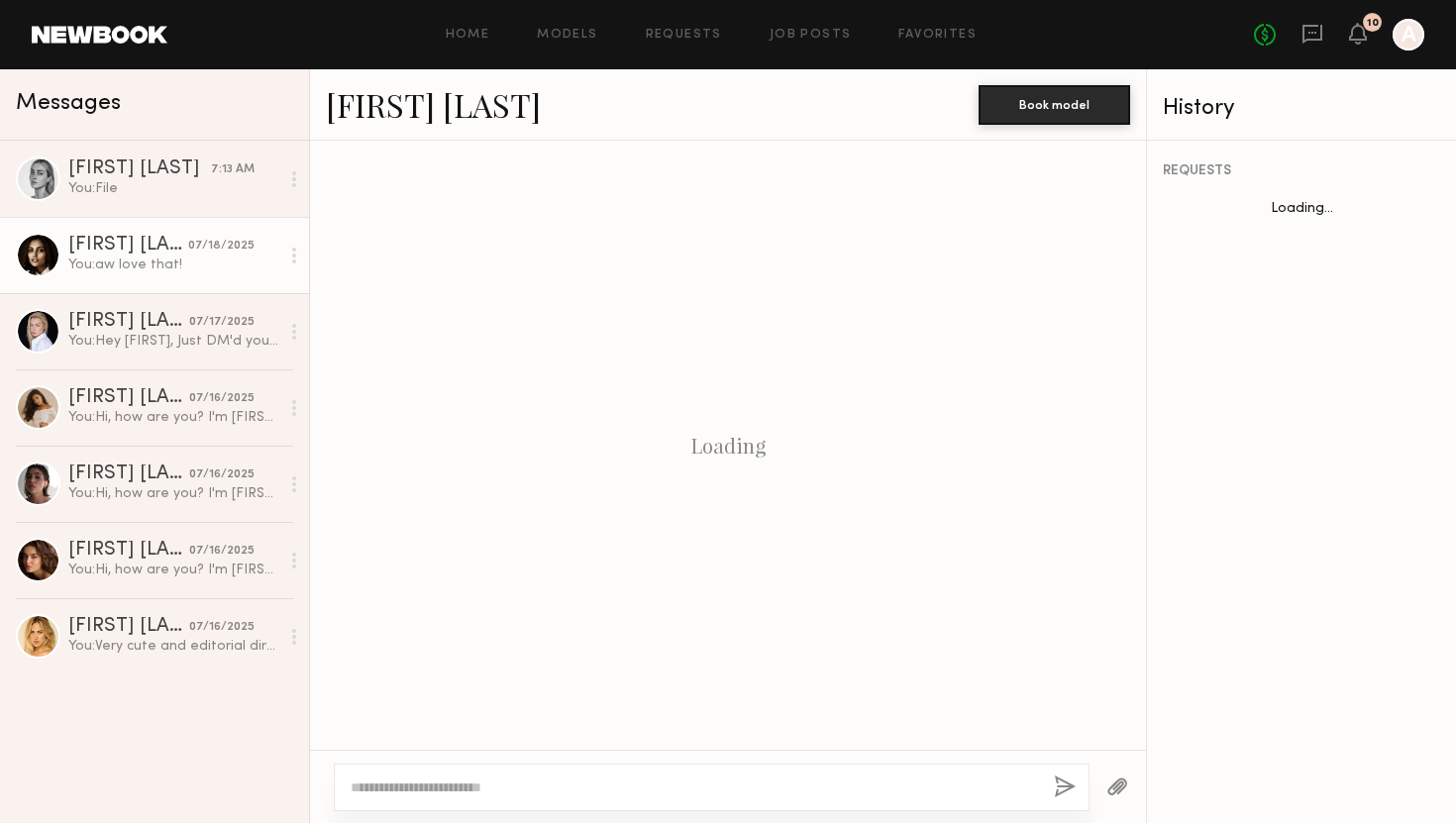 click 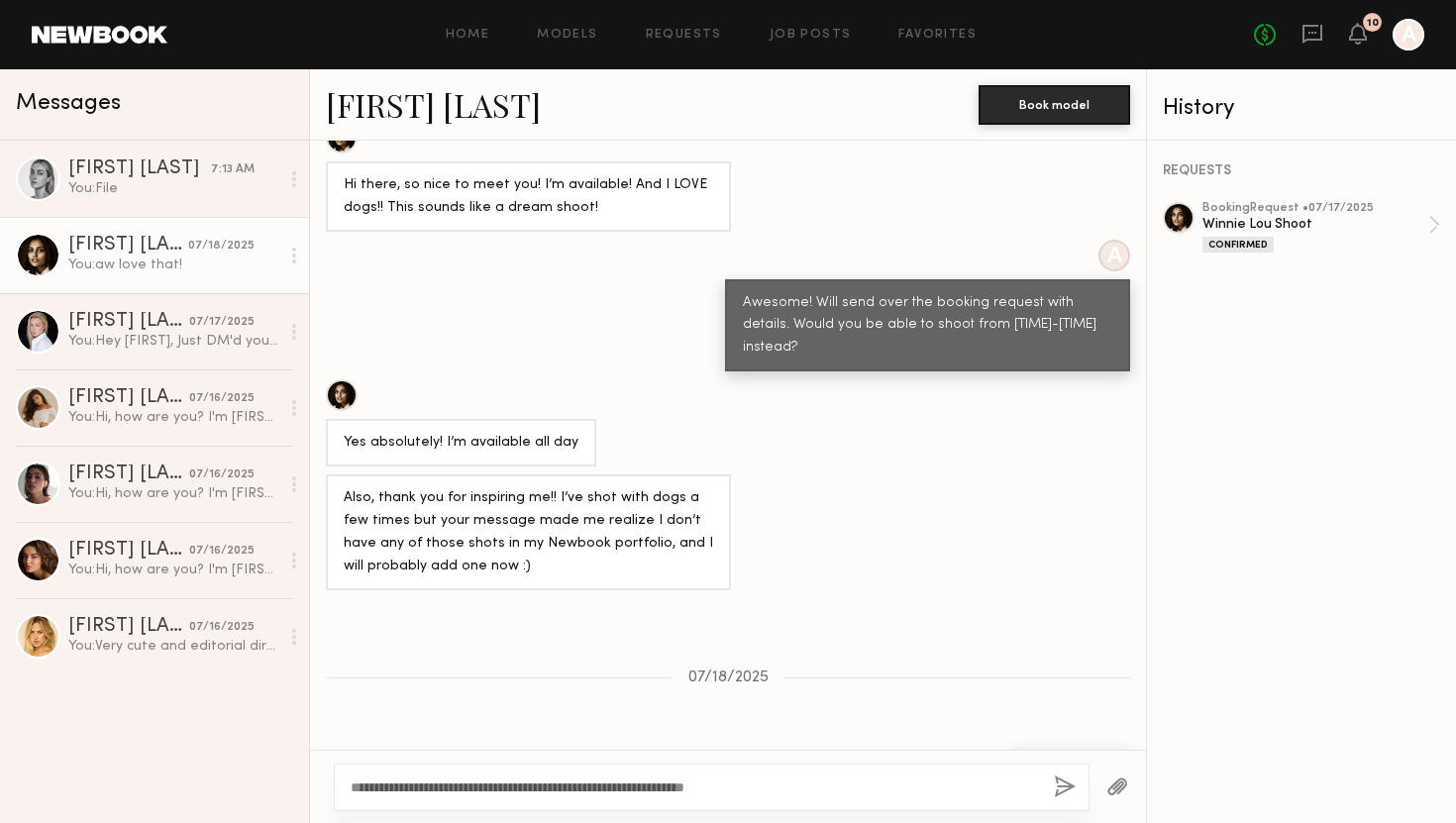 click on "**********" 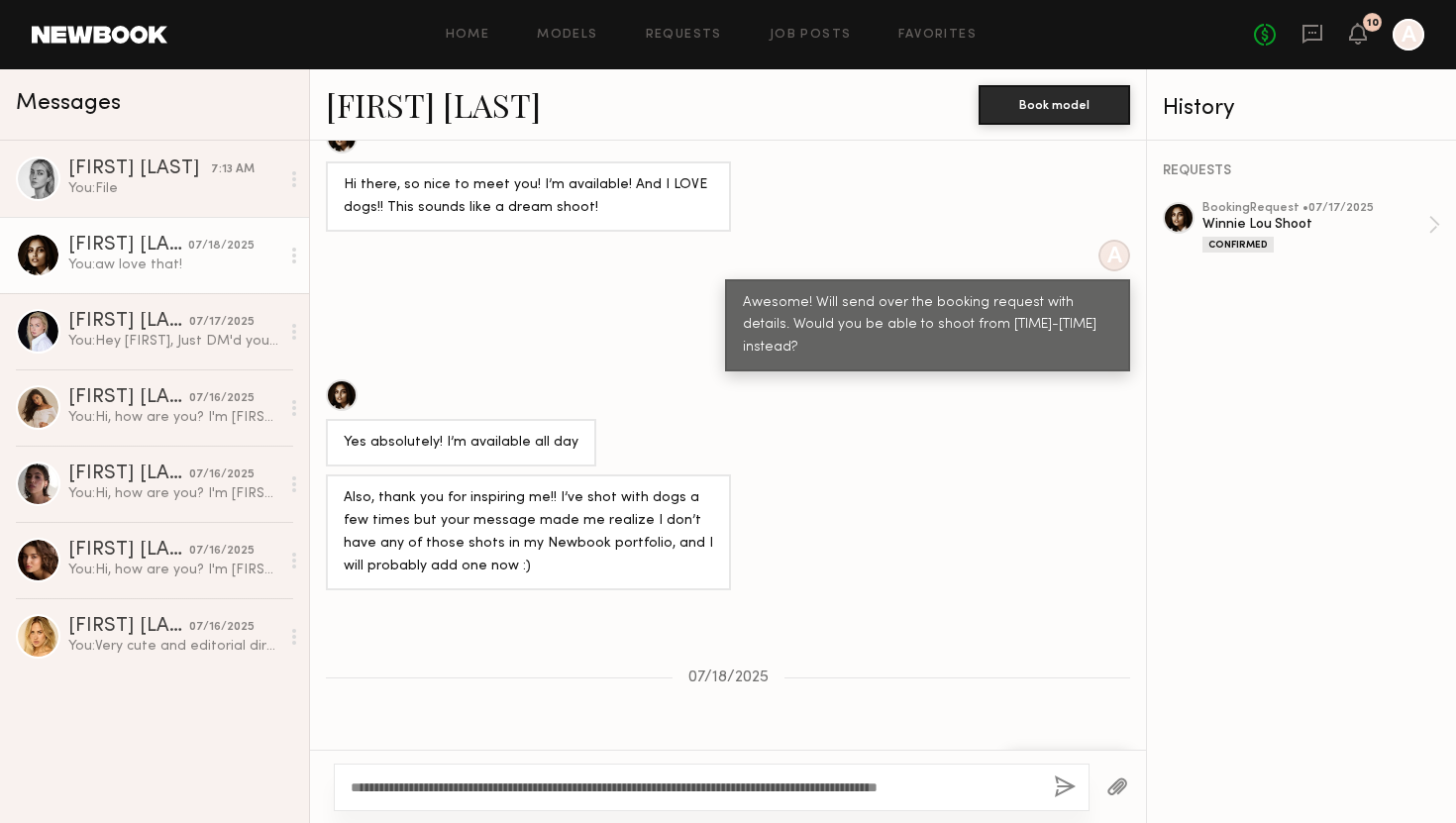 type on "**********" 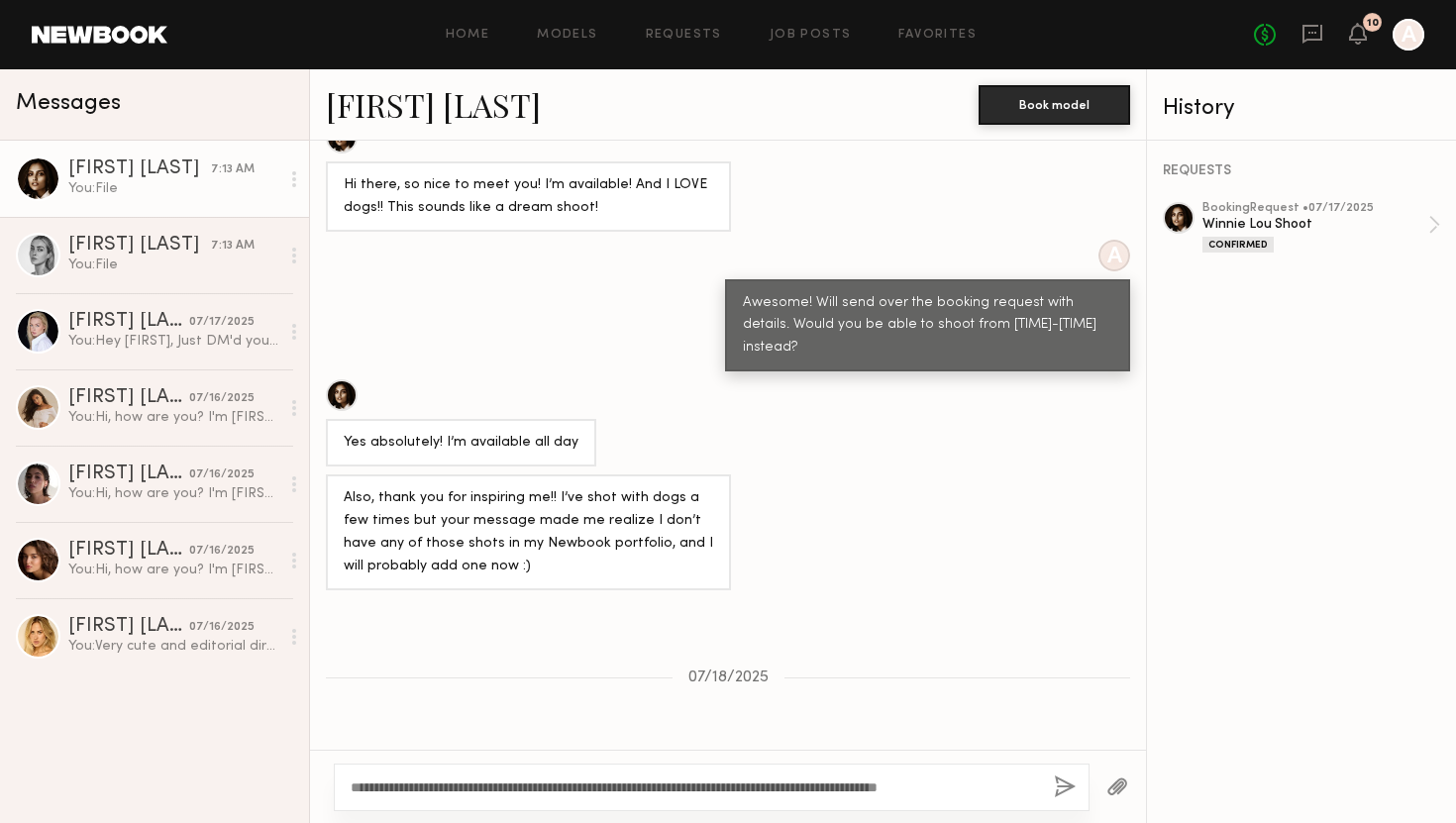 scroll, scrollTop: 1443, scrollLeft: 0, axis: vertical 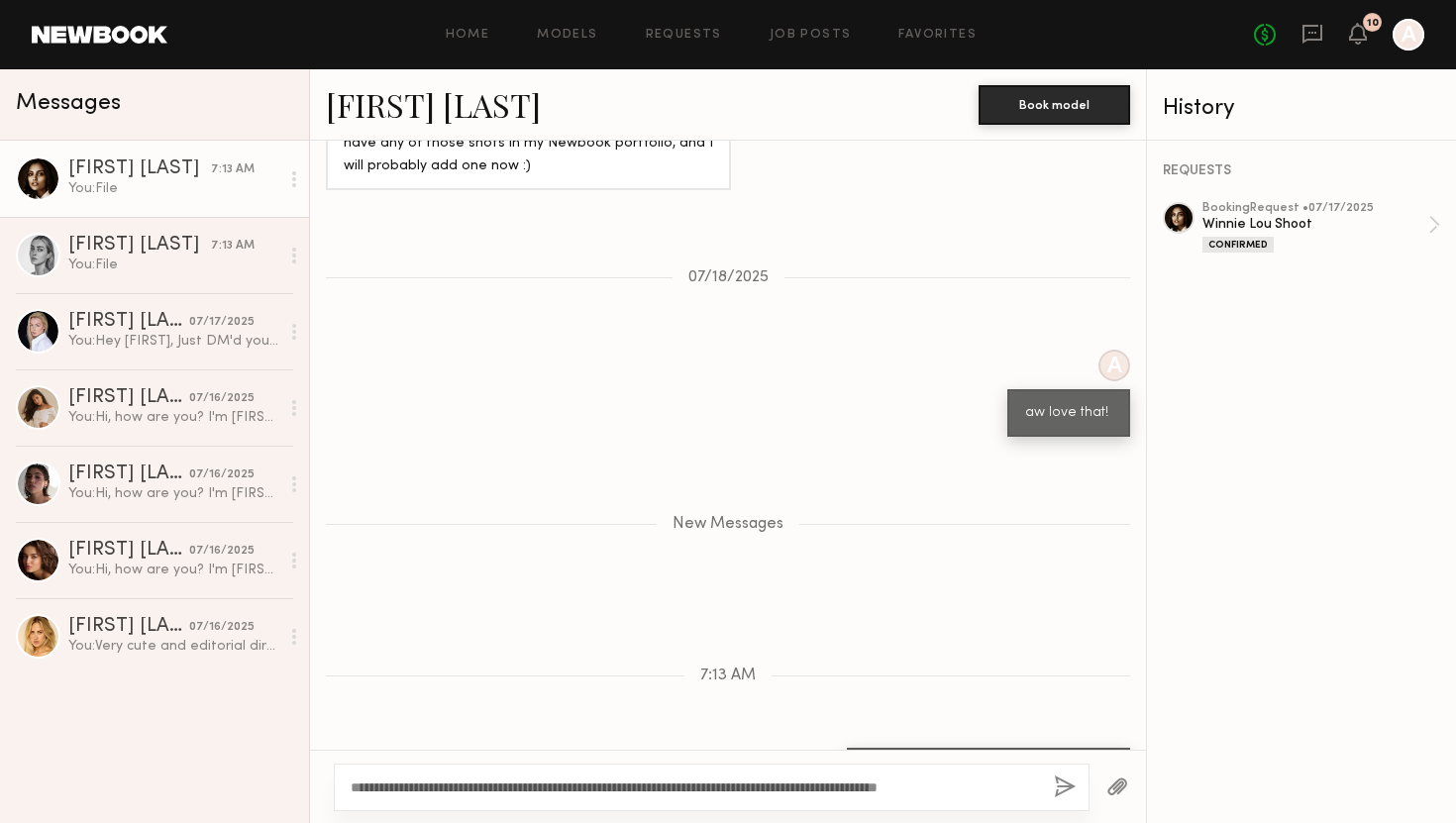 click 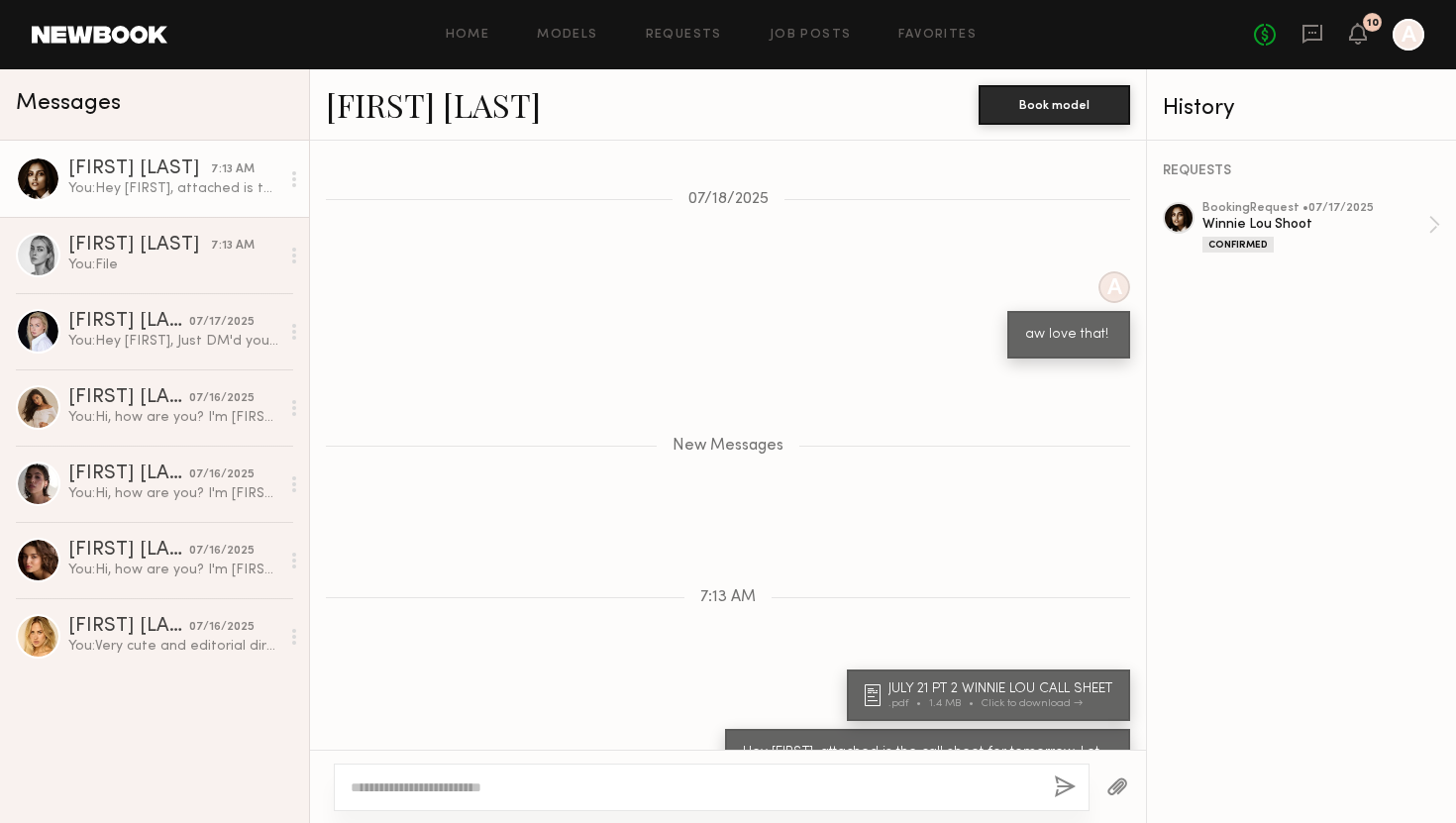 scroll, scrollTop: 1645, scrollLeft: 0, axis: vertical 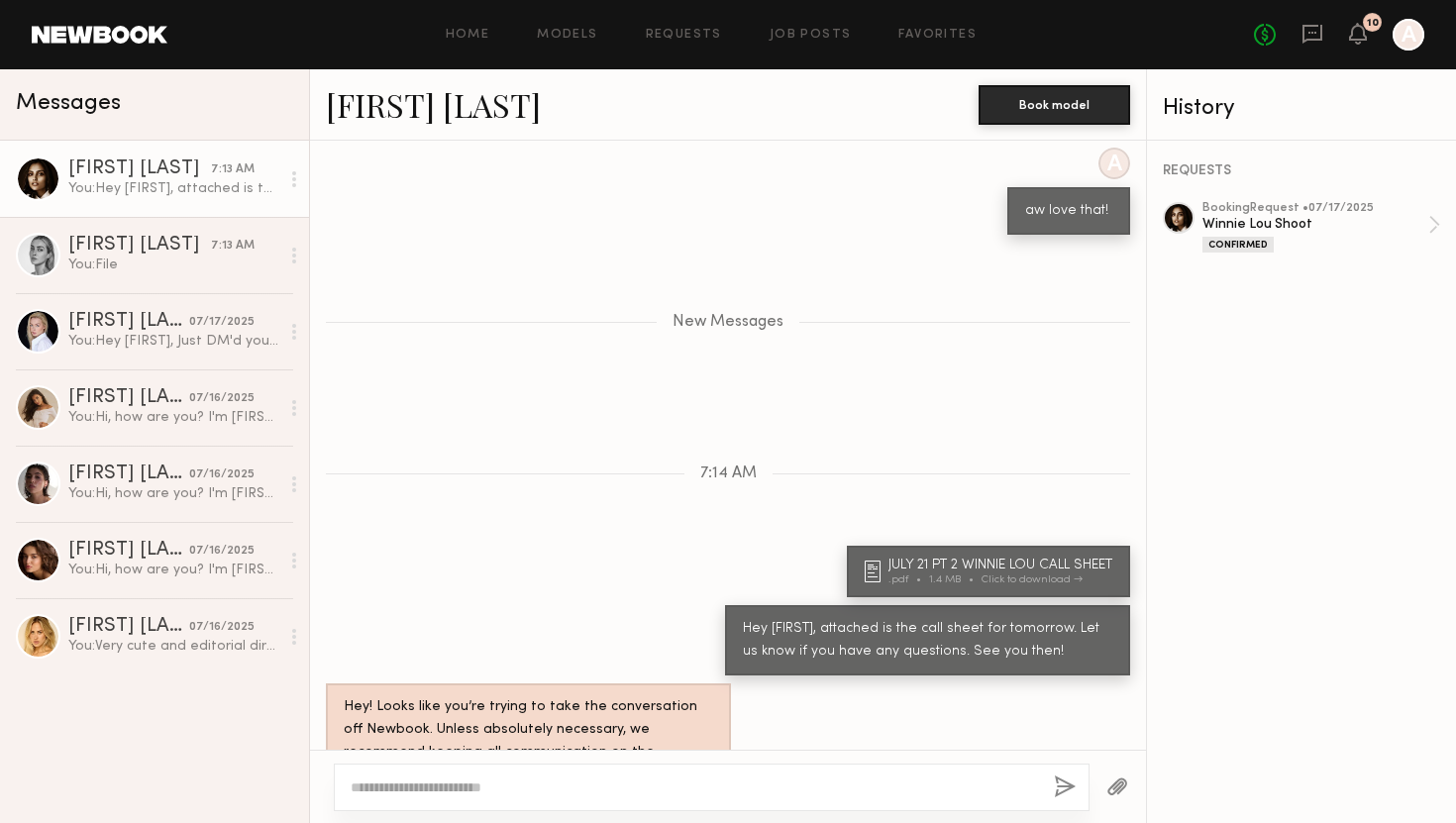 click on "Home Models Requests Job Posts Favorites Sign Out" 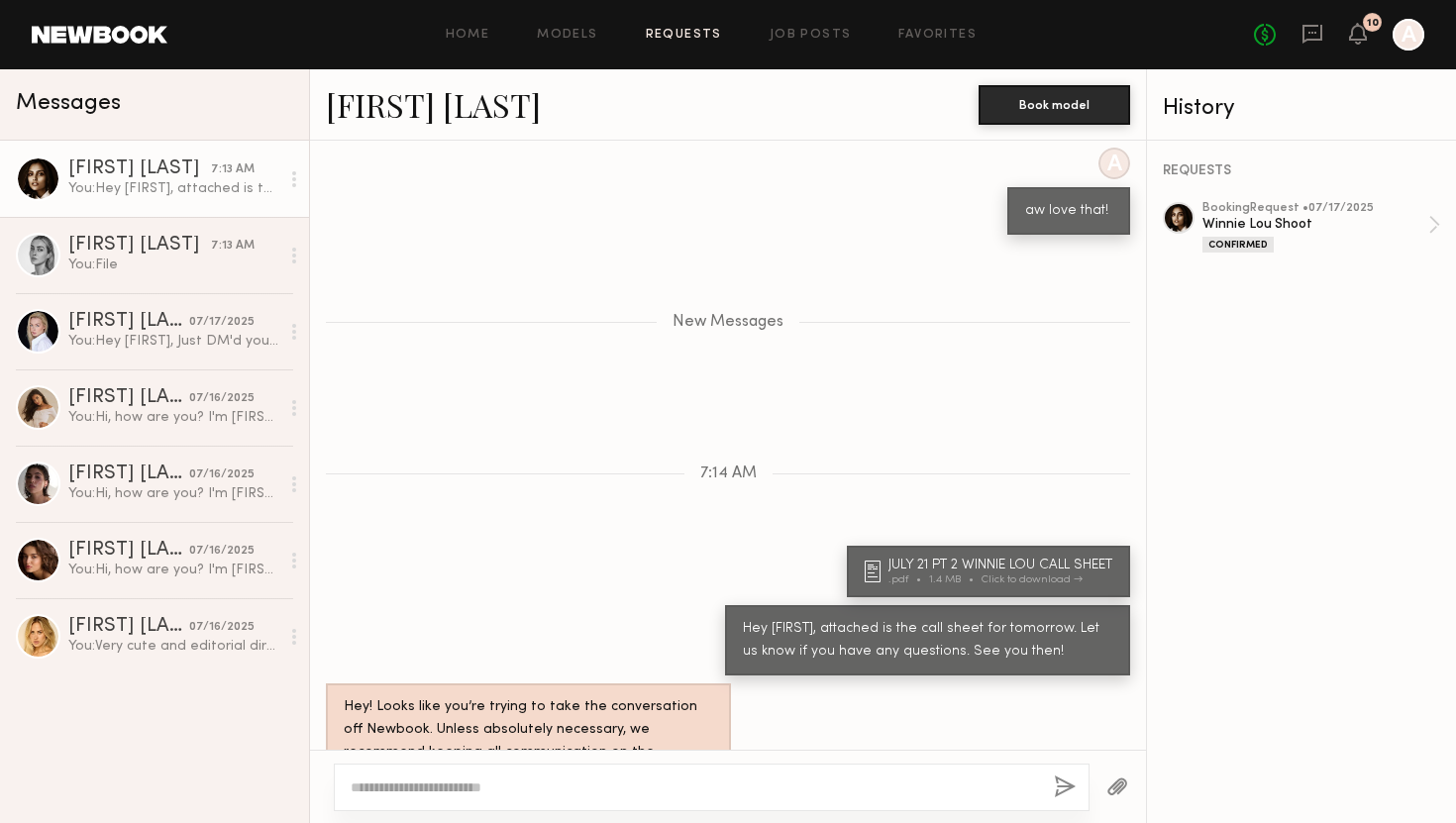 click on "Requests" 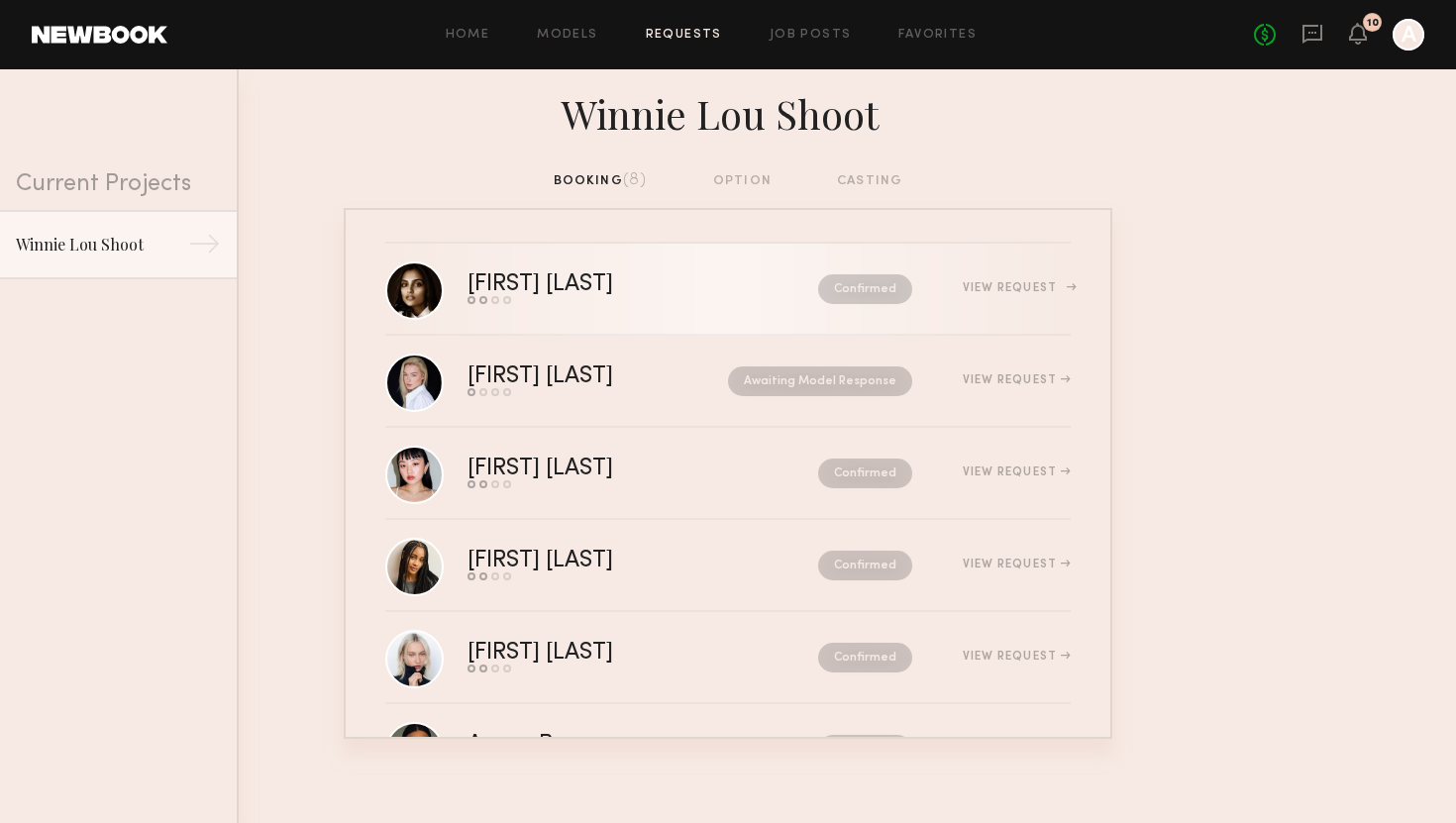 click on "[FIRST] [LAST]" 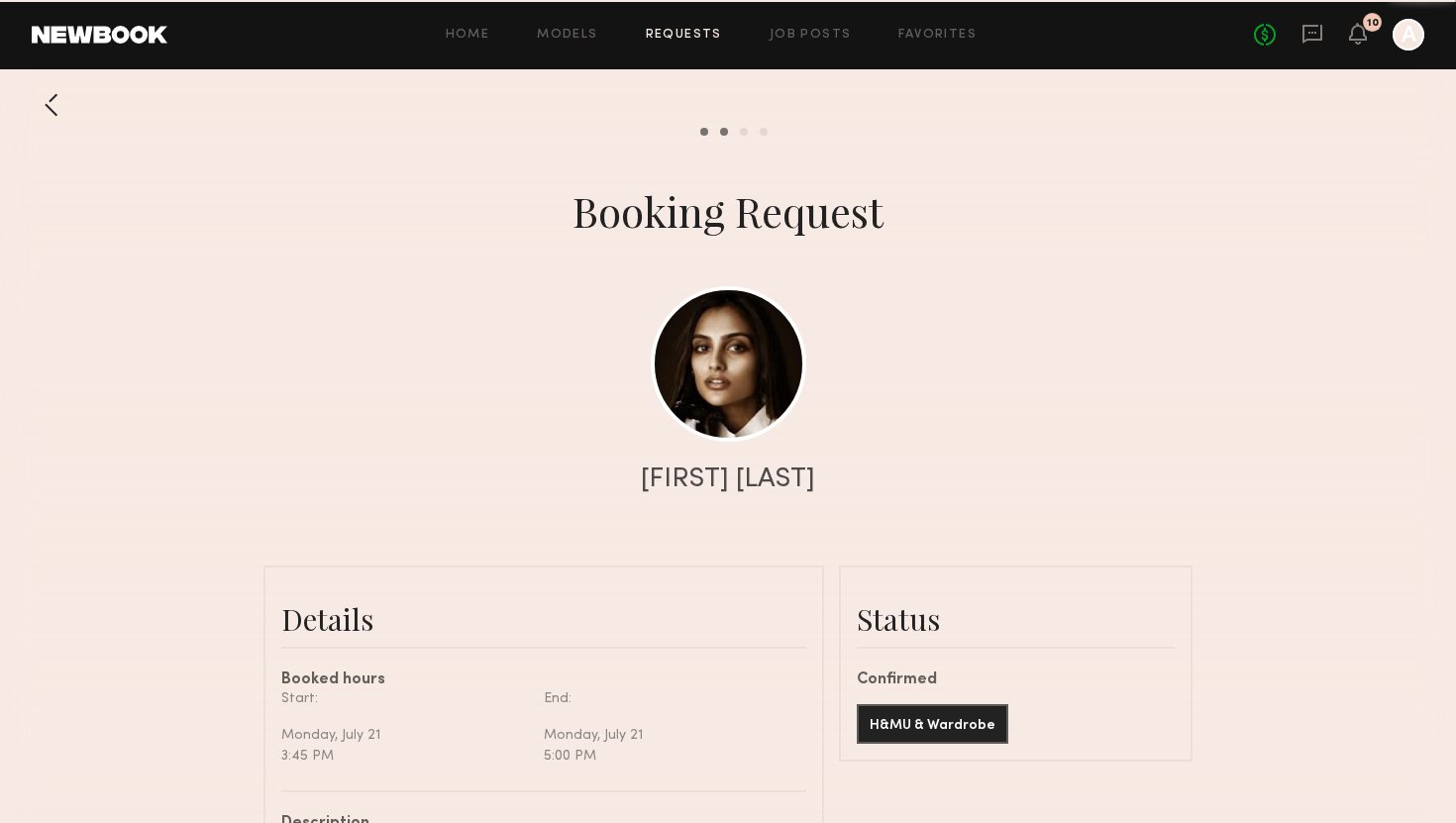 scroll, scrollTop: 2086, scrollLeft: 0, axis: vertical 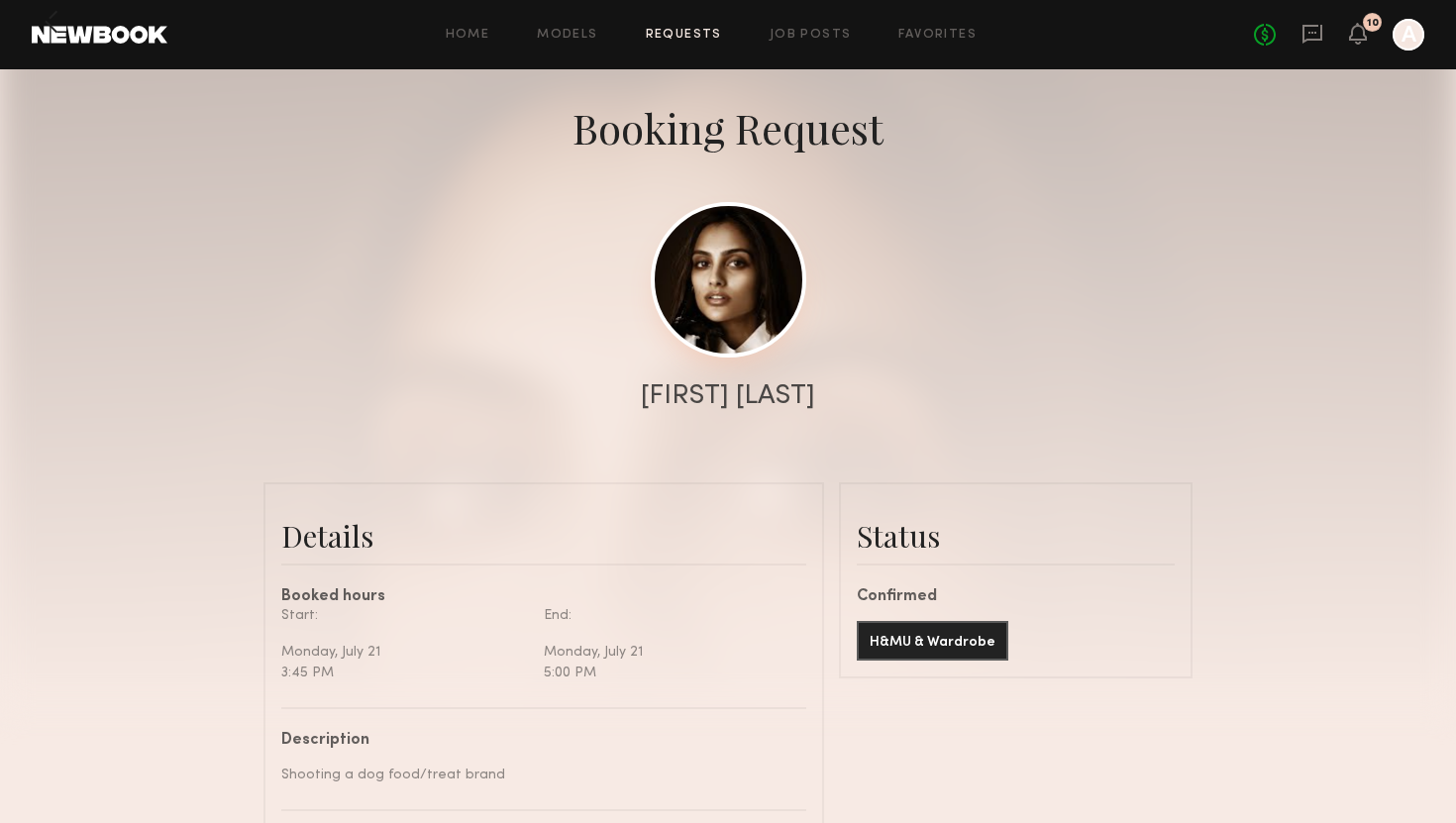 click 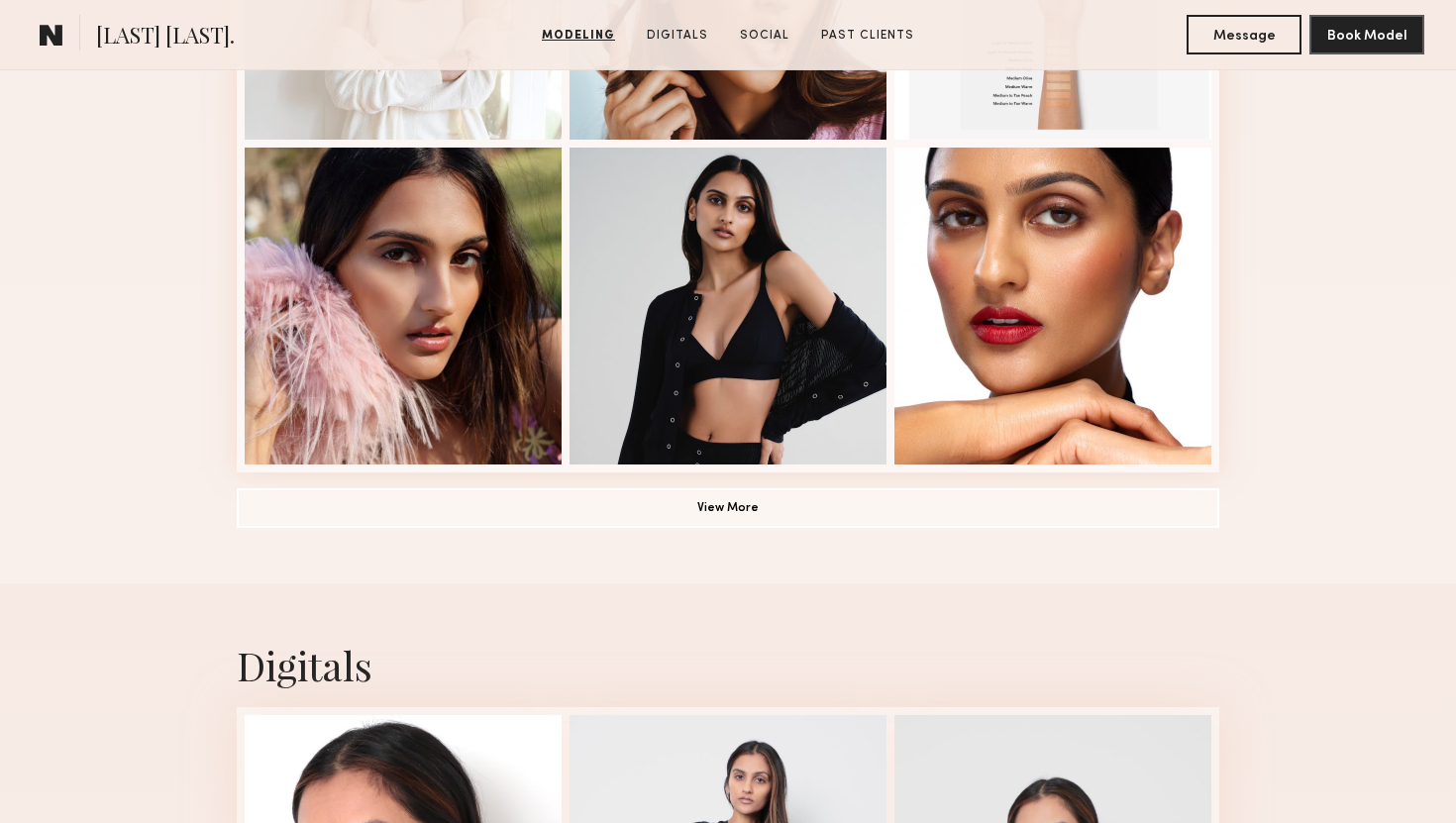 scroll, scrollTop: 1239, scrollLeft: 0, axis: vertical 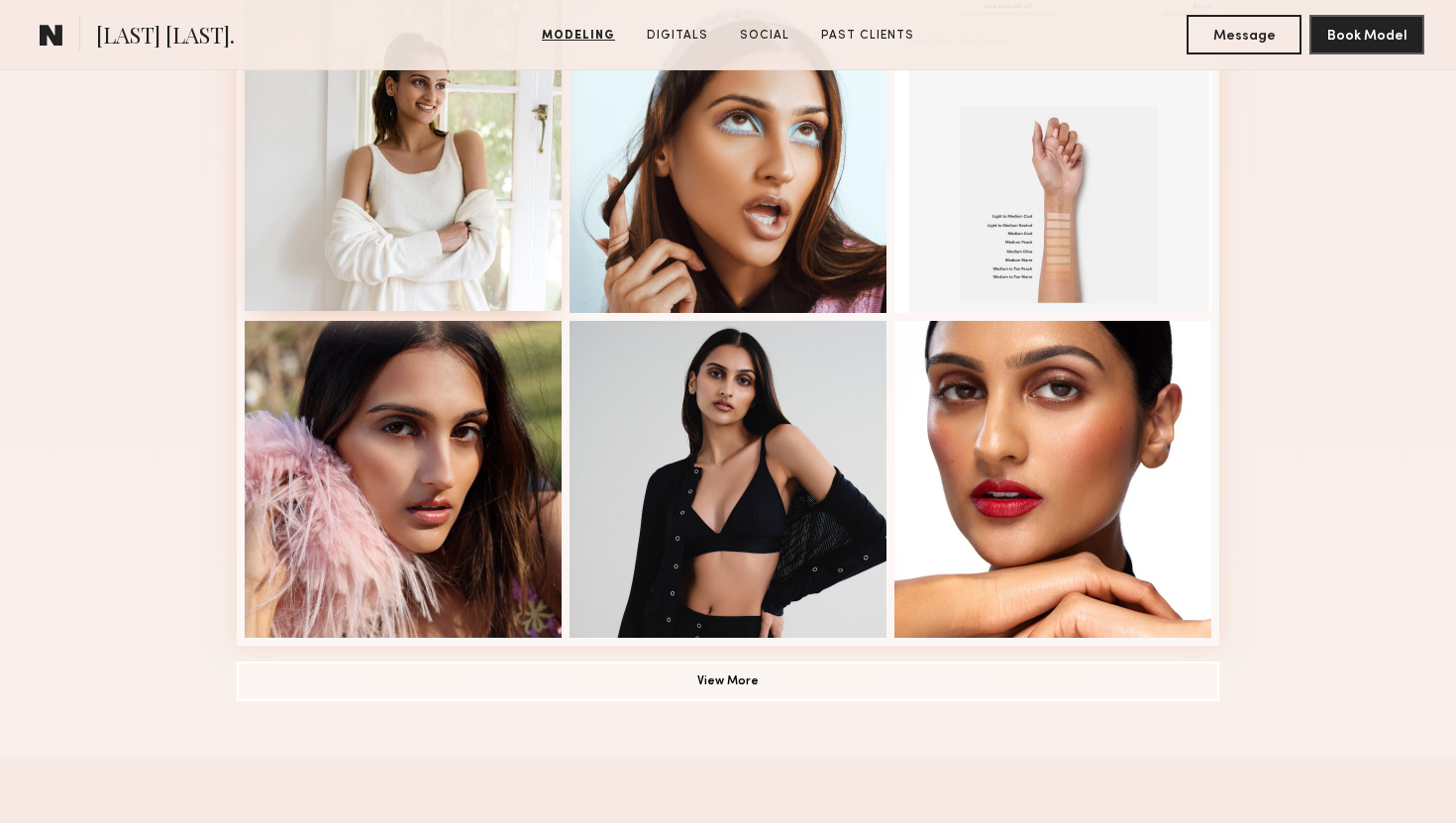 click at bounding box center (403, 153) 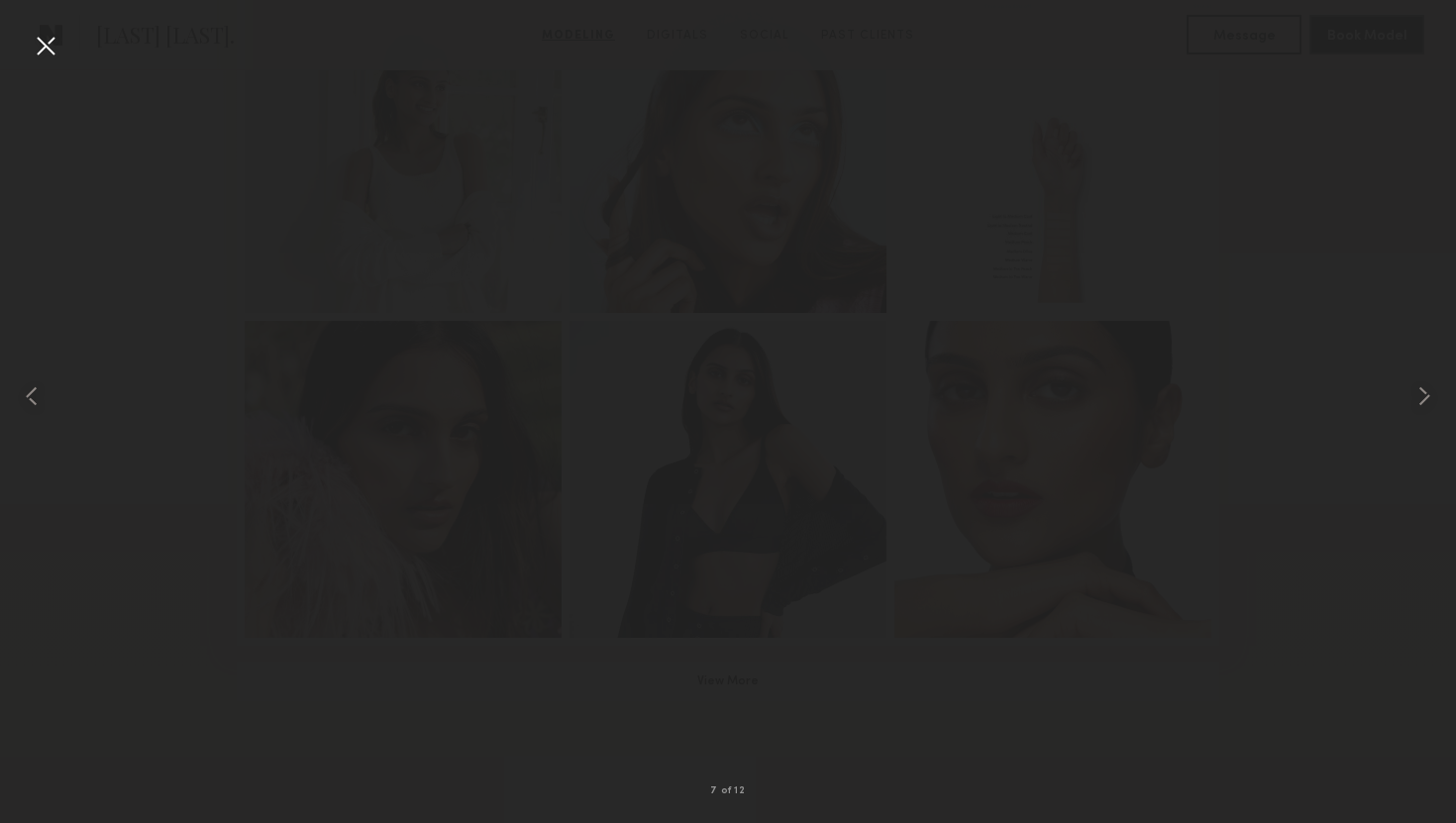 click at bounding box center [46, 46] 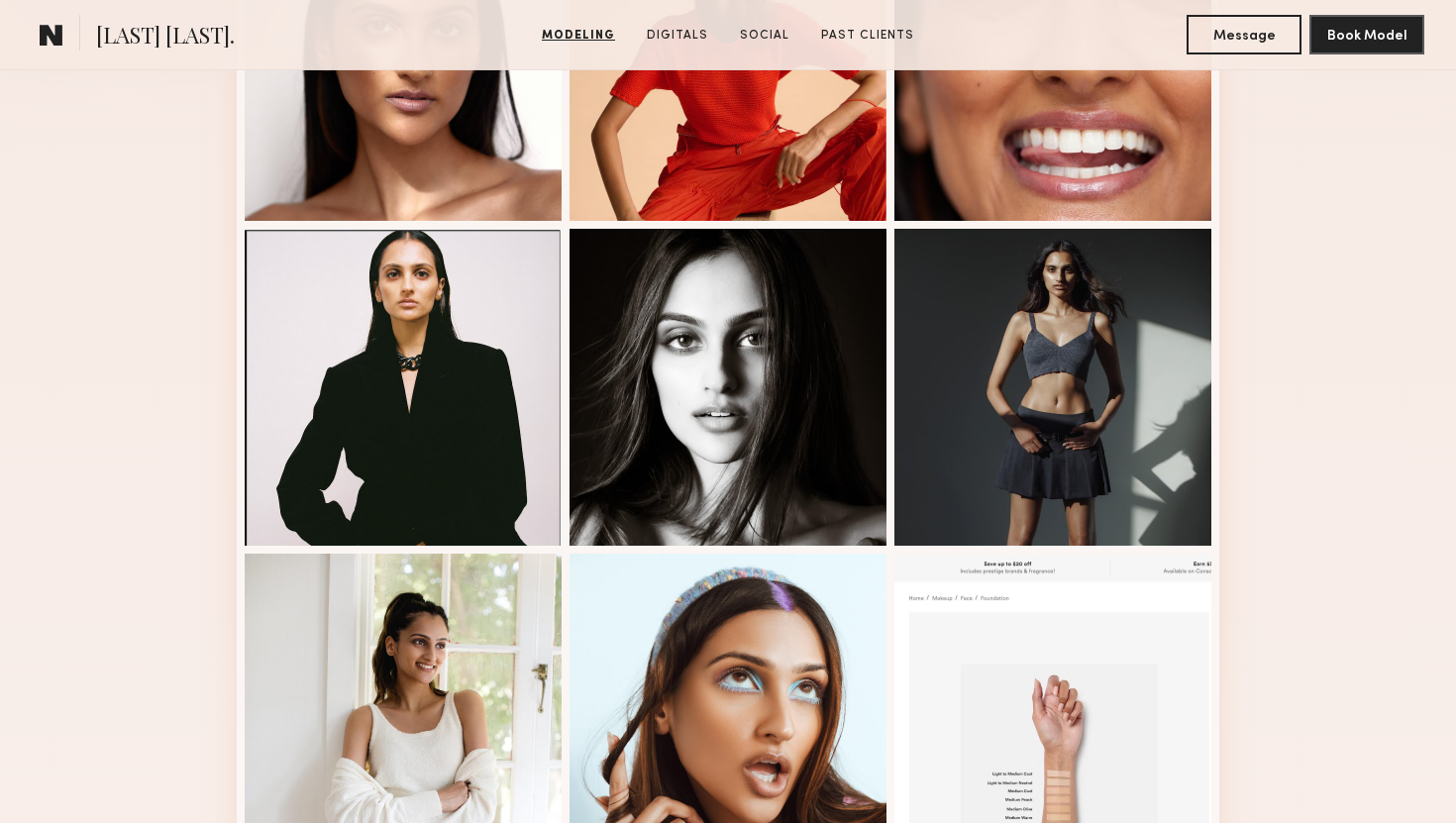 scroll, scrollTop: 0, scrollLeft: 0, axis: both 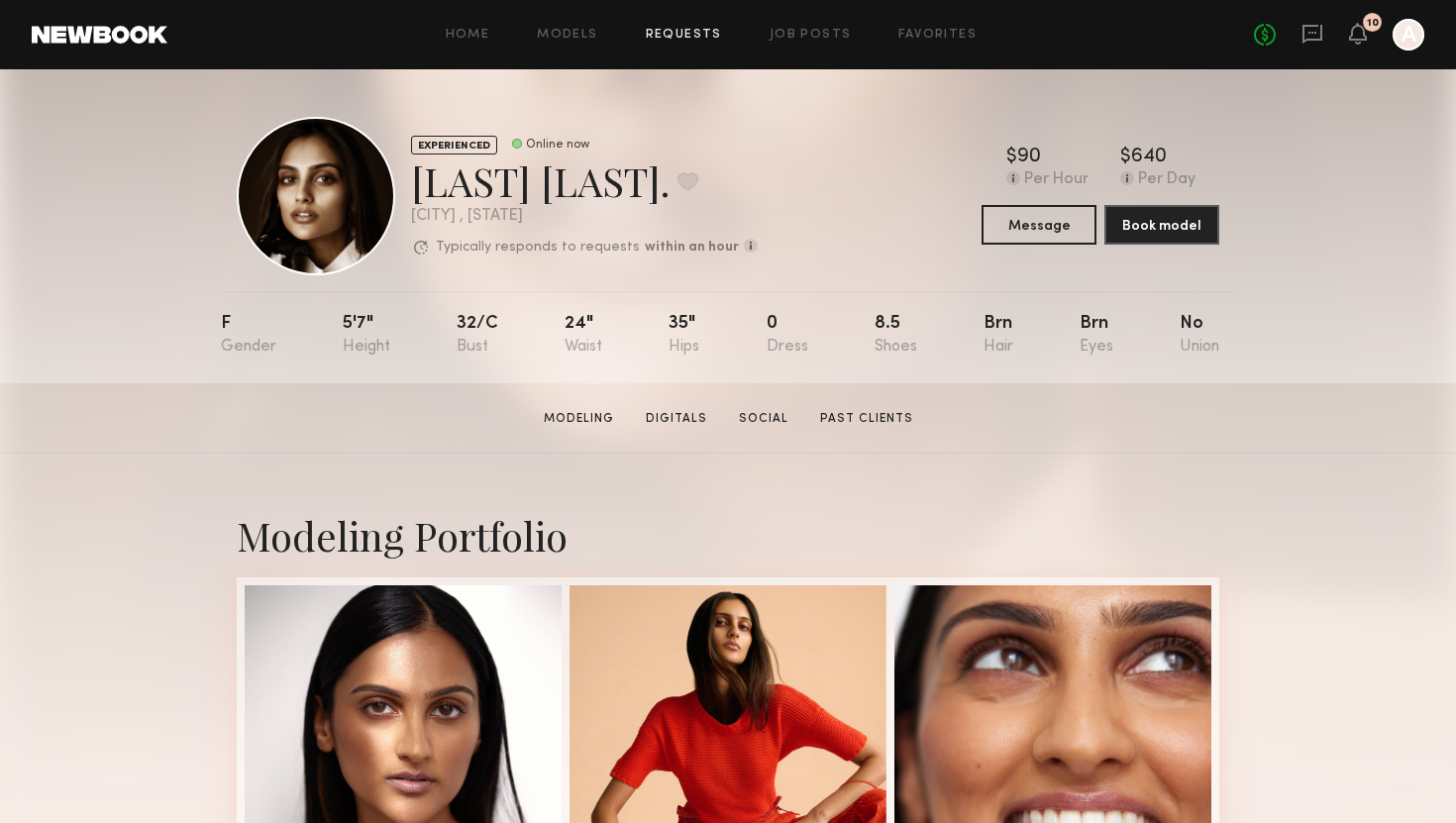 click on "Requests" 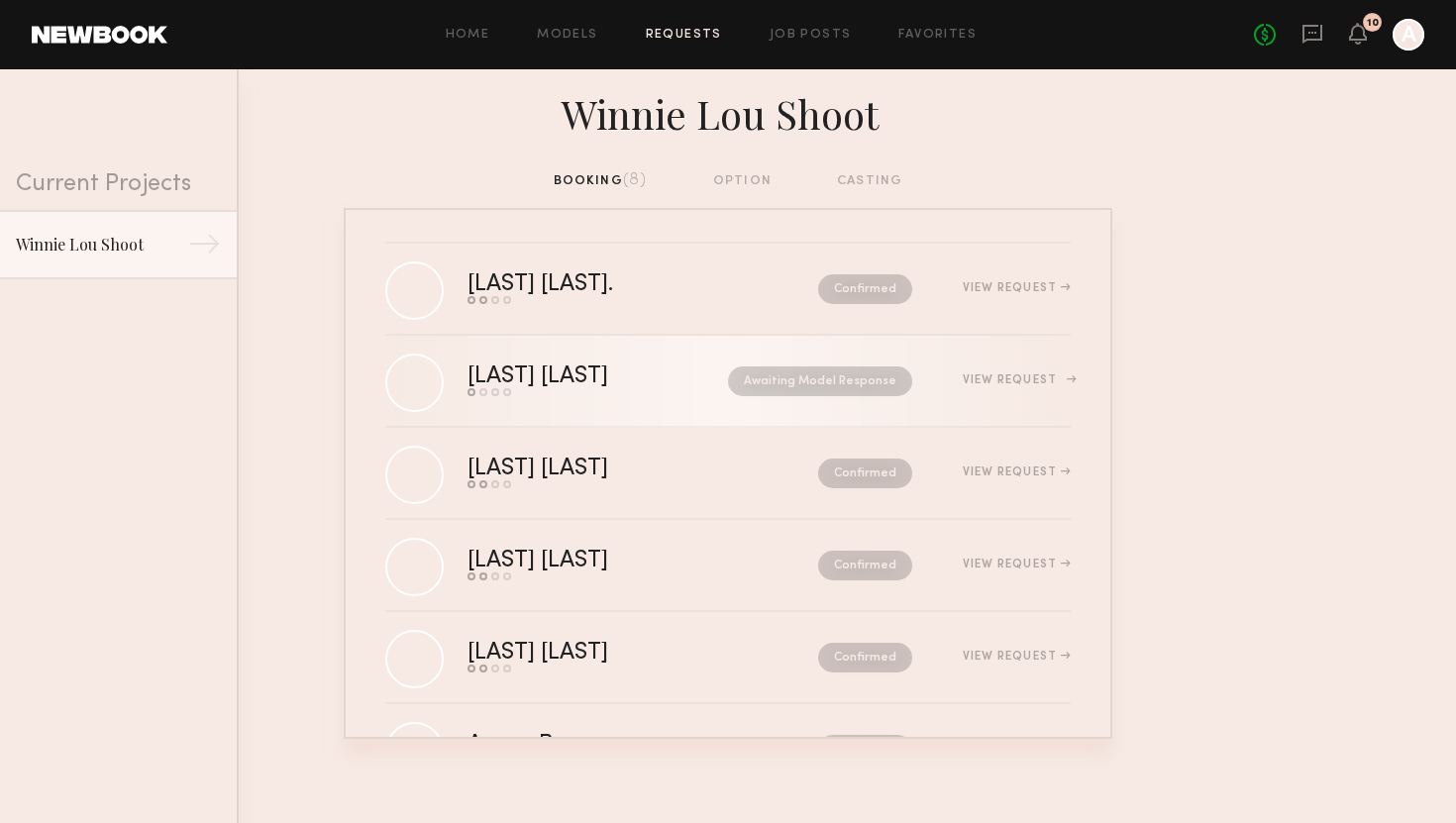 click on "[FIRST] [LAST]" 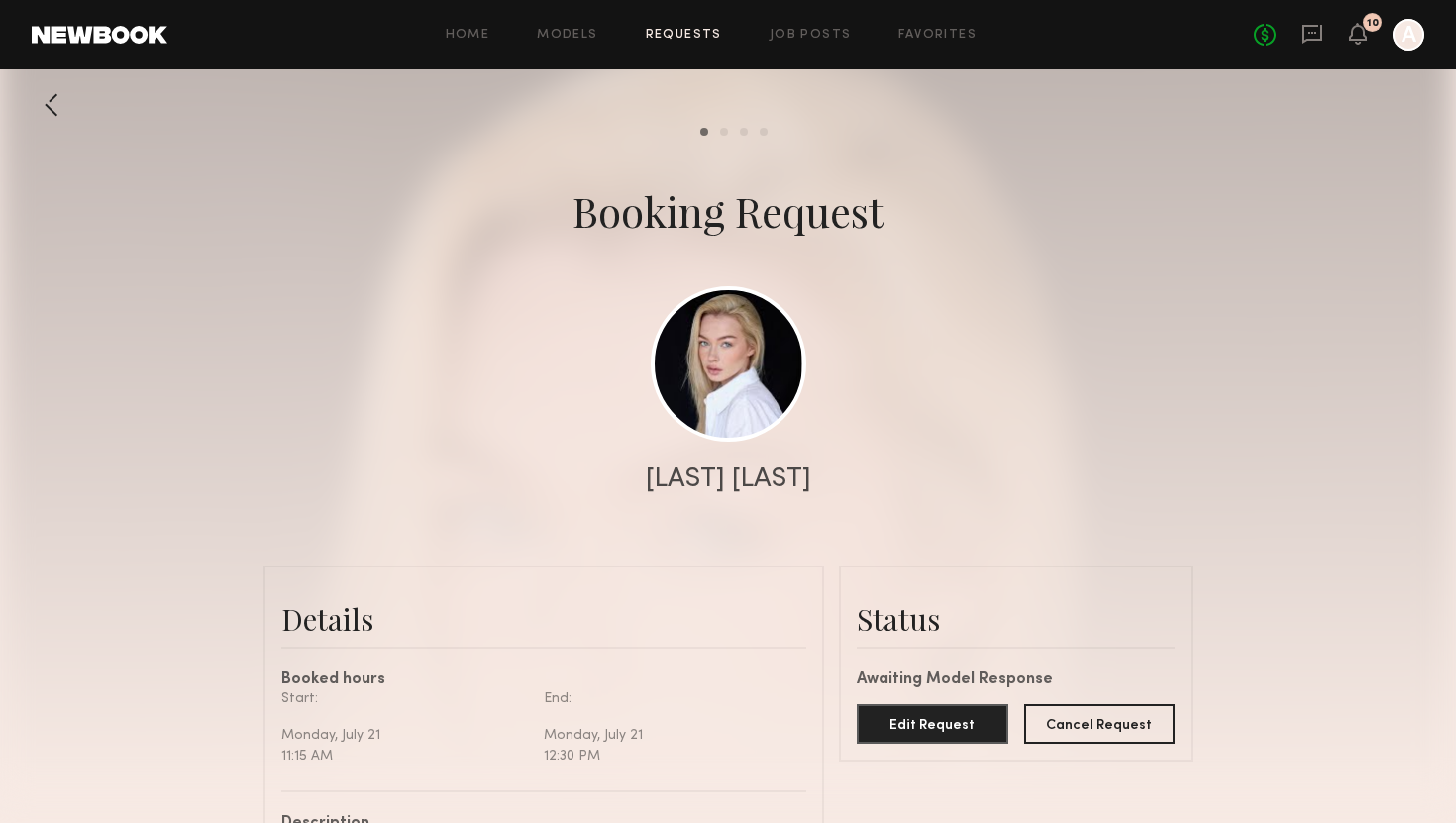 scroll, scrollTop: 2098, scrollLeft: 0, axis: vertical 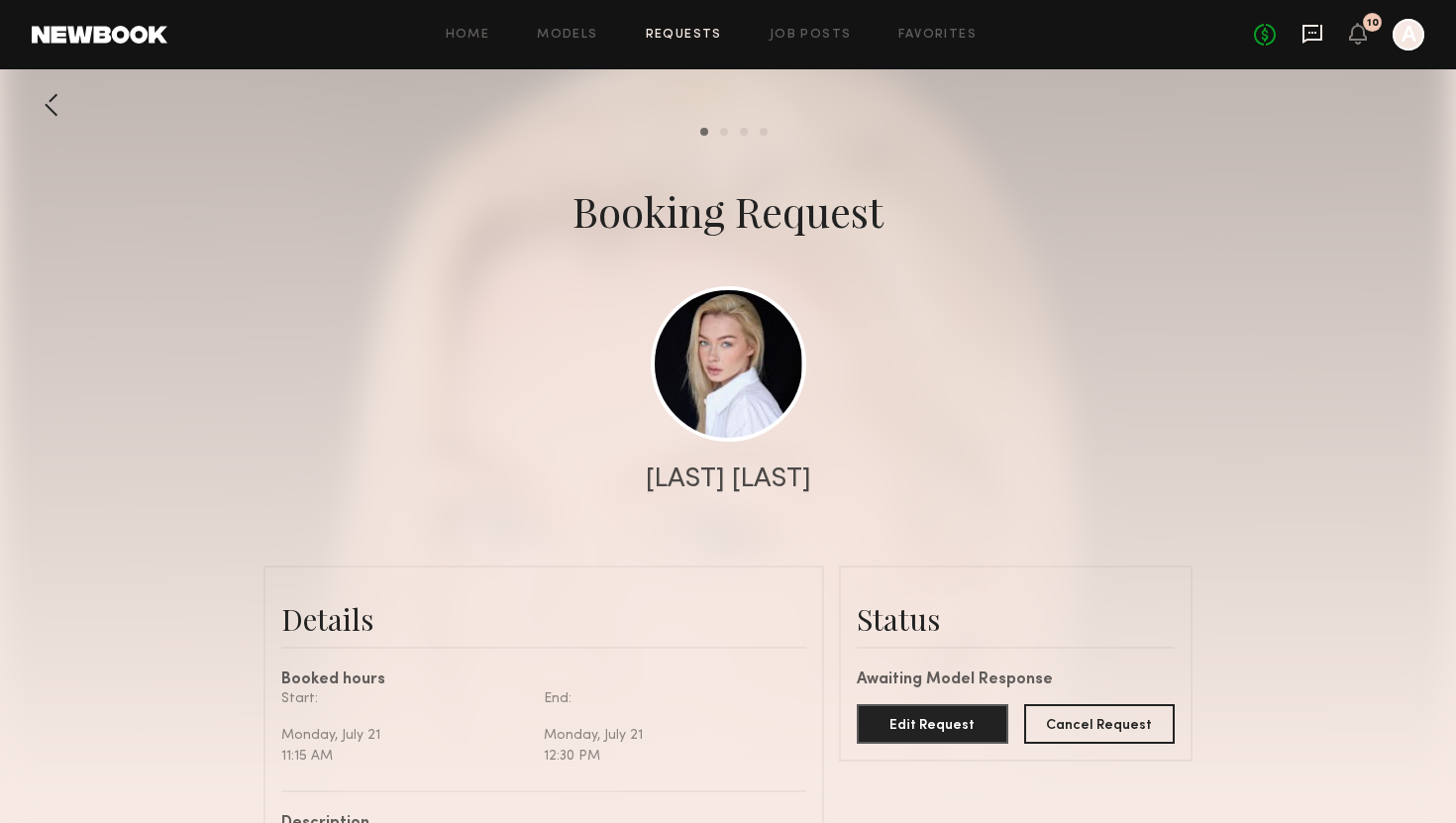 click 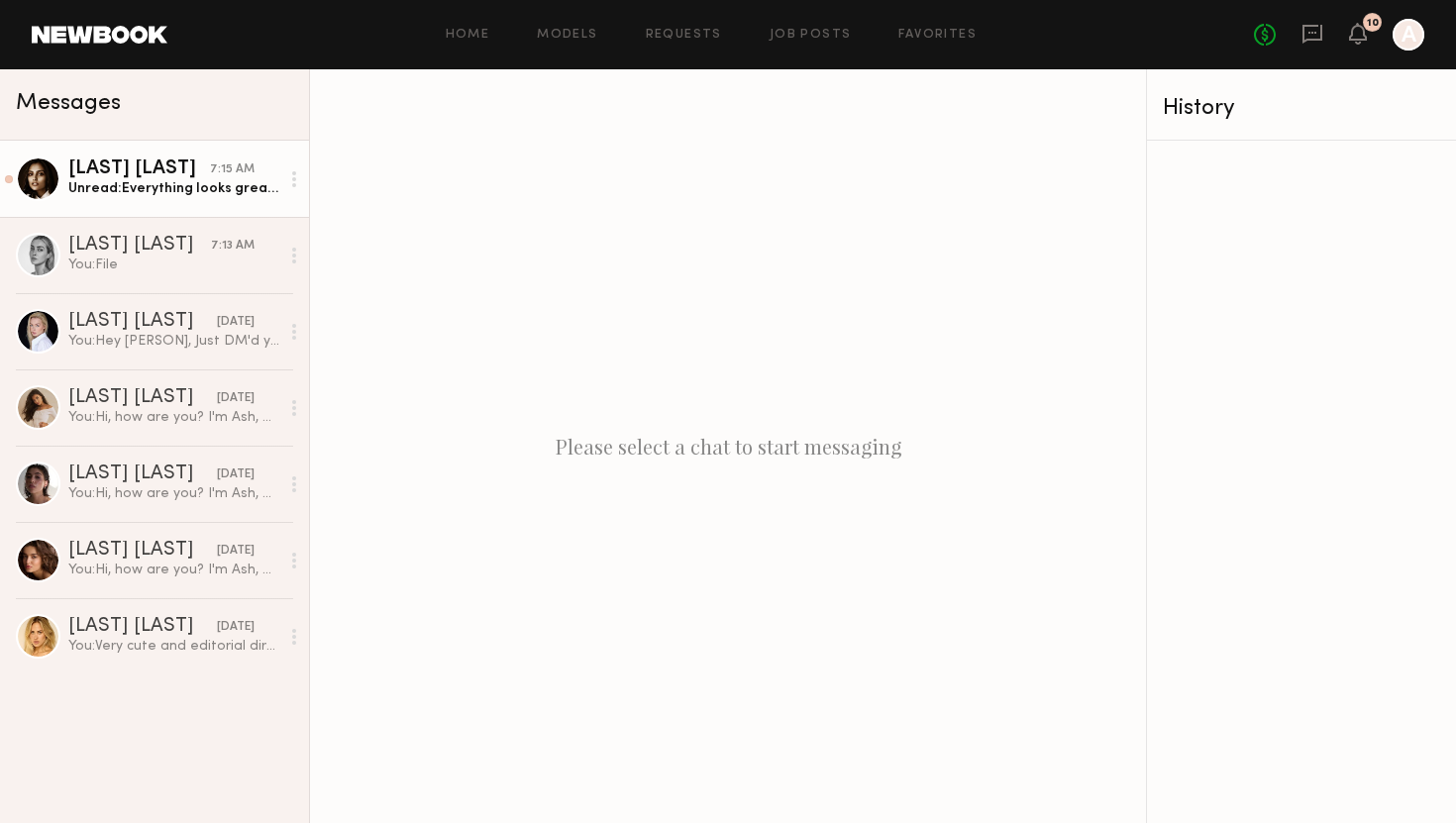 click on "Unread:  Everything looks great!! Thank you so much :)" 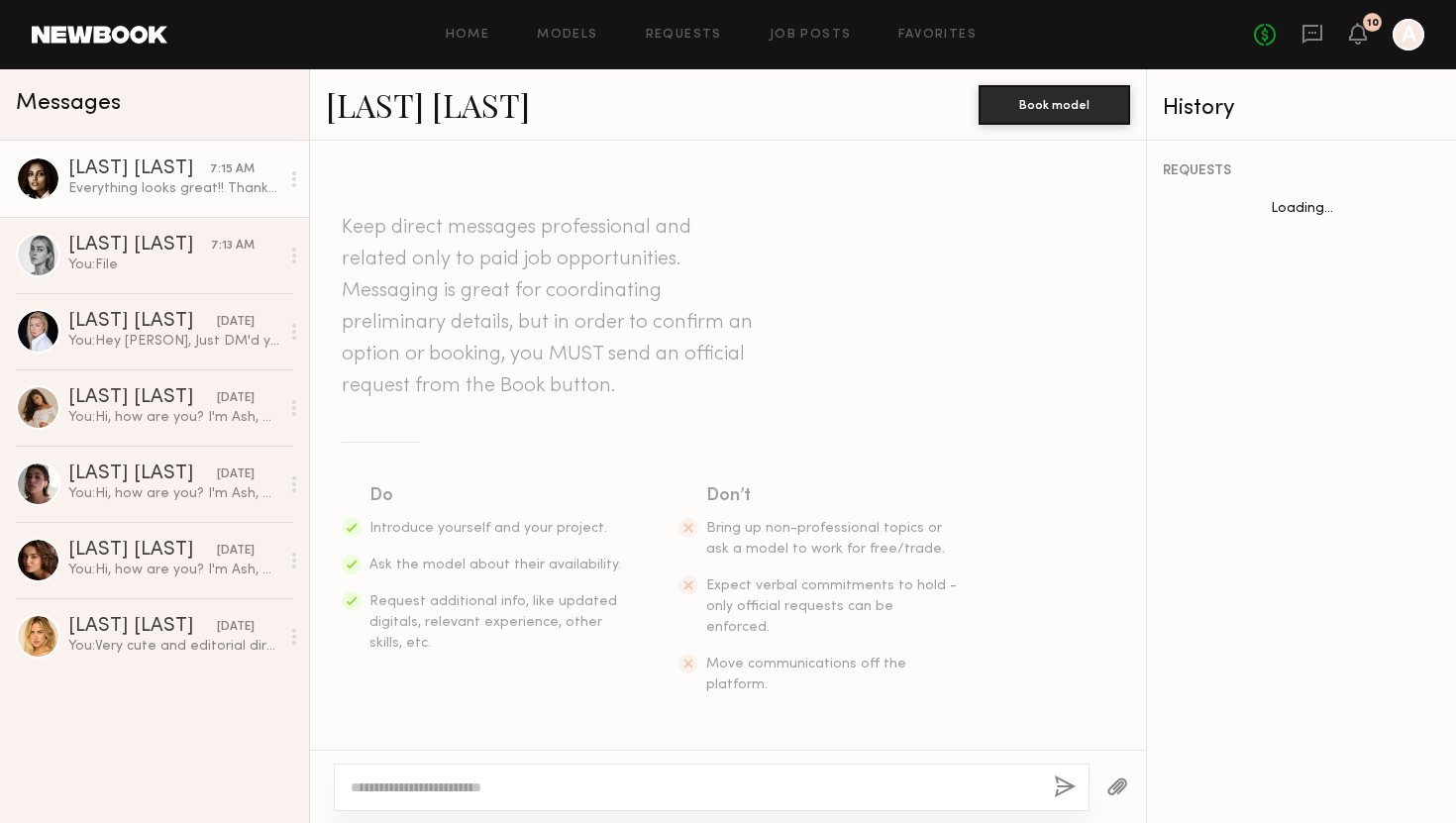 scroll, scrollTop: 1550, scrollLeft: 0, axis: vertical 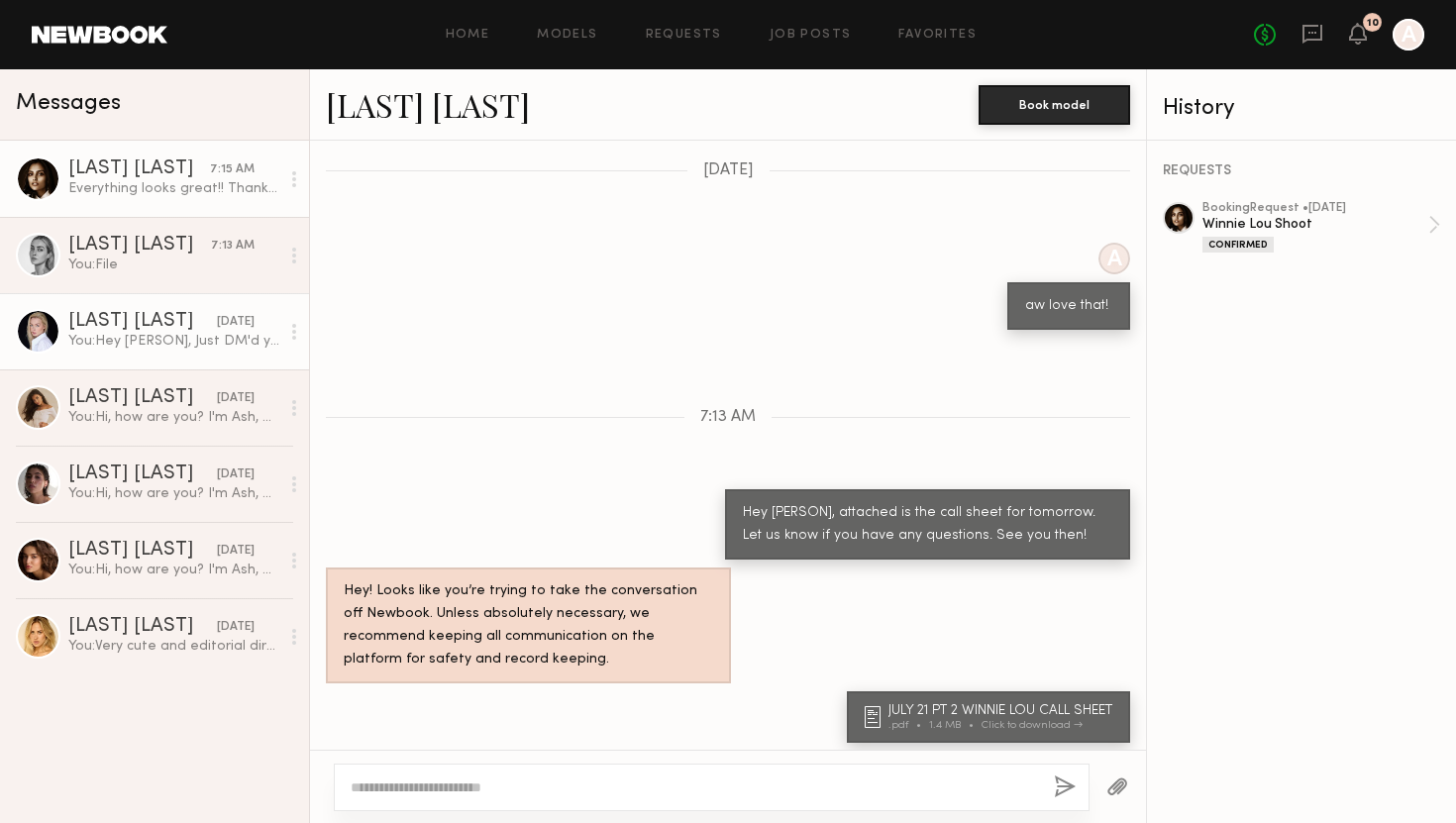 click on "Shannon M. 07/17/2025 You:  Hey Shannon, Just DM'd you. Let me know if you received. It looks like we can either use you on July 21st from 2:30-3:45 OR from 3:45pm-5pm in Manhattan instead of Brooklyn. Would that be closer for you?" 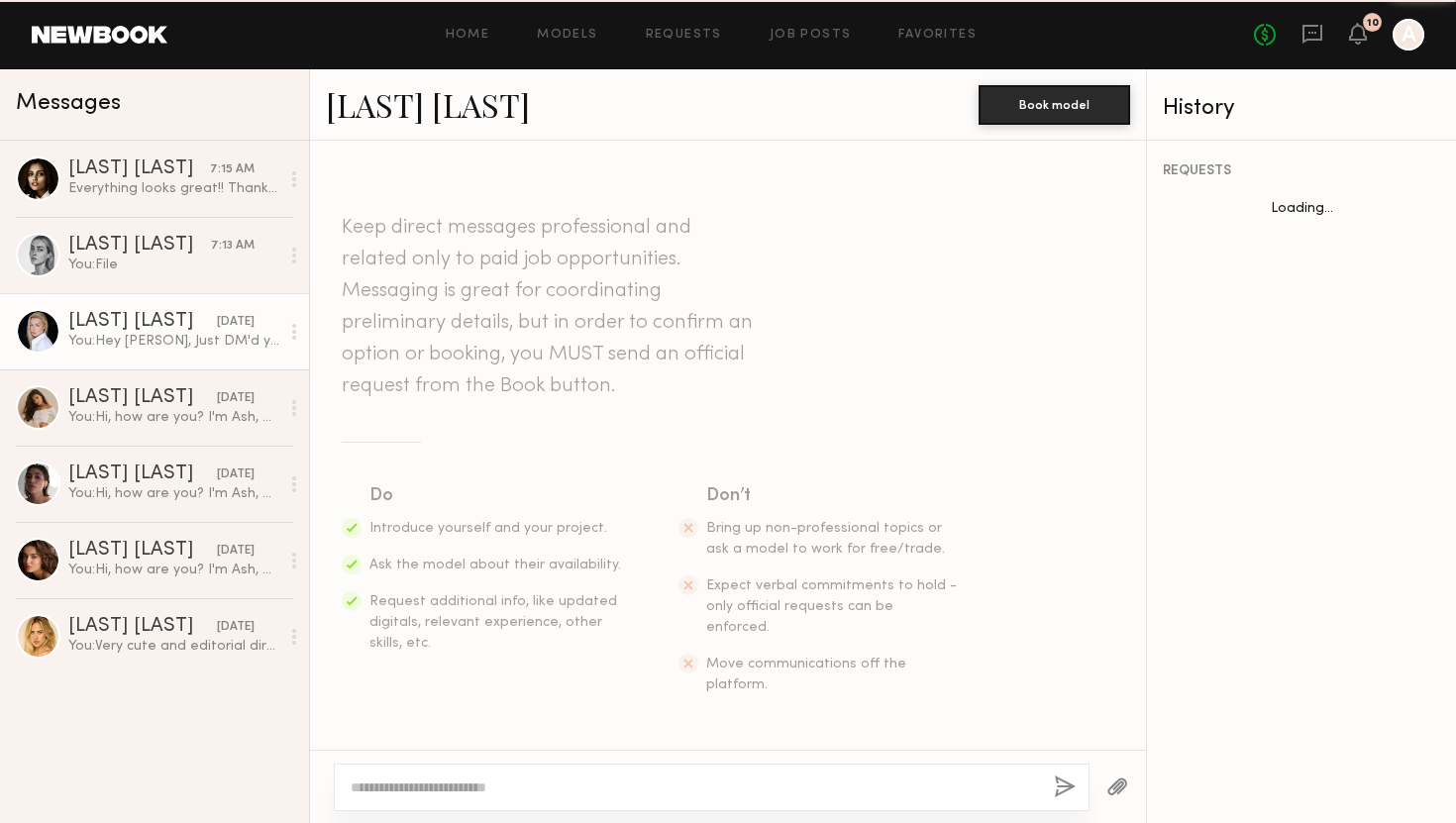 scroll, scrollTop: 1460, scrollLeft: 0, axis: vertical 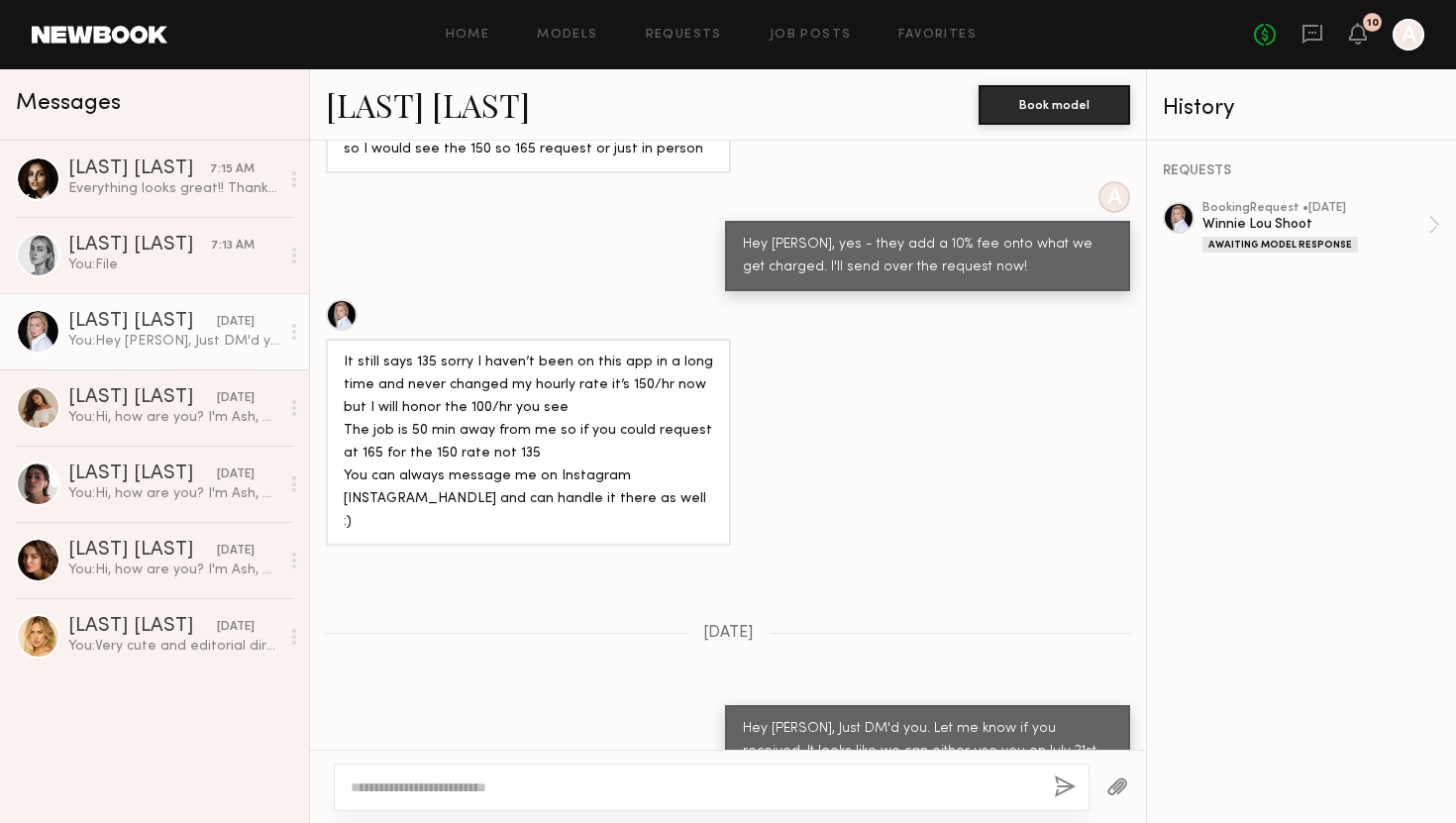 click 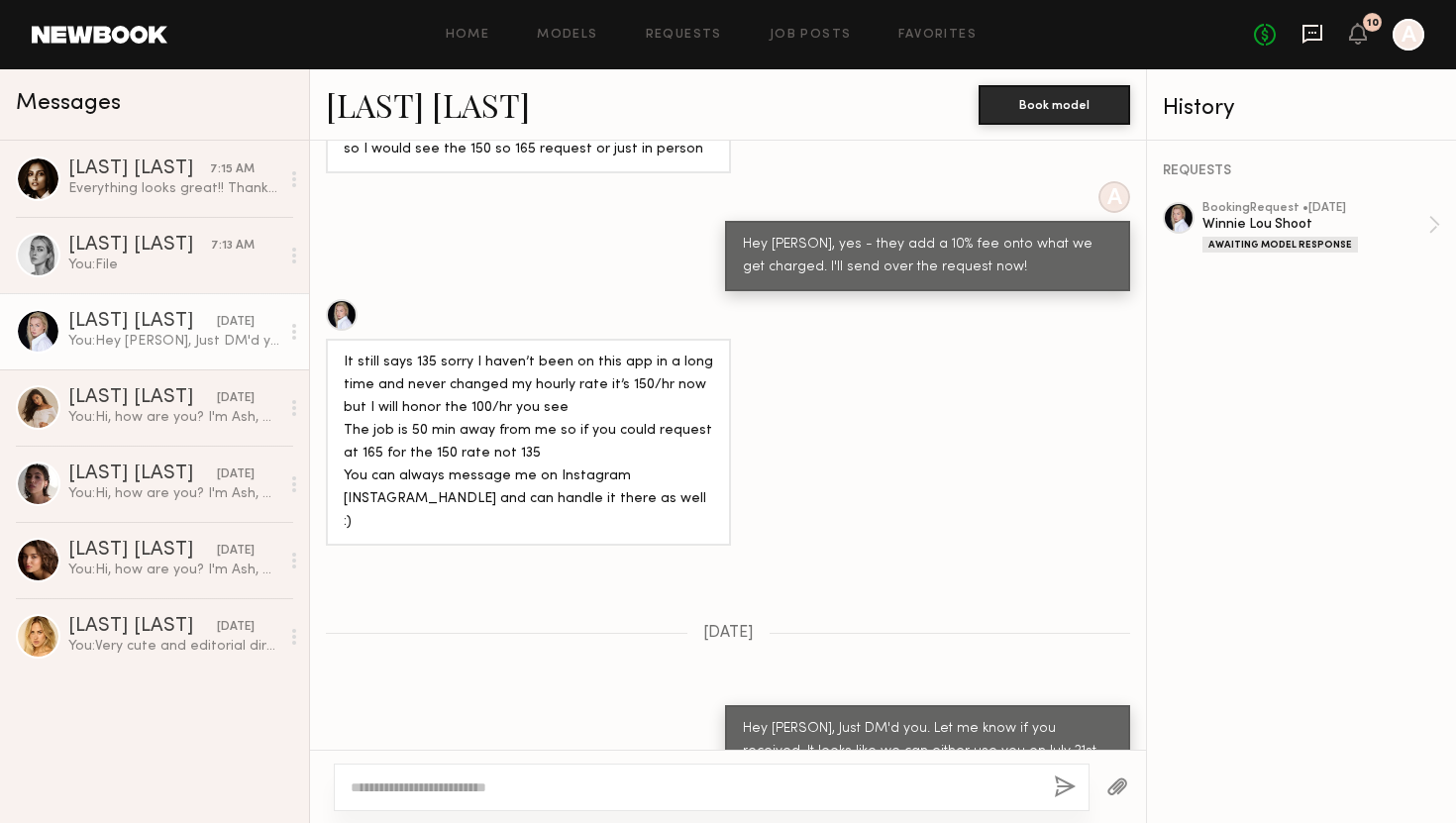 click 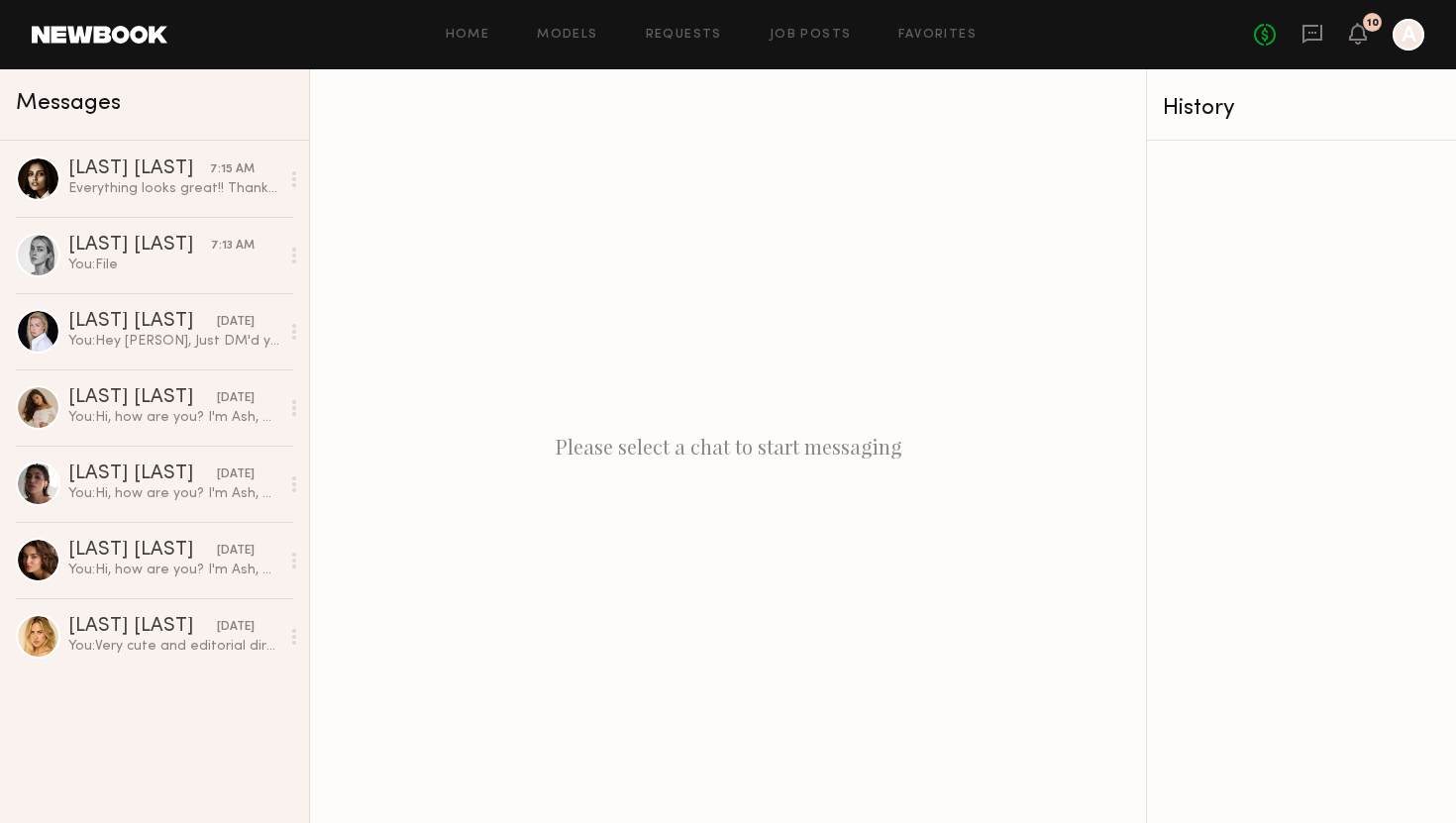 click on "Home Models Requests Job Posts Favorites Sign Out No fees up to $5,000 10 A" 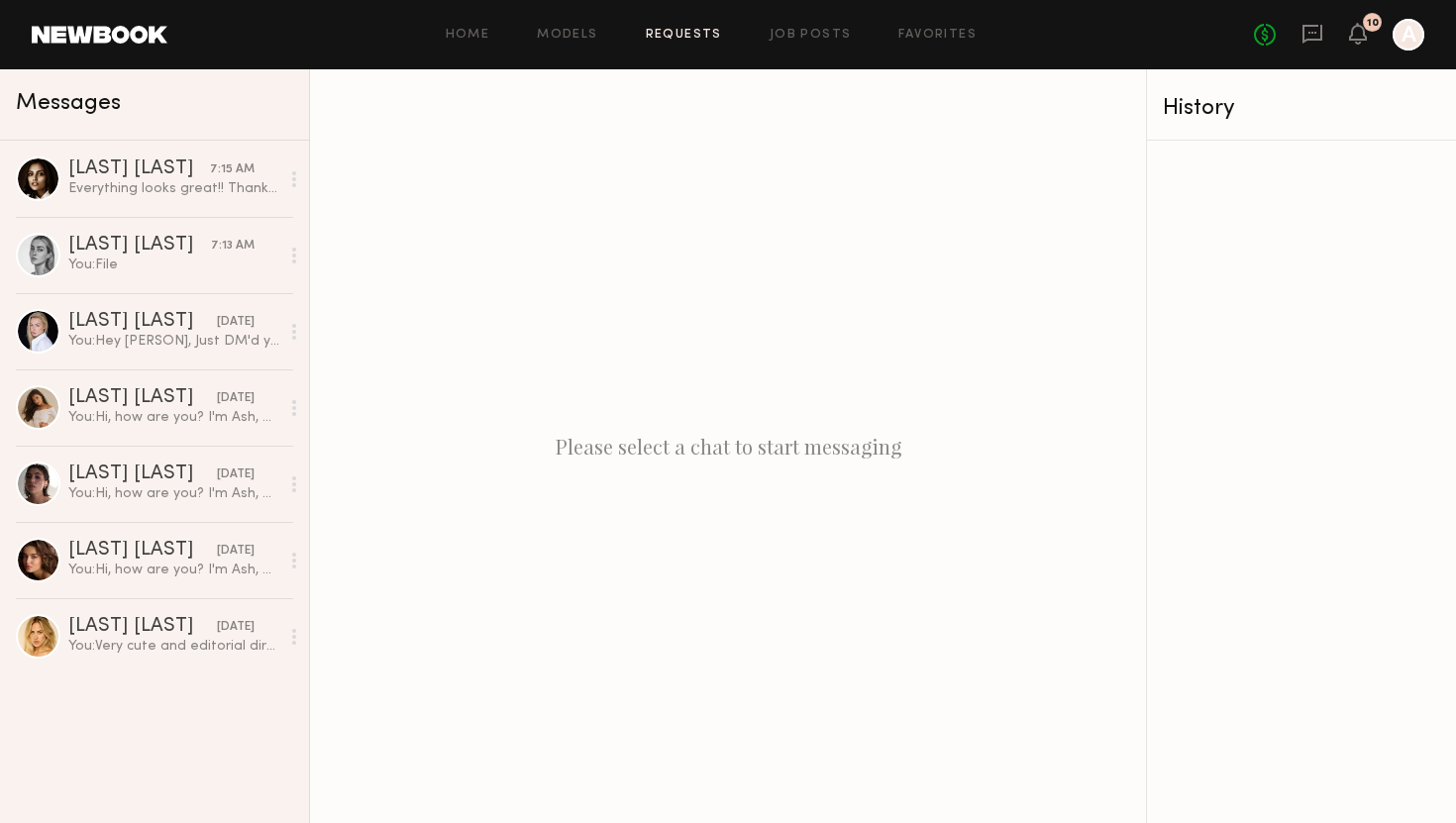 click on "Requests" 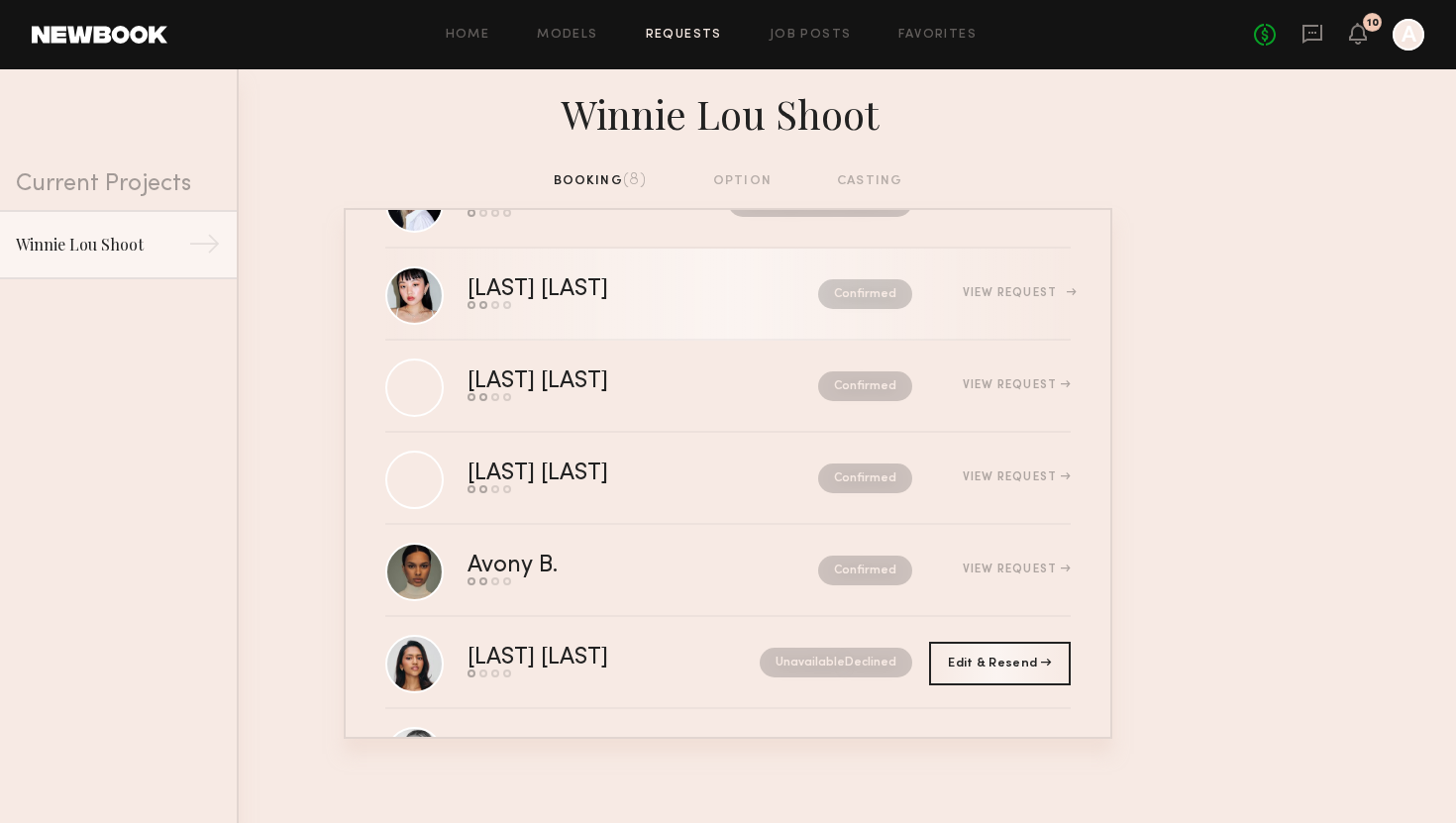 scroll, scrollTop: 0, scrollLeft: 0, axis: both 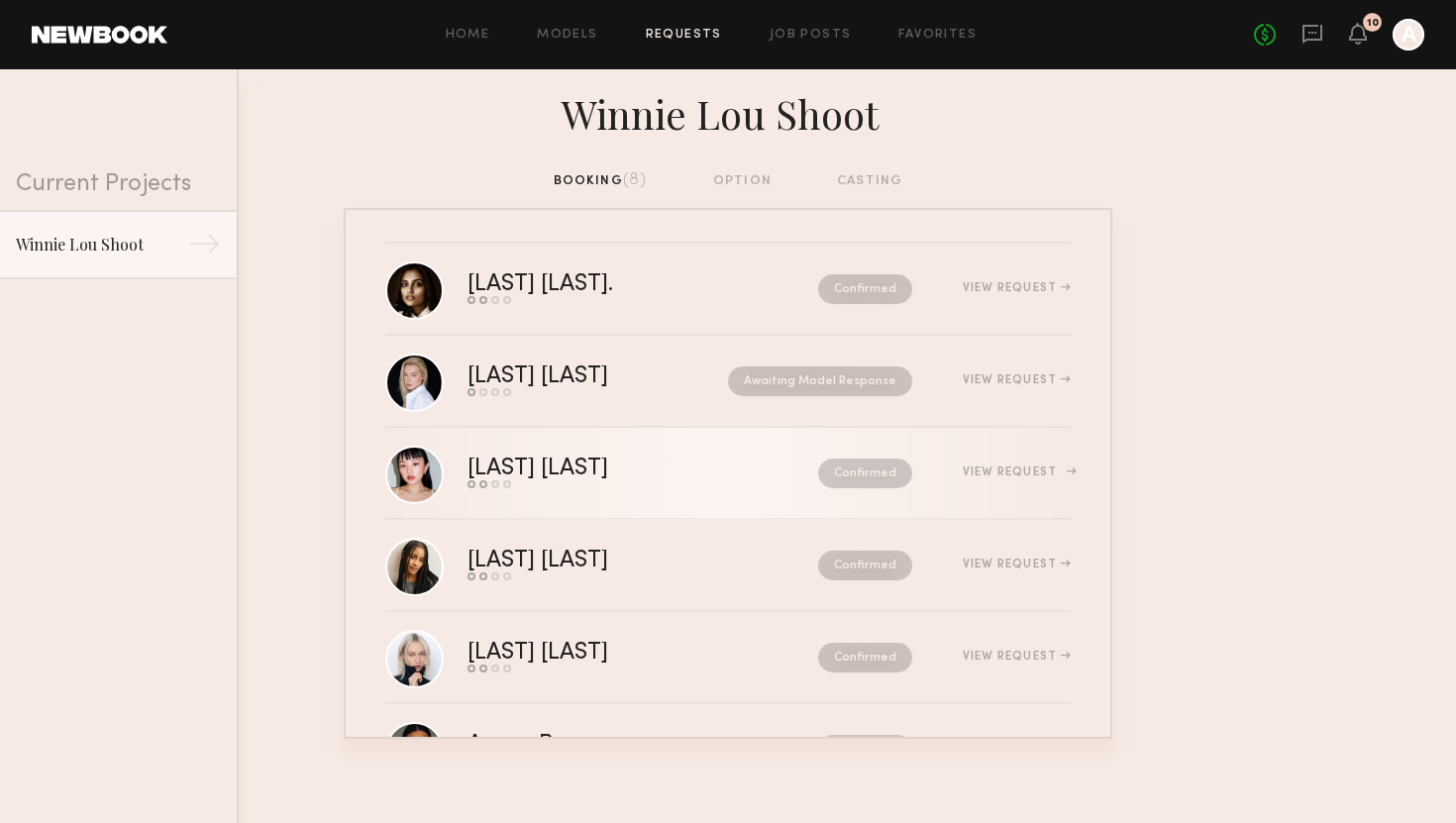 click on "Lin M.  Send request   Model response   Review hours worked   Pay model  Confirmed  View Request" 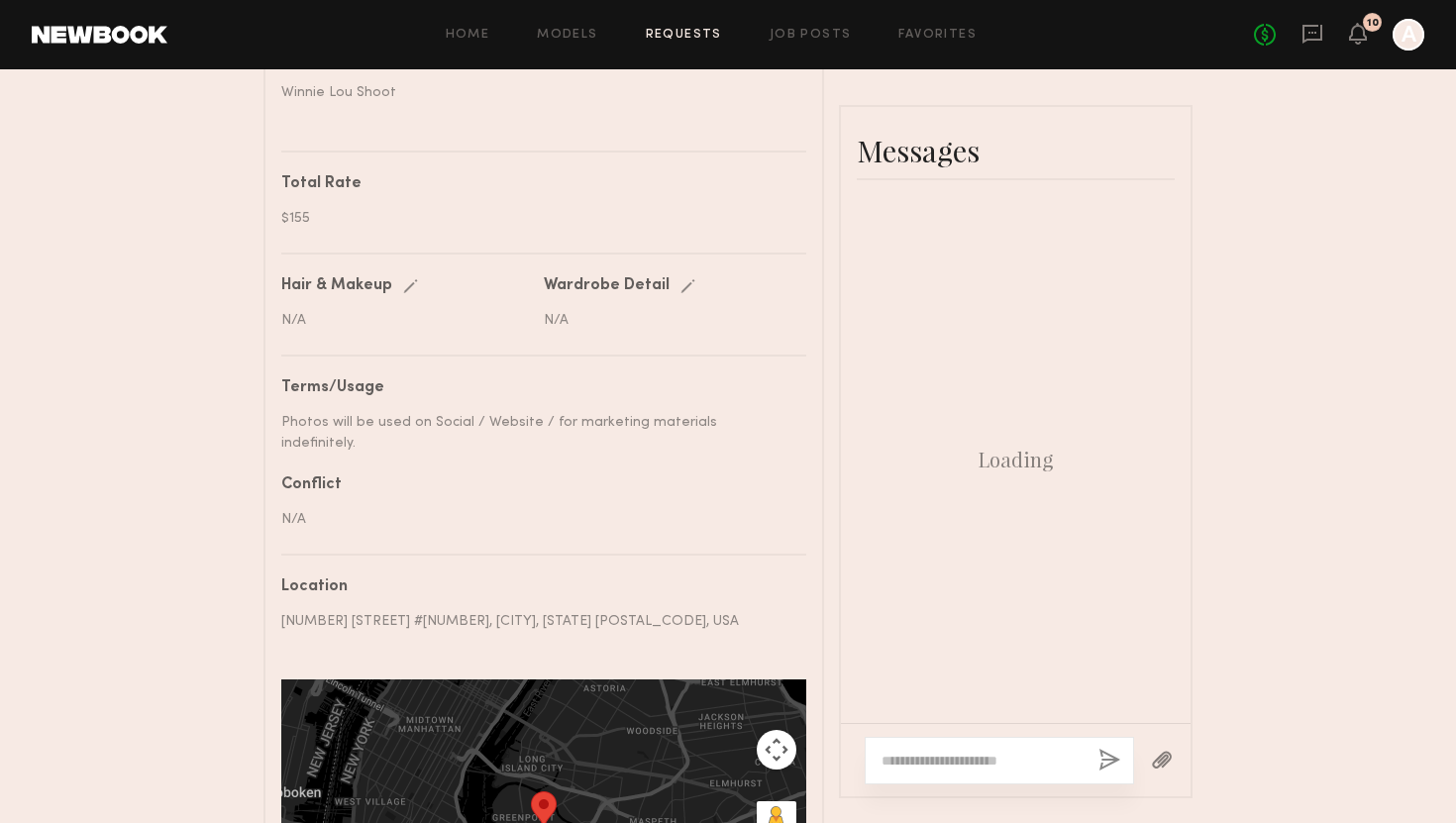 scroll, scrollTop: 1062, scrollLeft: 0, axis: vertical 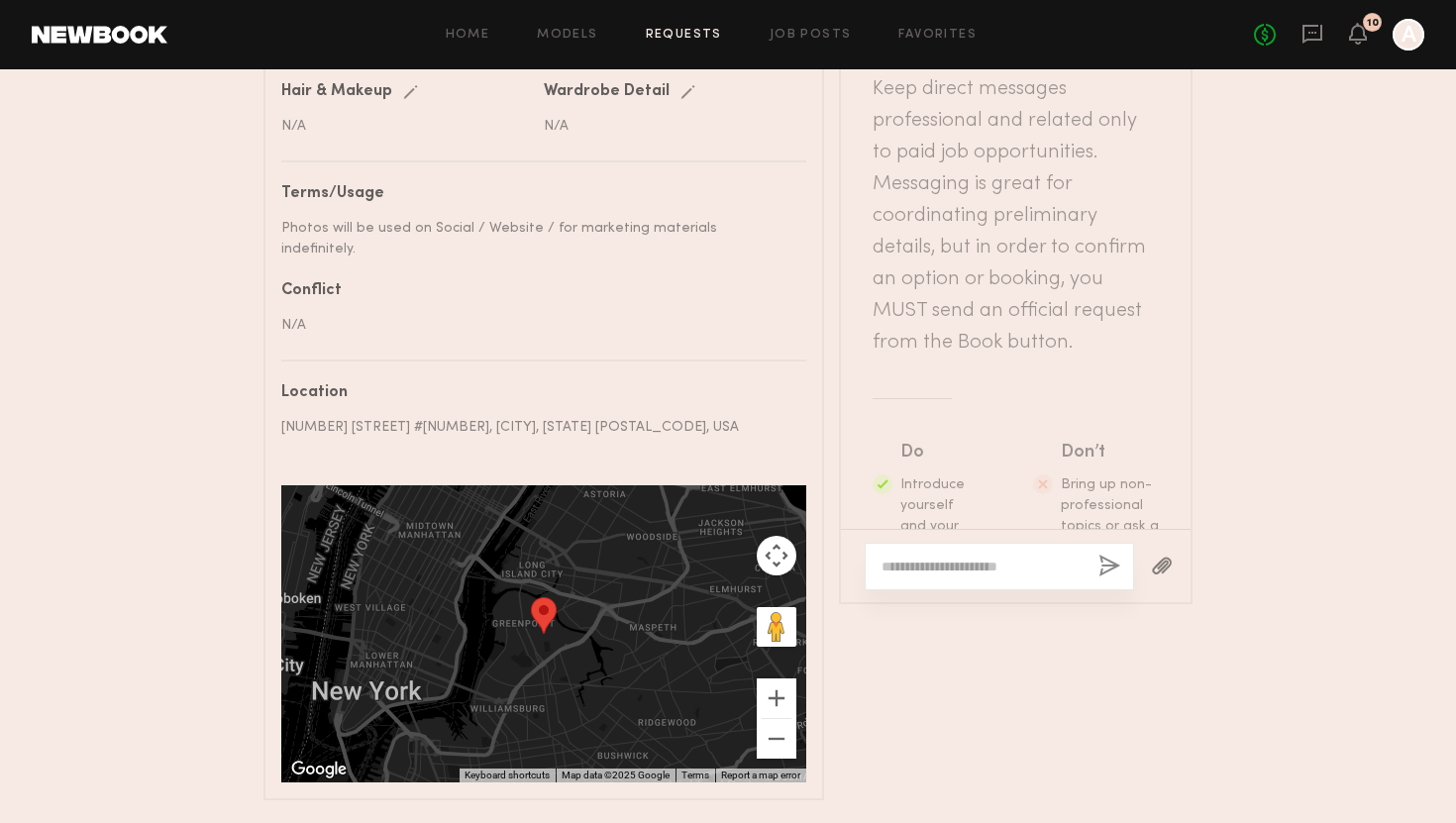click 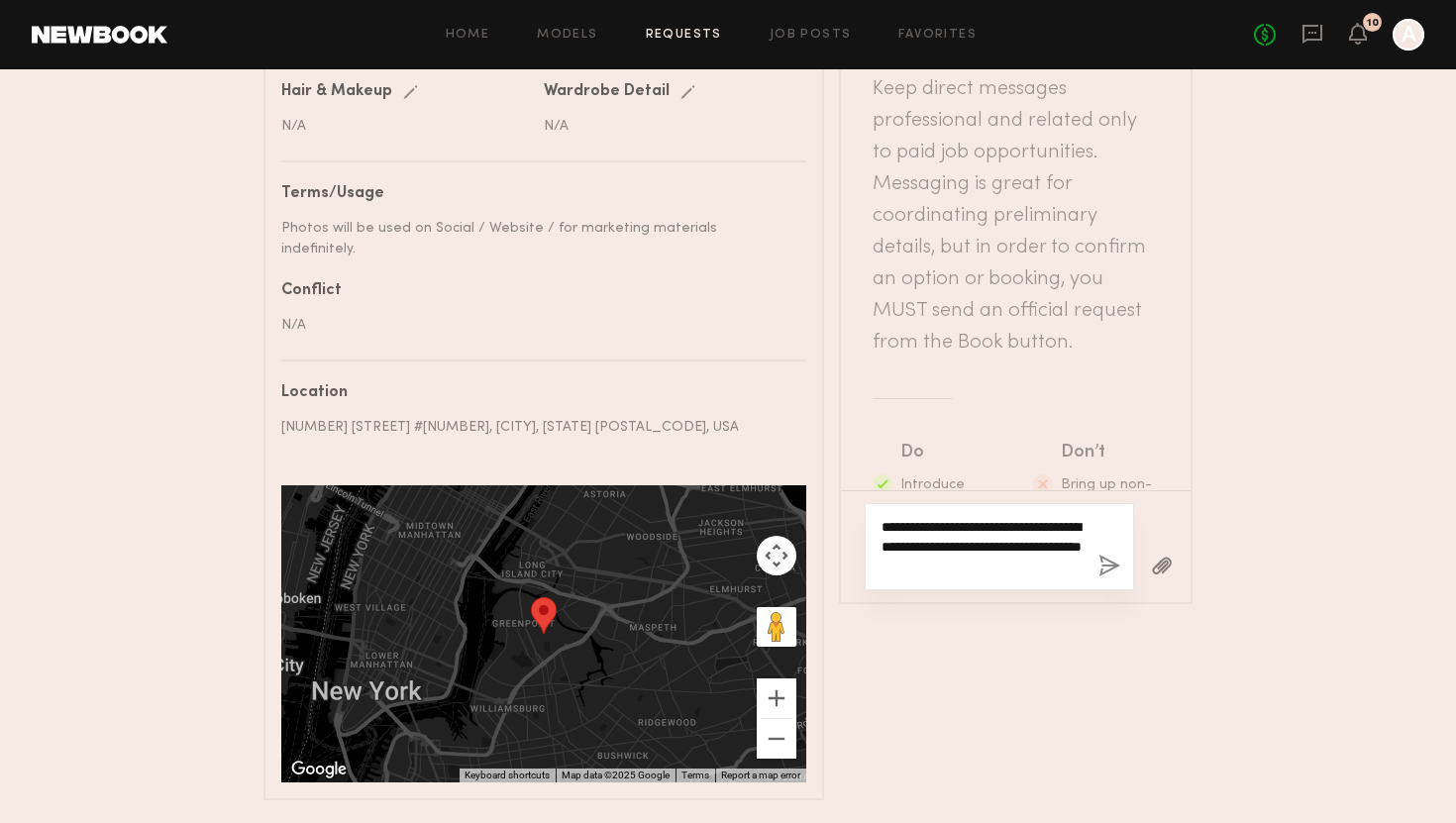 drag, startPoint x: 983, startPoint y: 540, endPoint x: 920, endPoint y: 540, distance: 63 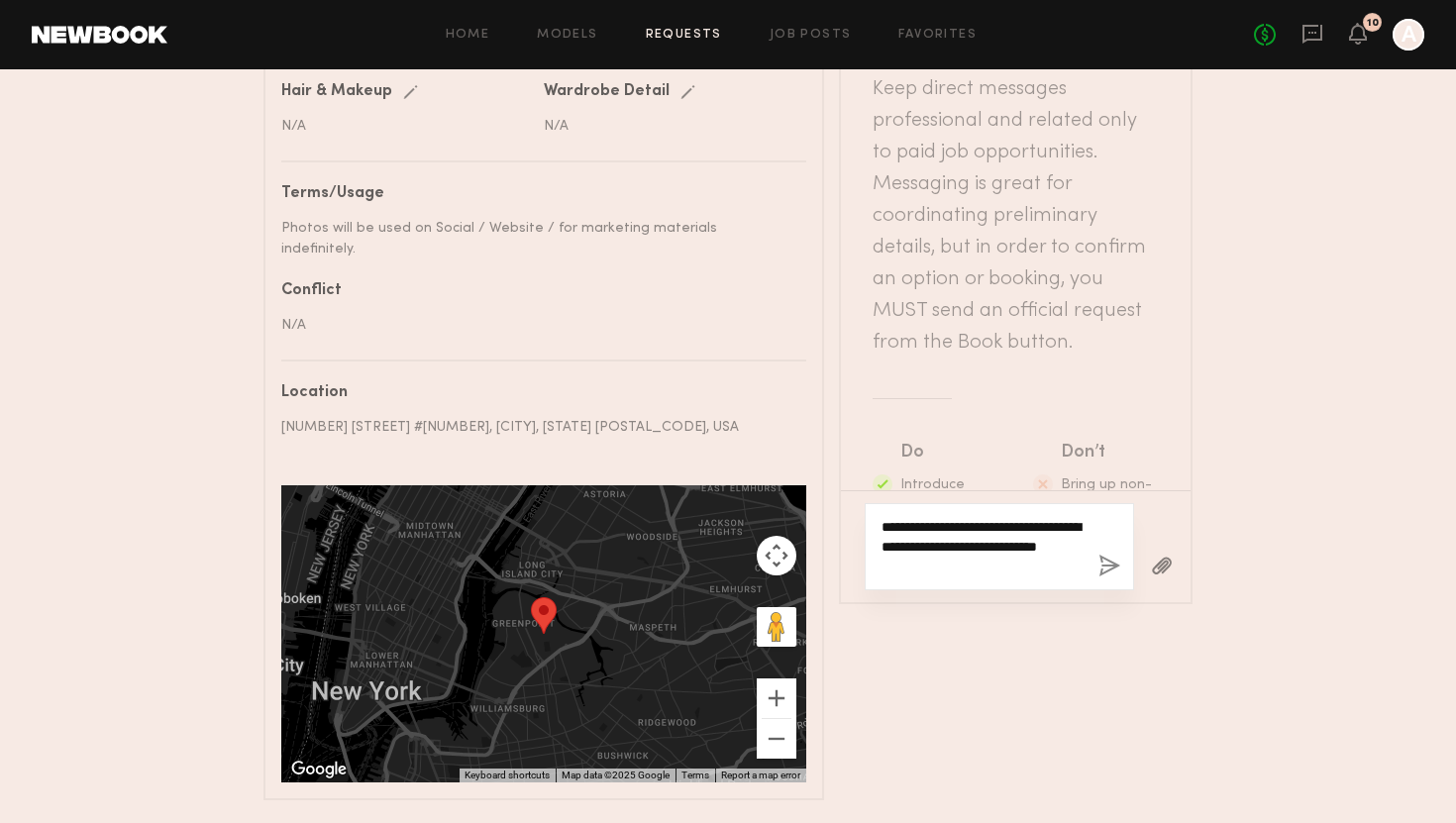 click on "**********" 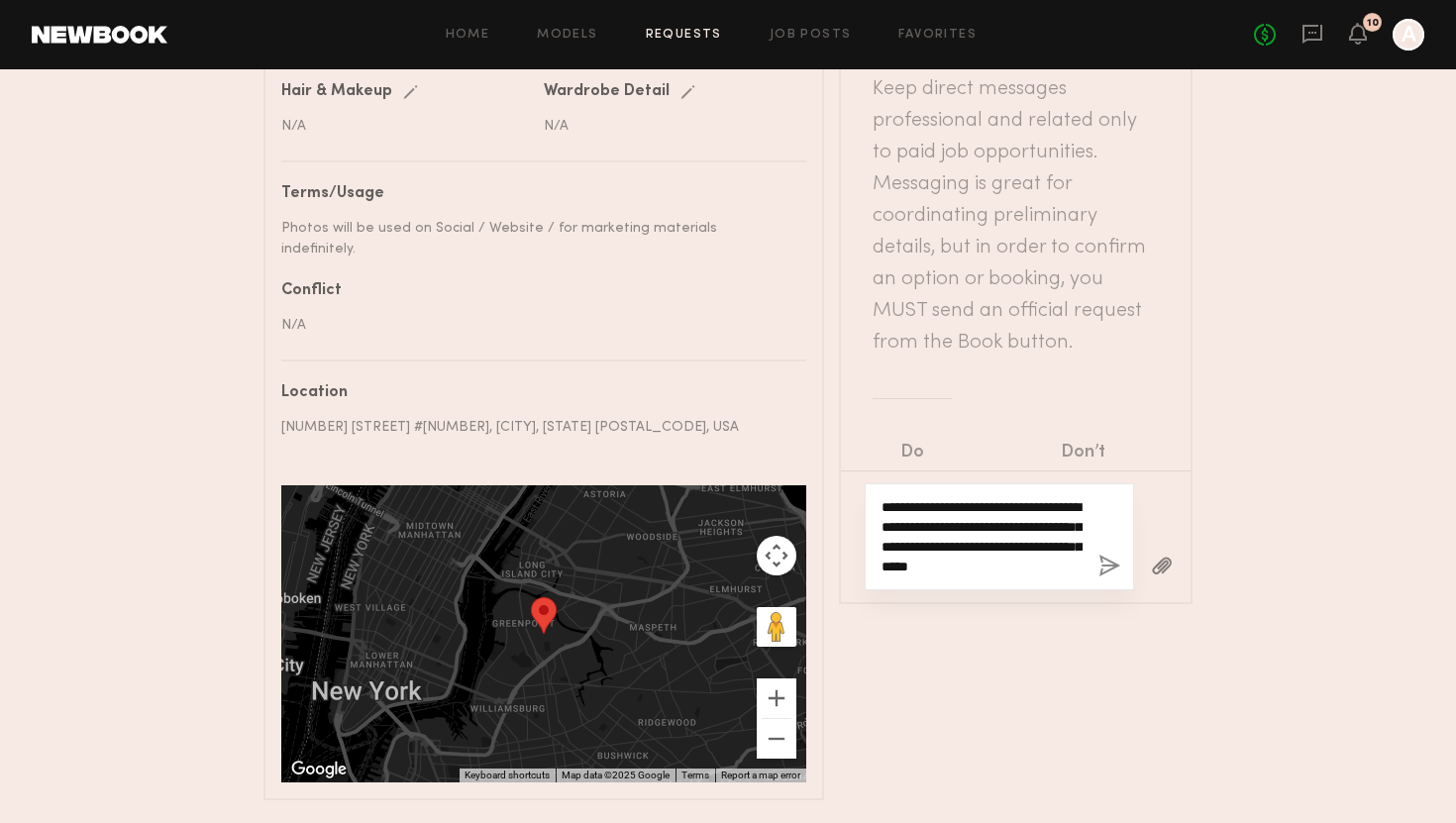type on "**********" 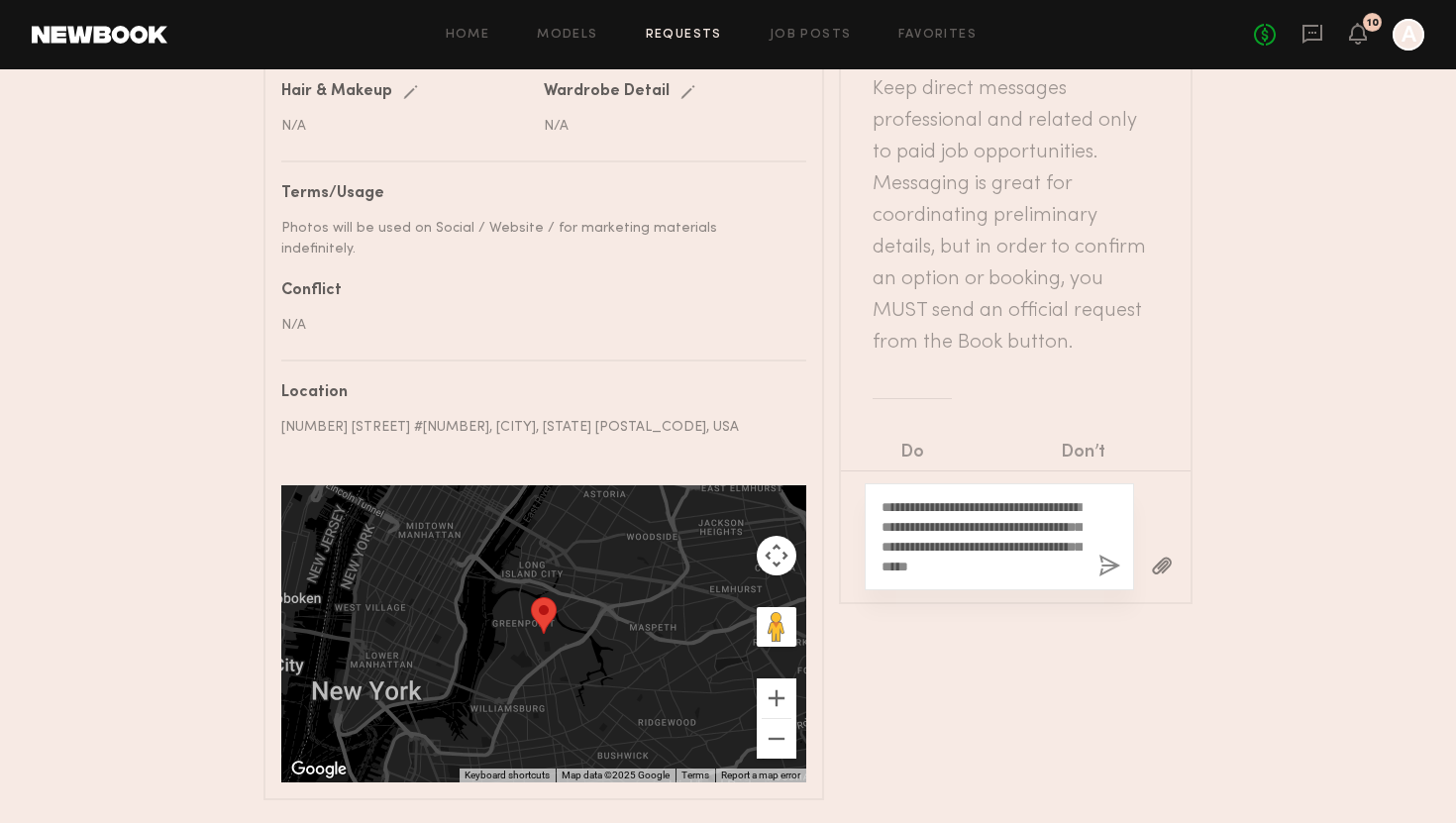 click 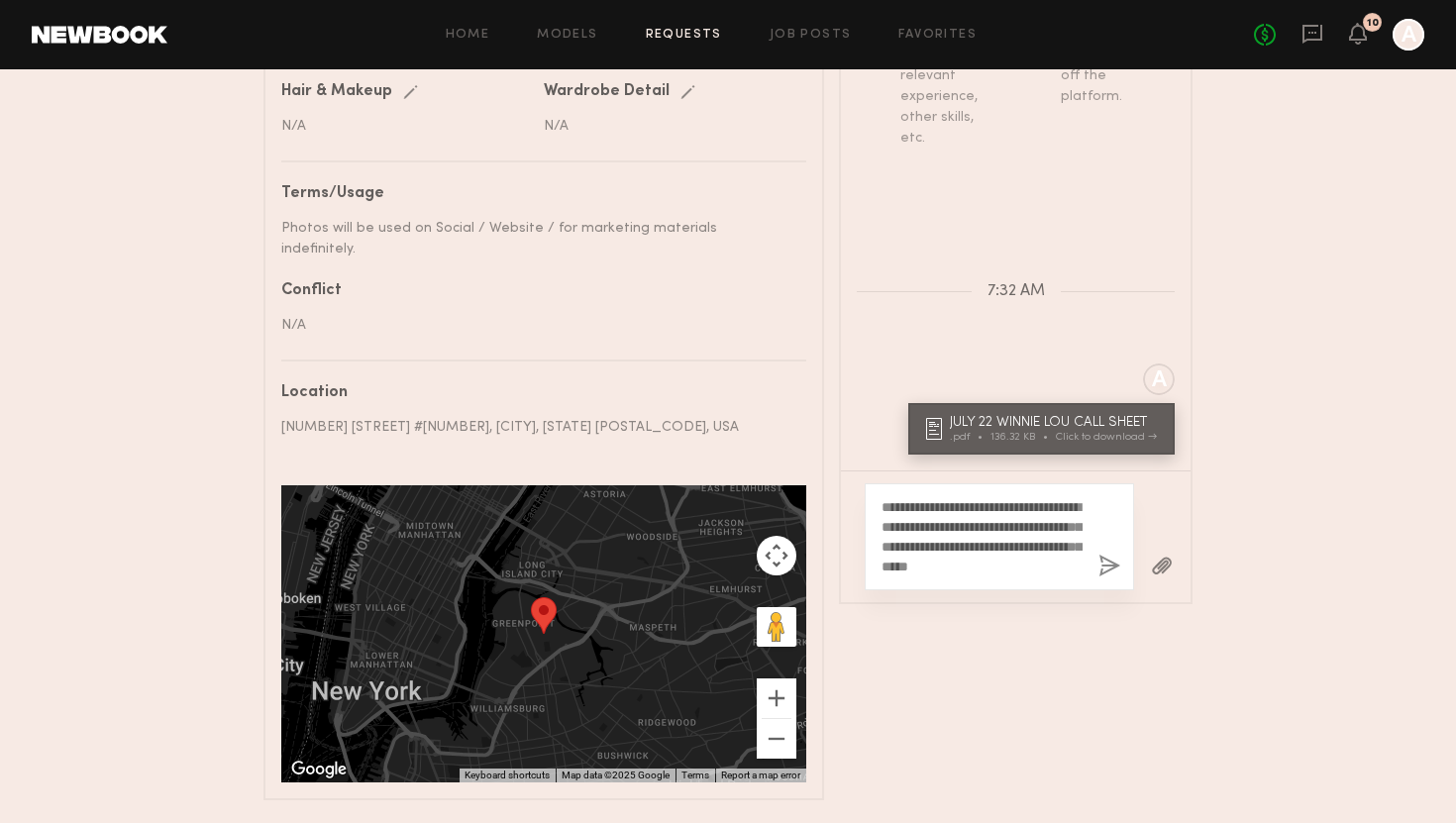 click on "**********" 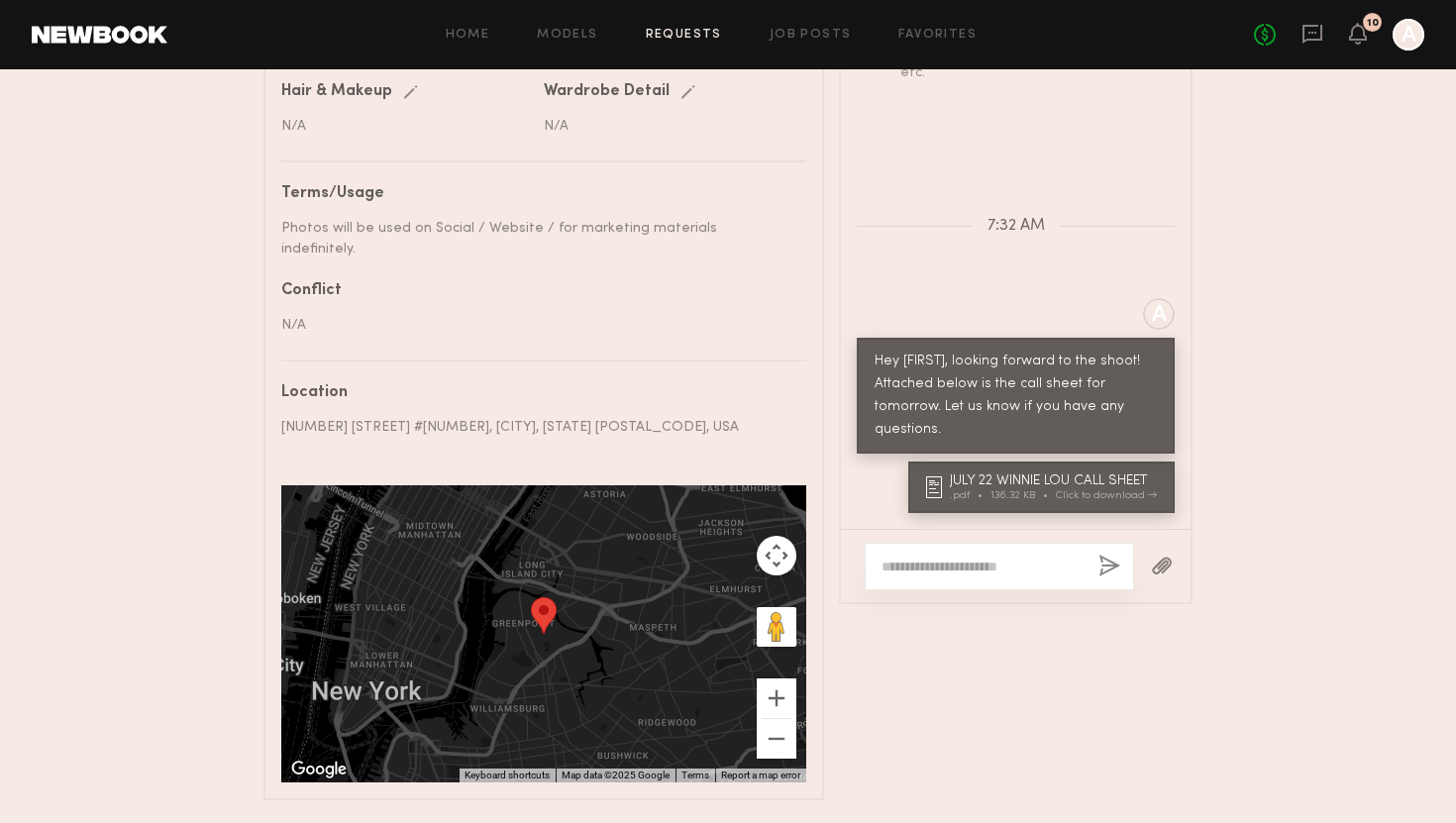 scroll, scrollTop: 841, scrollLeft: 0, axis: vertical 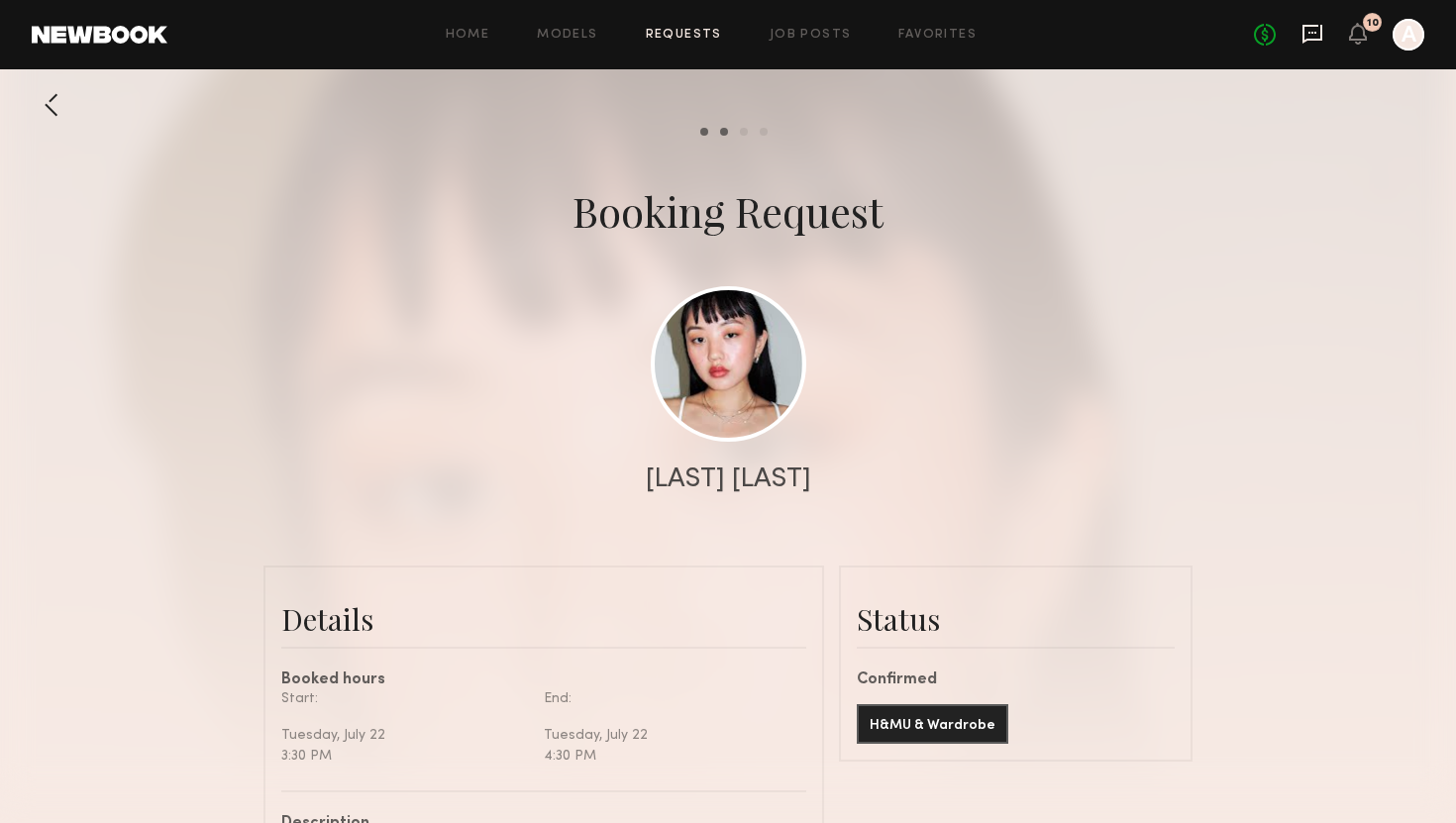 click 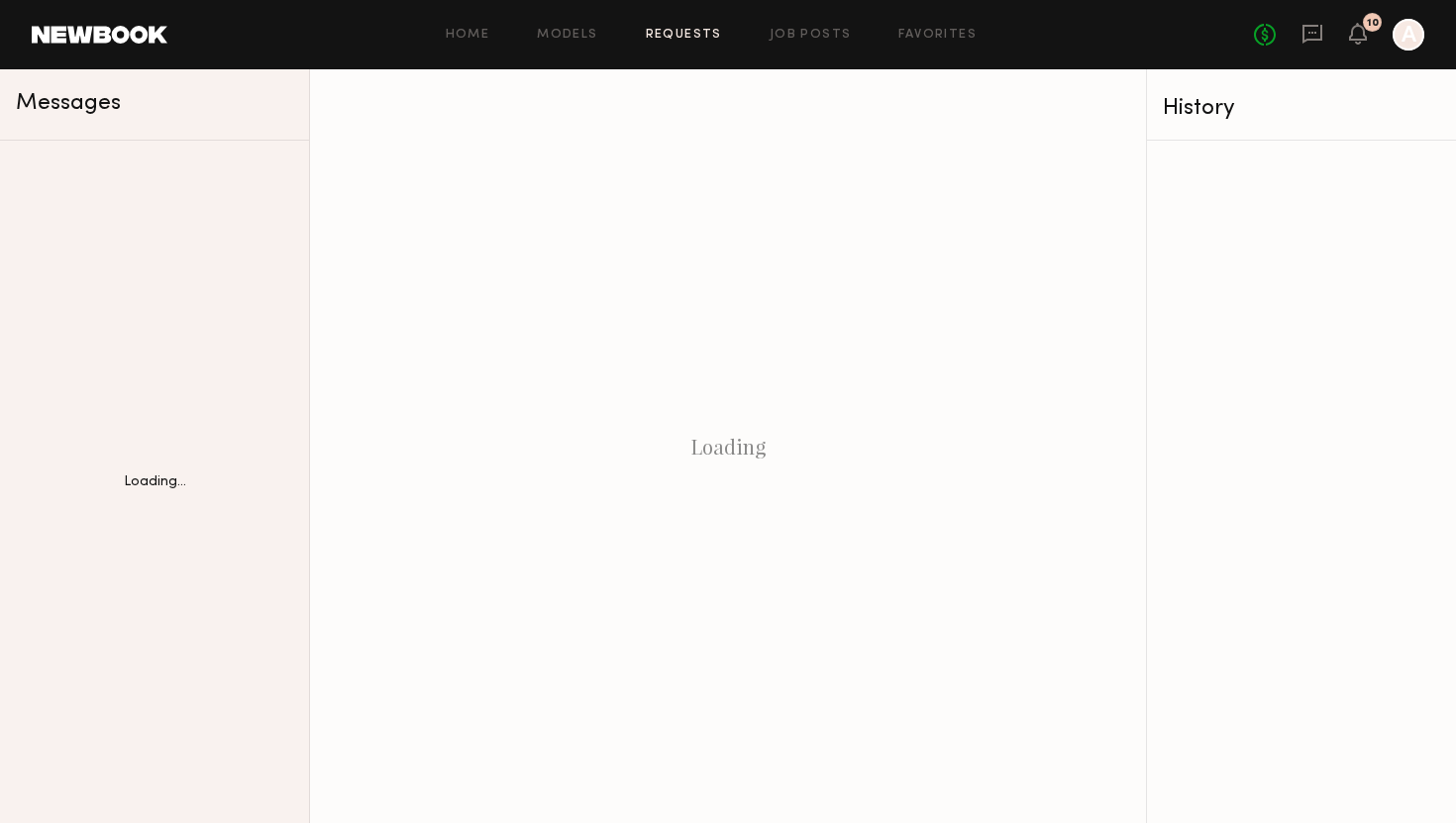 click on "Requests" 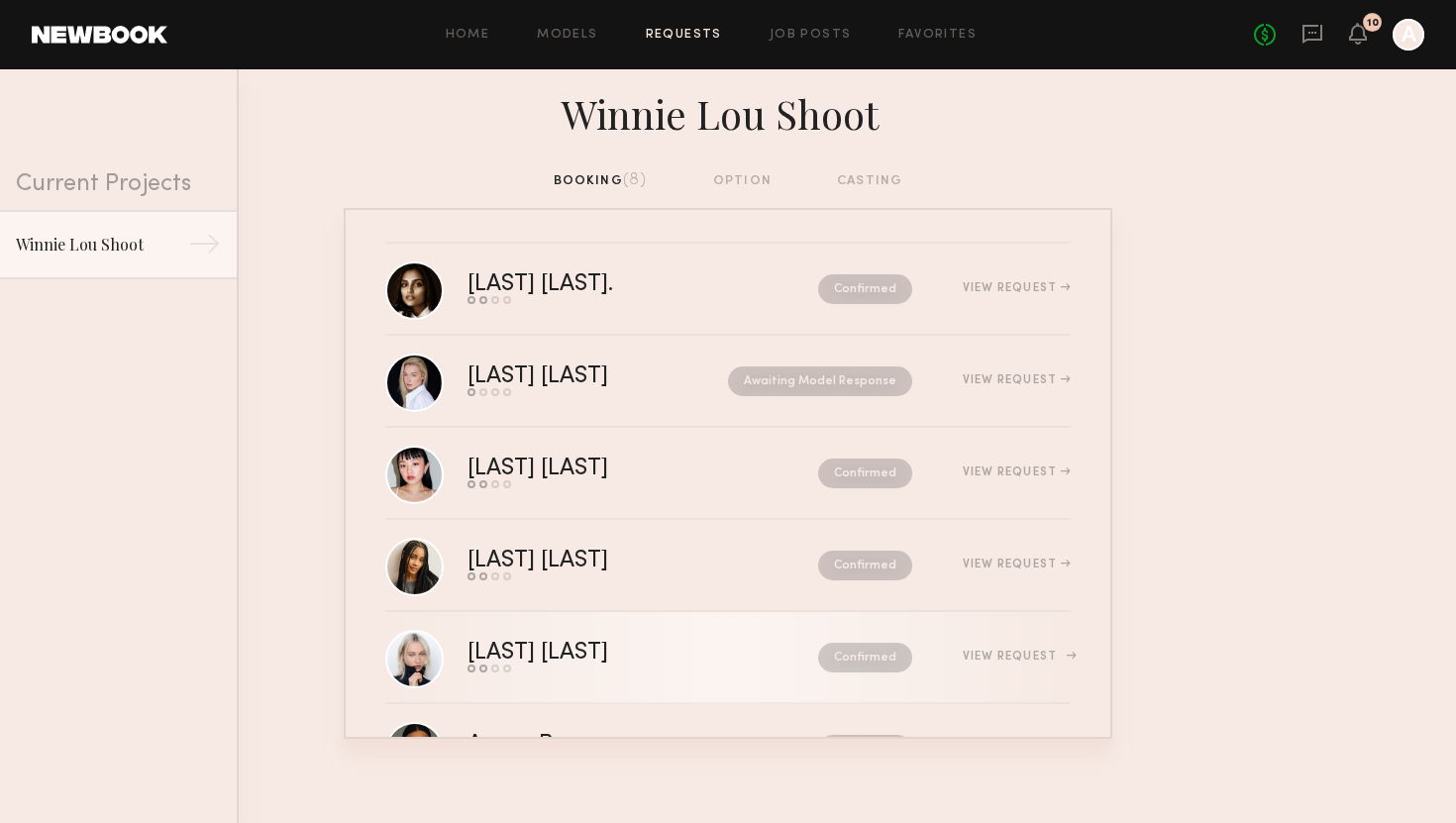 scroll, scrollTop: 275, scrollLeft: 0, axis: vertical 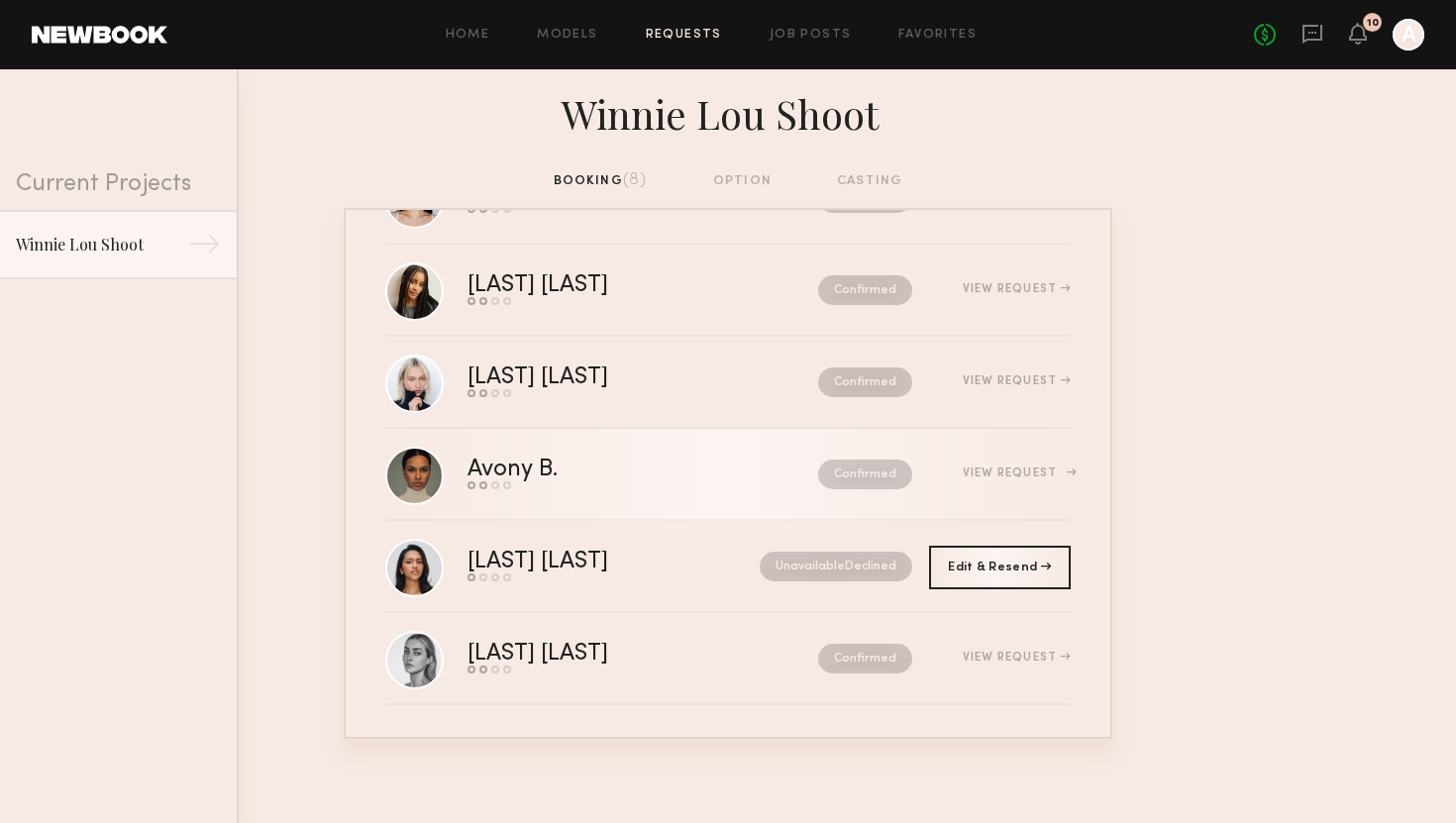 click on "Avony B.  Send request   Model response   Review hours worked   Pay model  Confirmed  View Request" 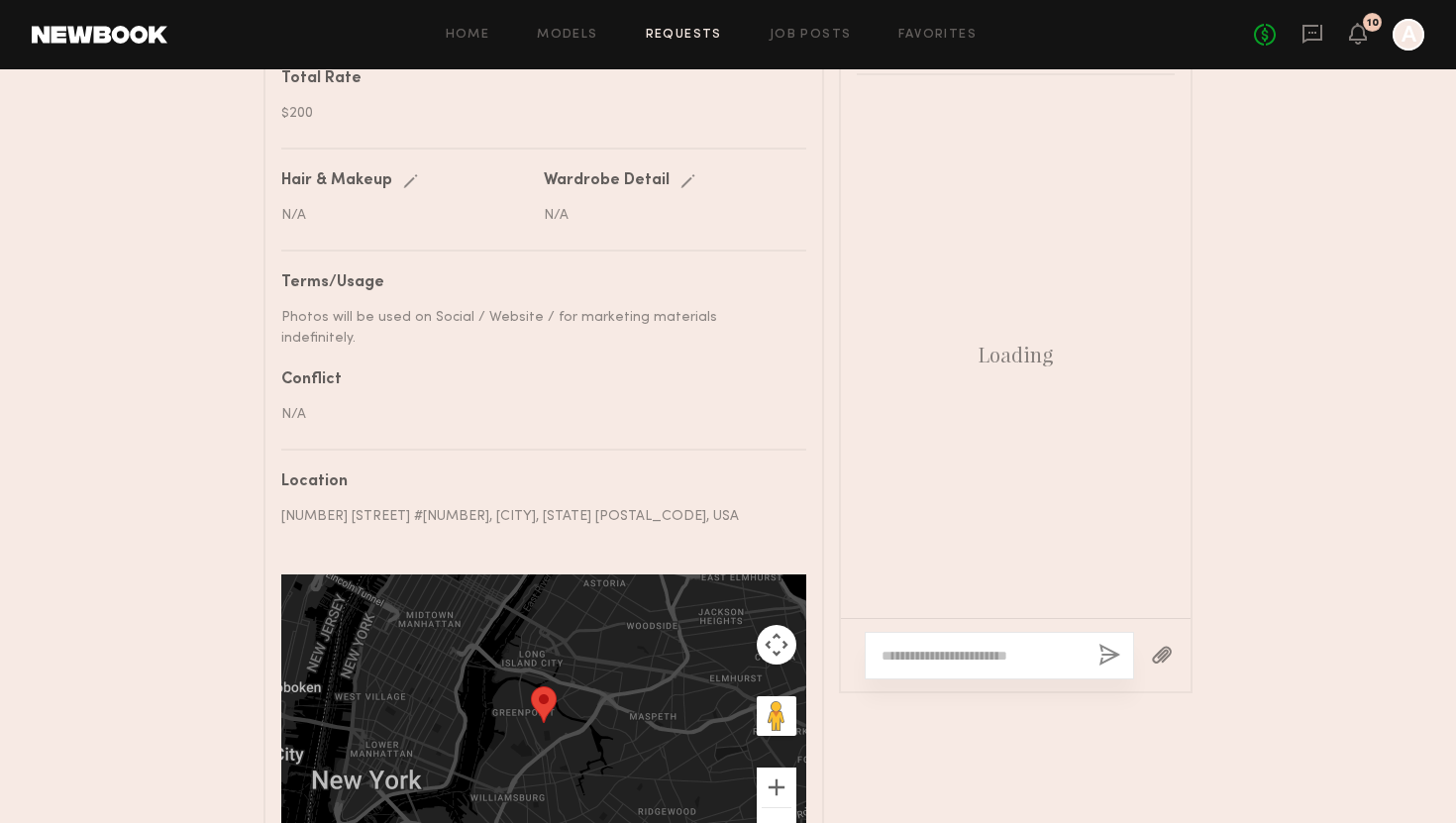 scroll, scrollTop: 1048, scrollLeft: 0, axis: vertical 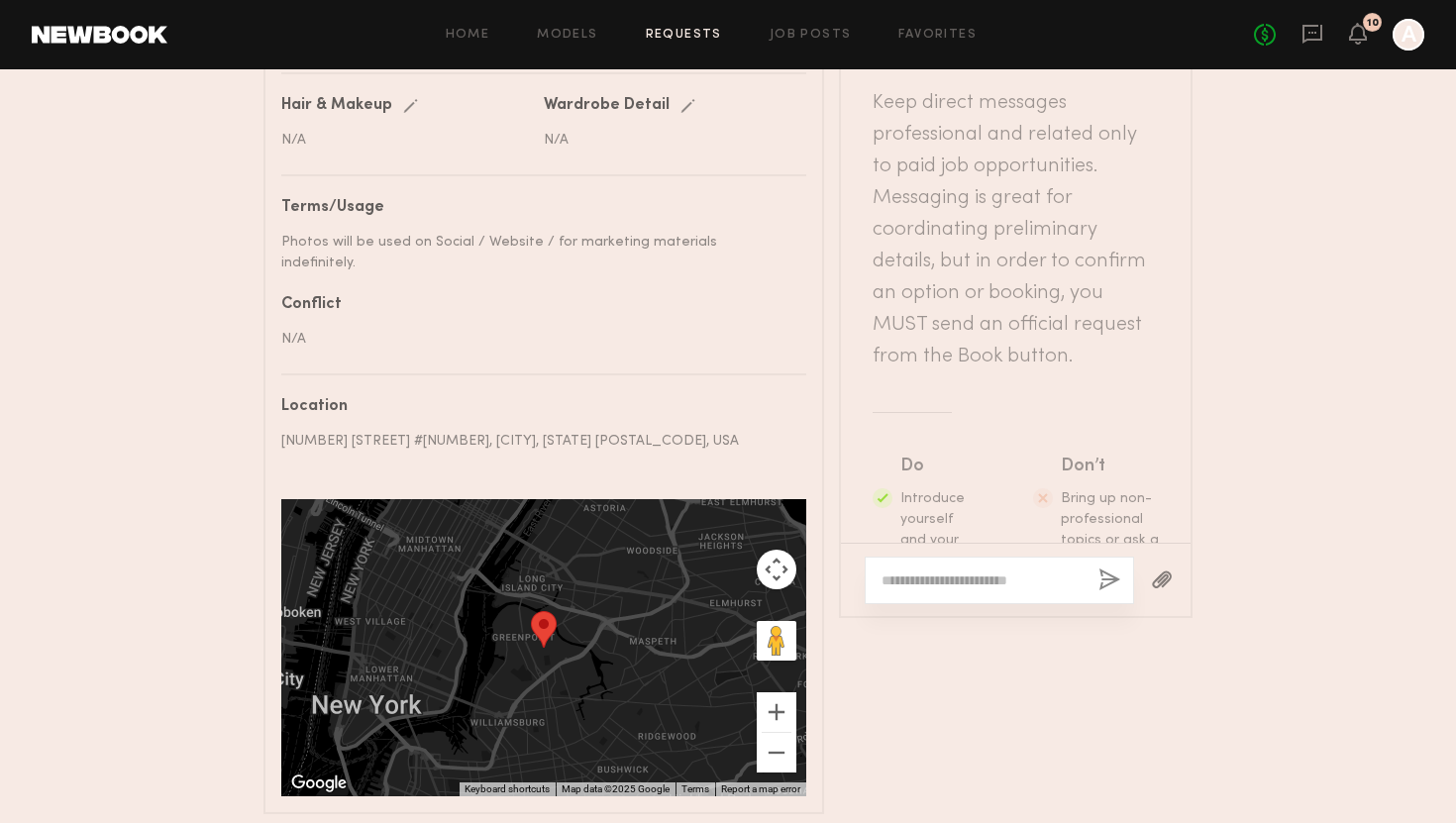 click 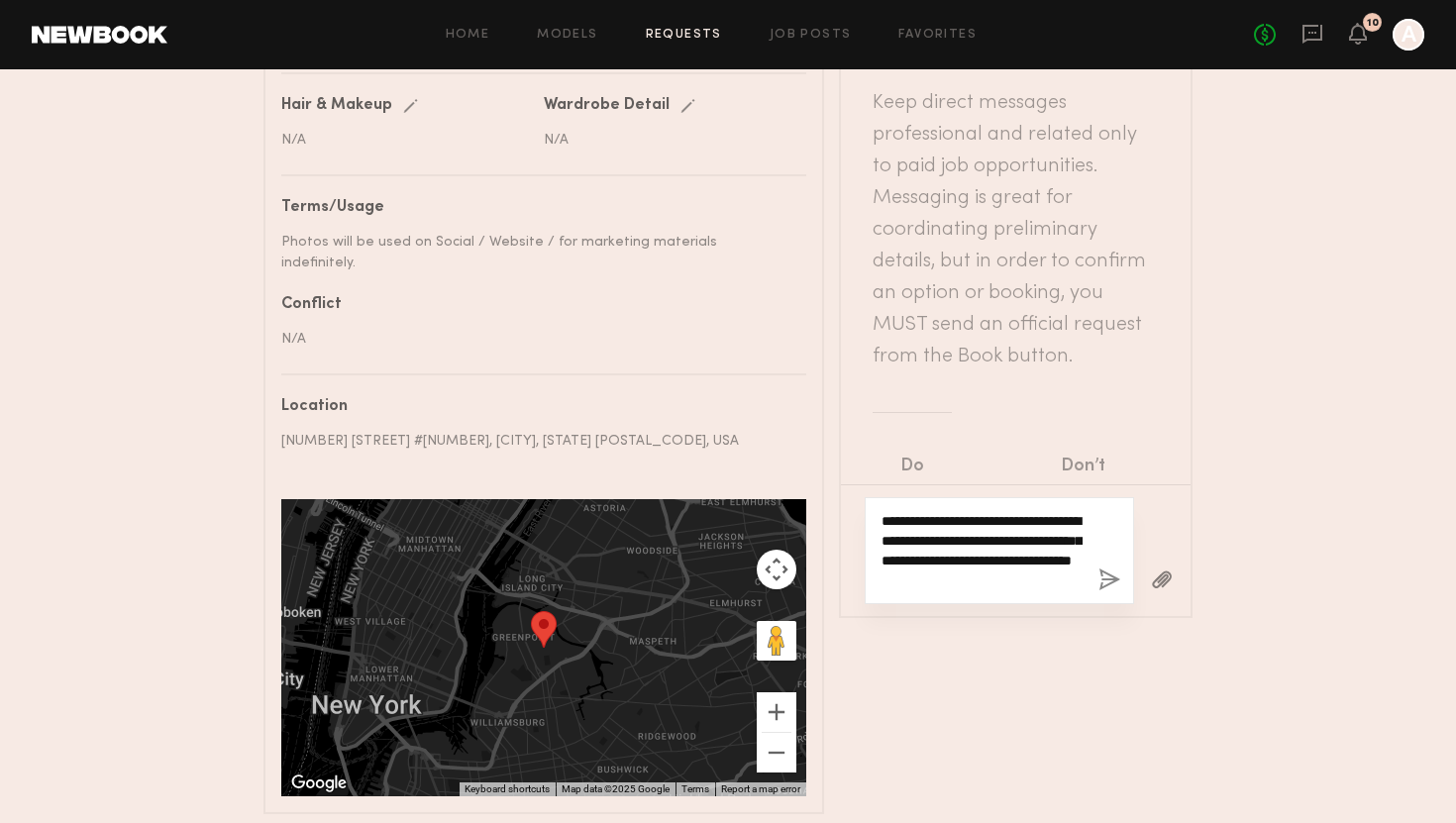 type on "**********" 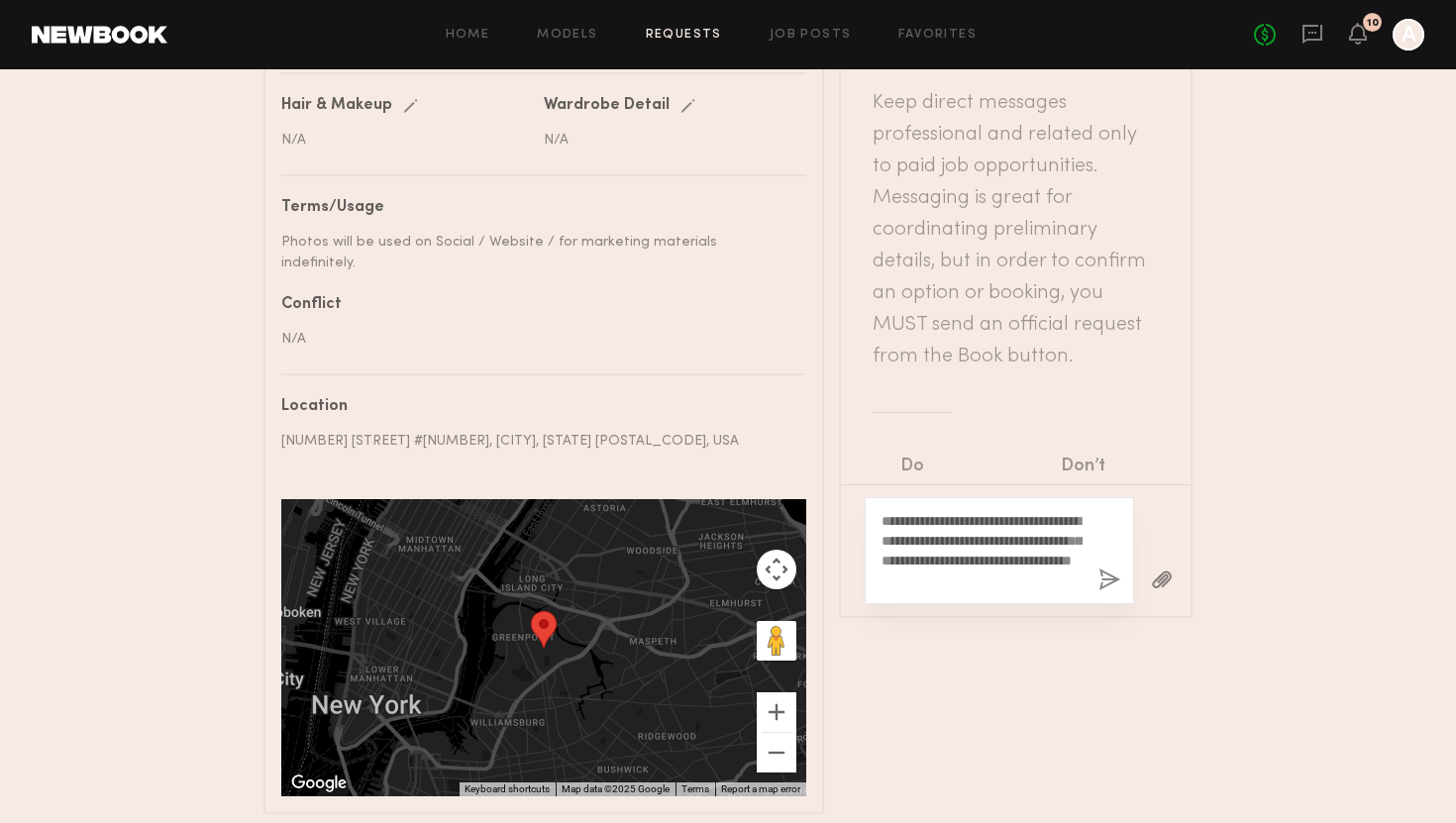 click 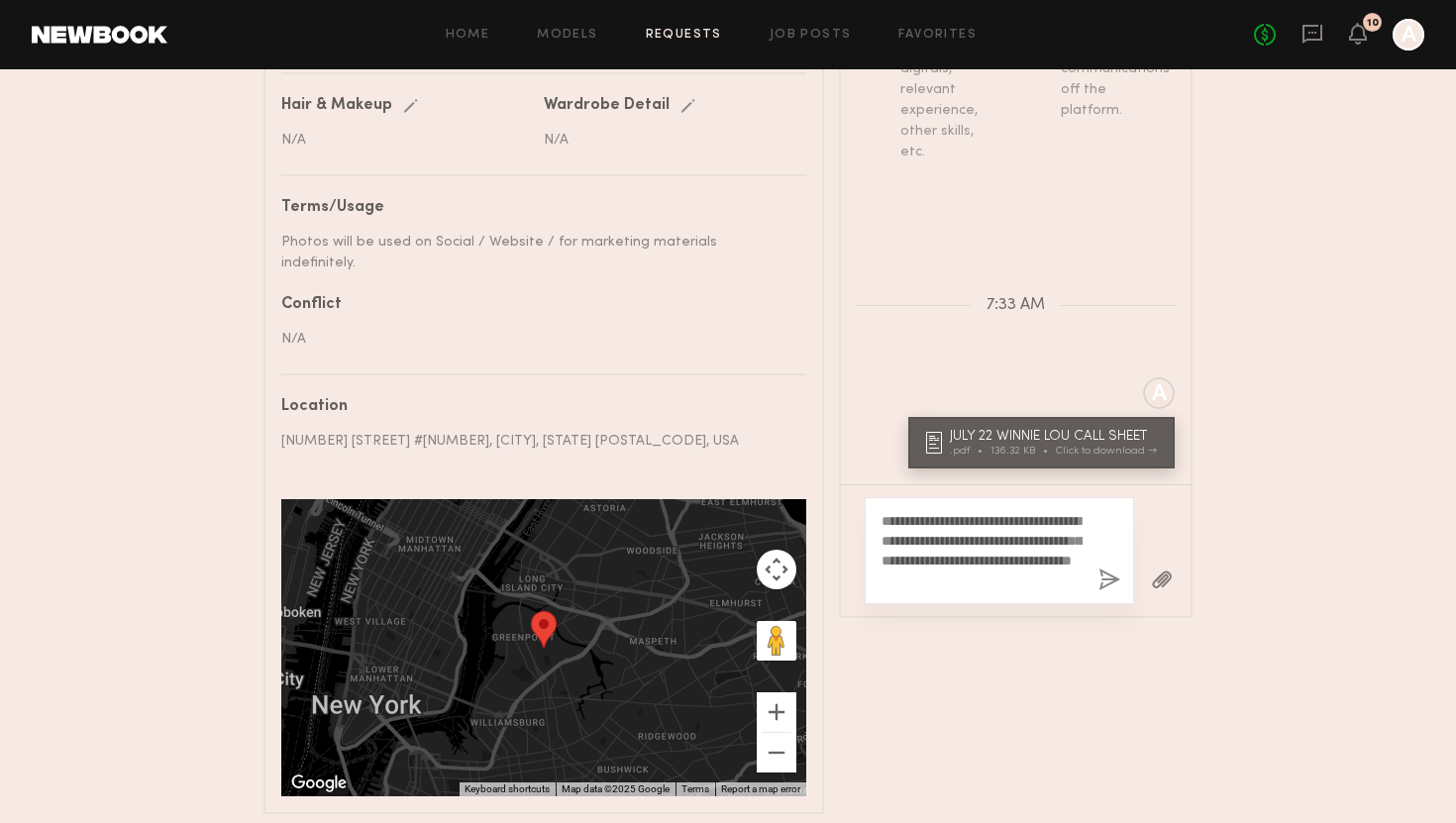 click 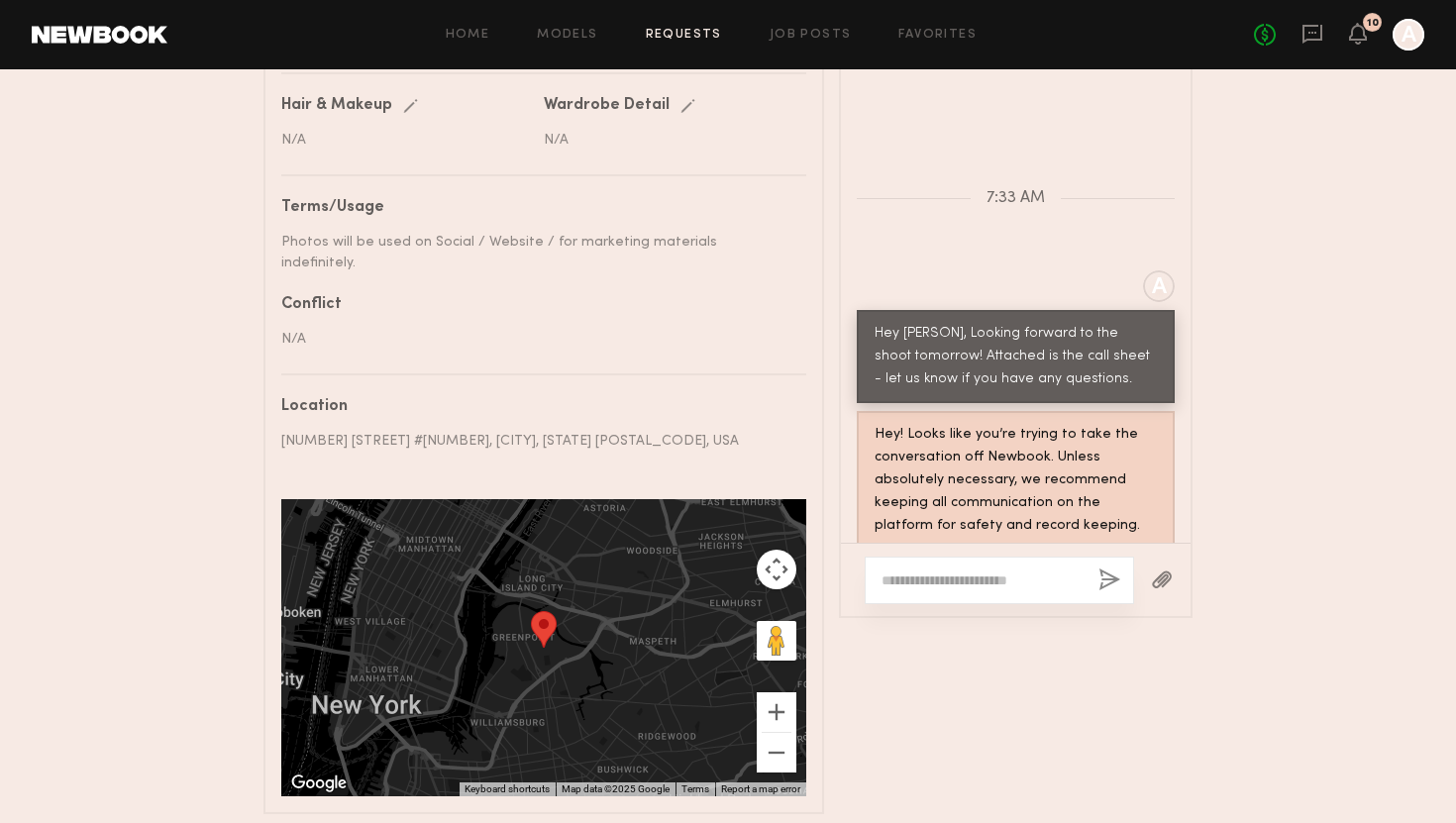 scroll, scrollTop: 907, scrollLeft: 0, axis: vertical 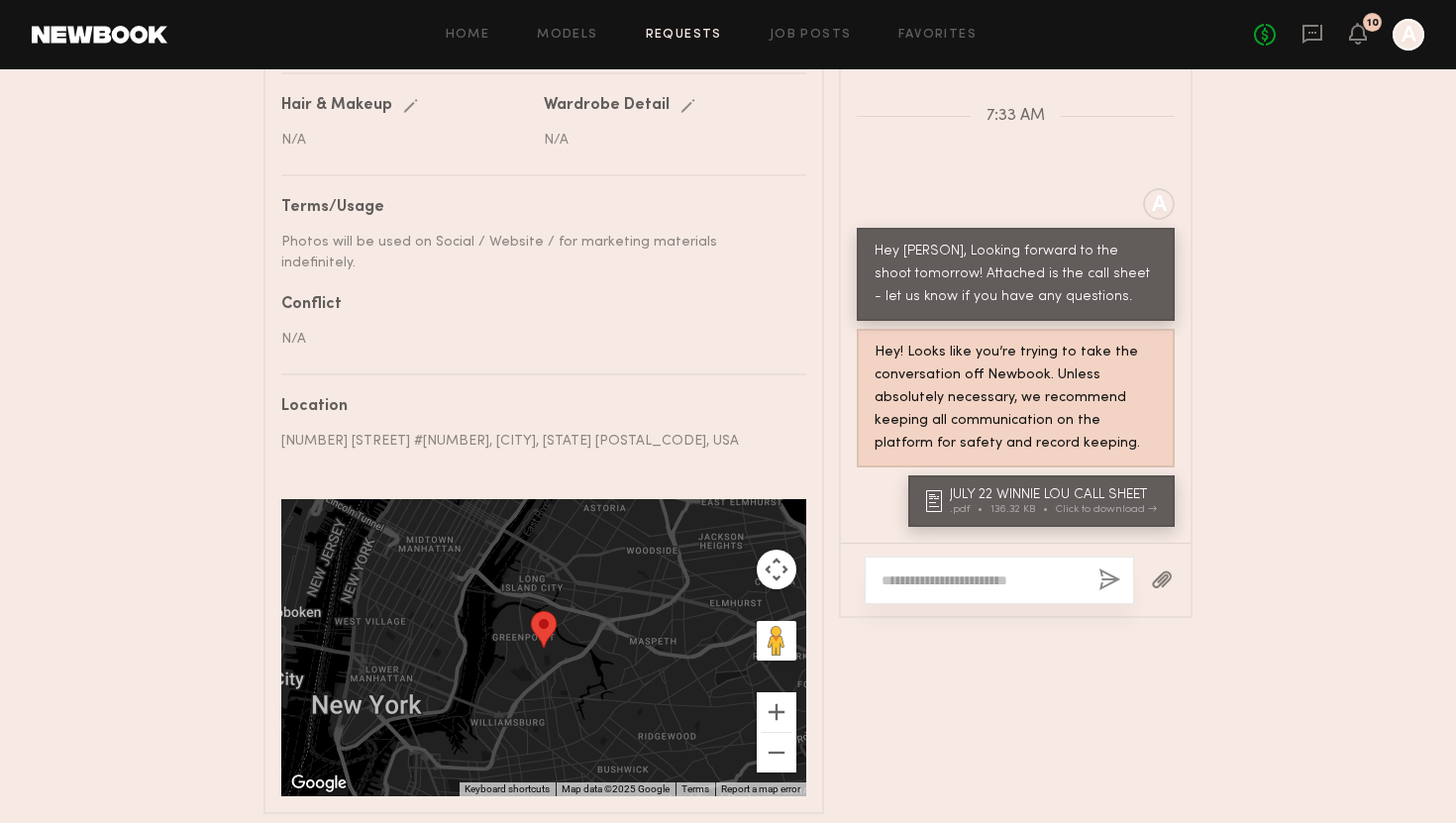 click on "Requests" 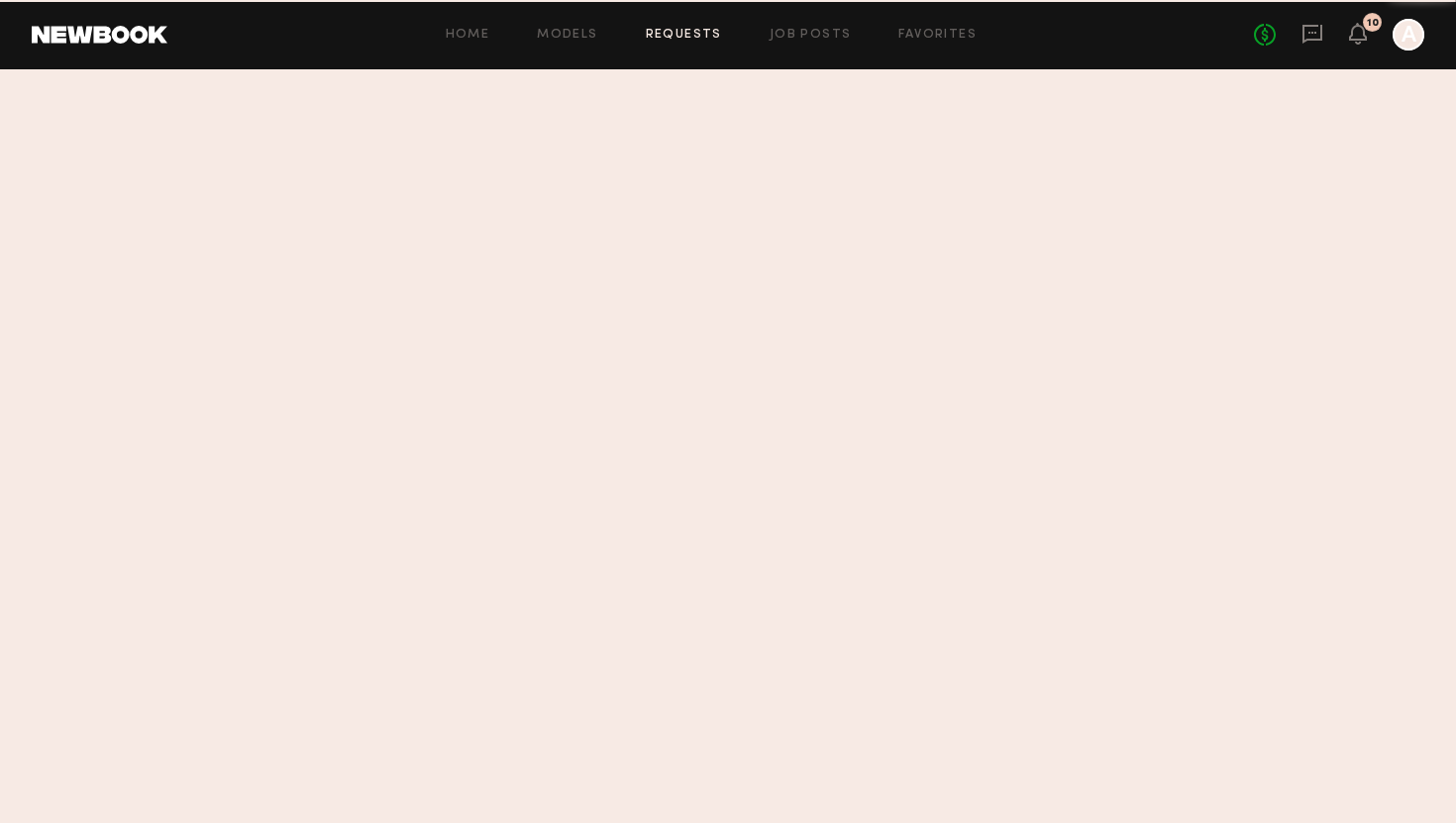 scroll, scrollTop: 0, scrollLeft: 0, axis: both 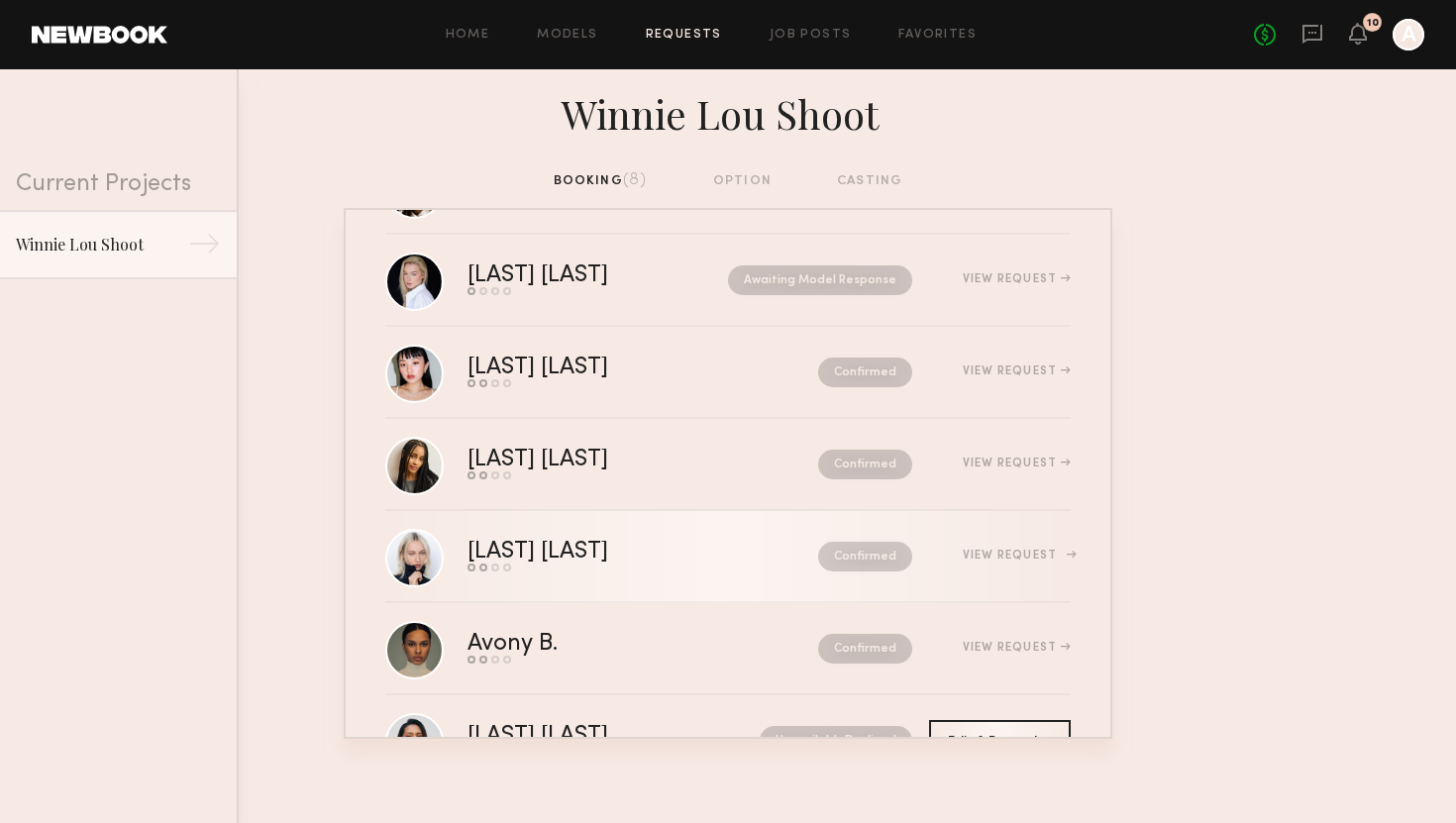 click on "Confirmed" 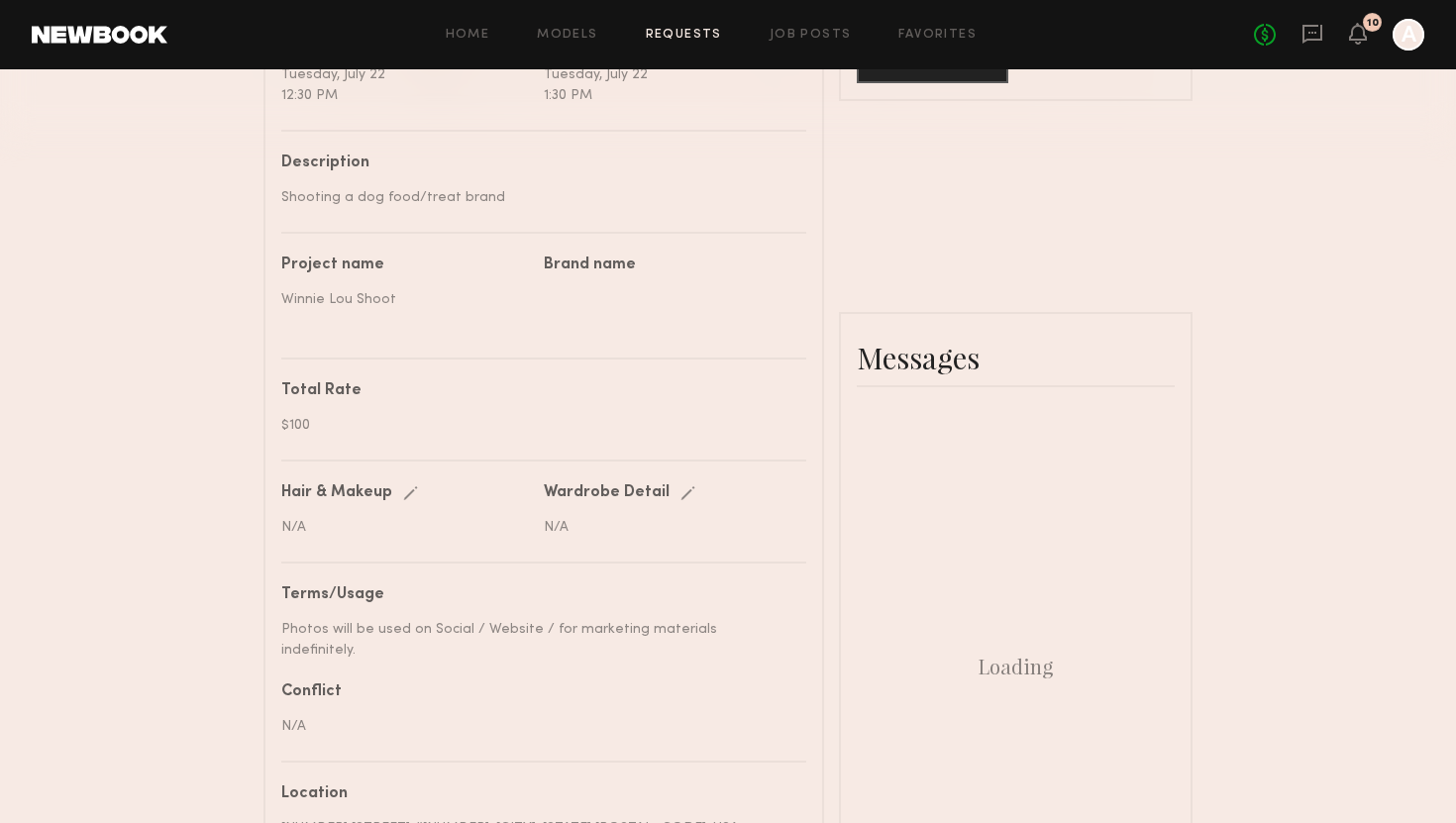 scroll, scrollTop: 715, scrollLeft: 0, axis: vertical 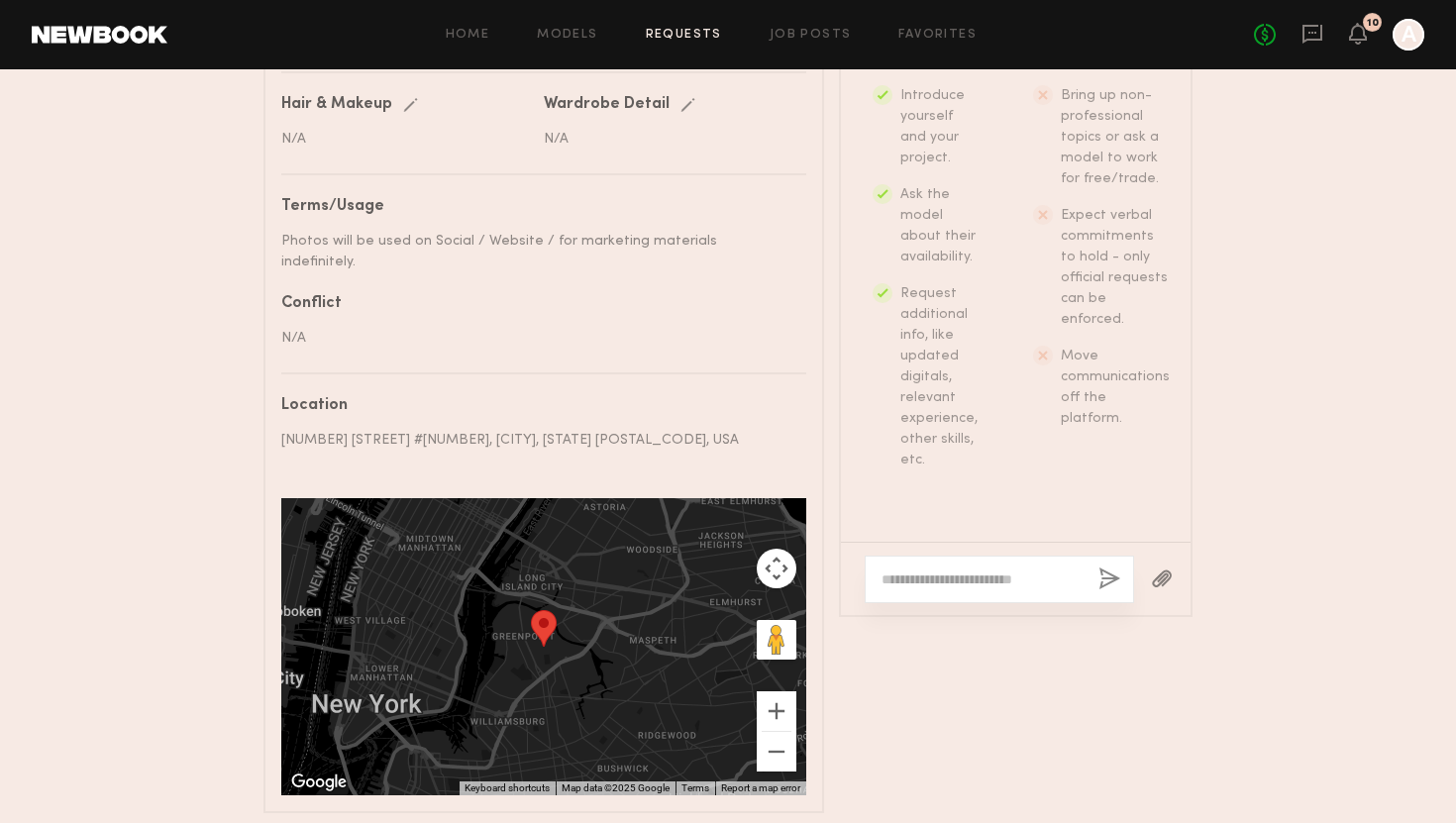 click 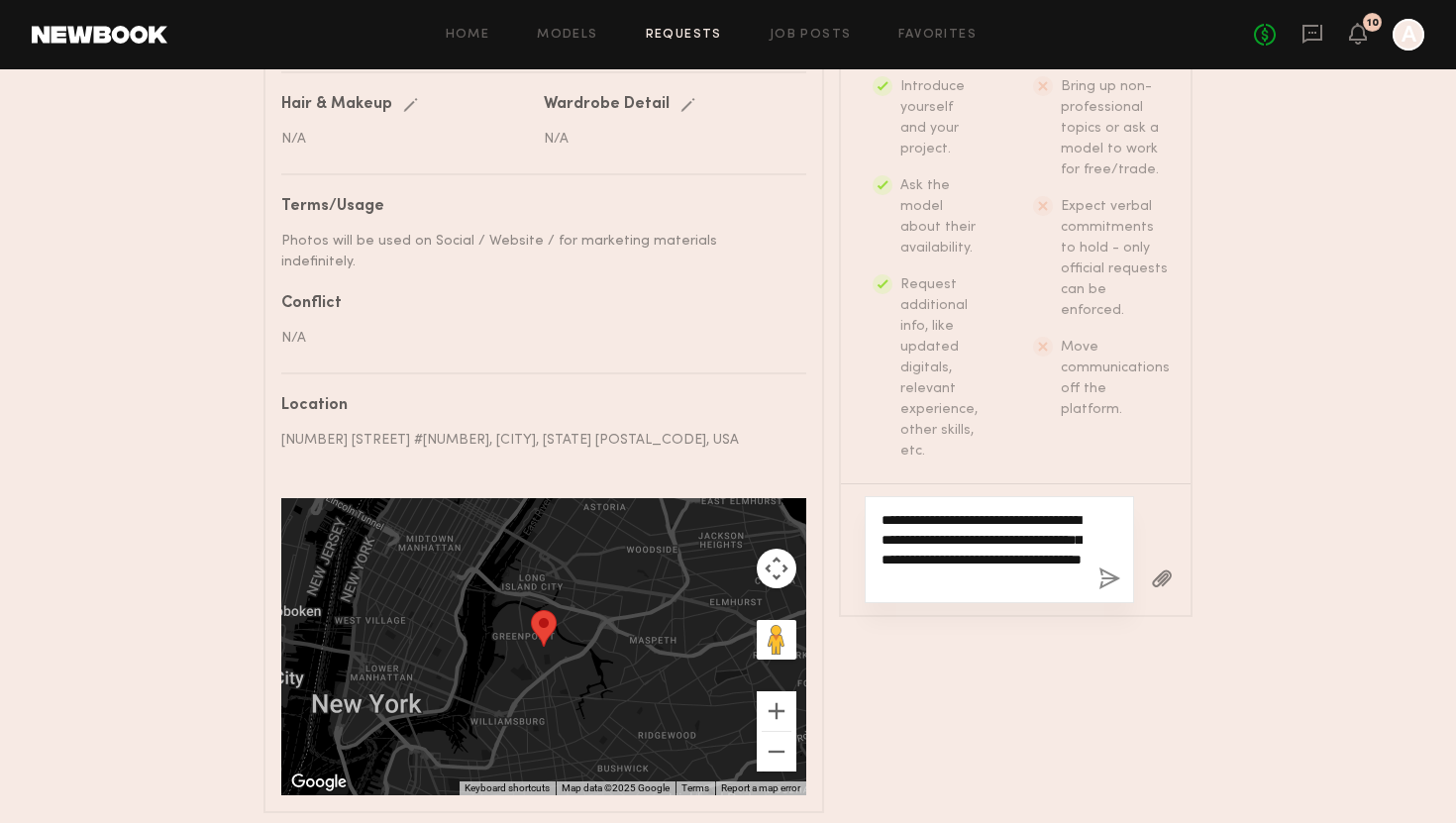 type on "**********" 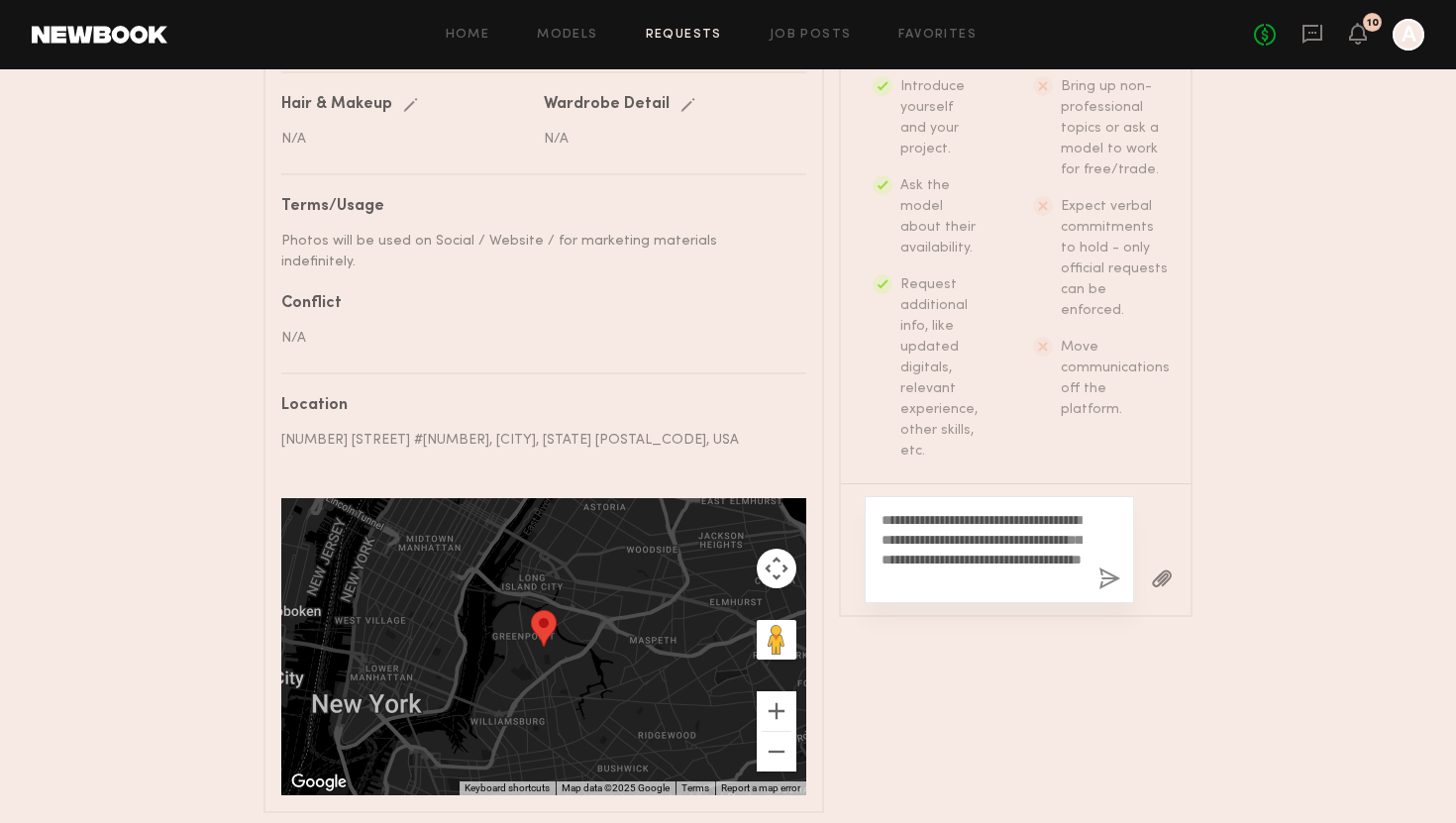 click 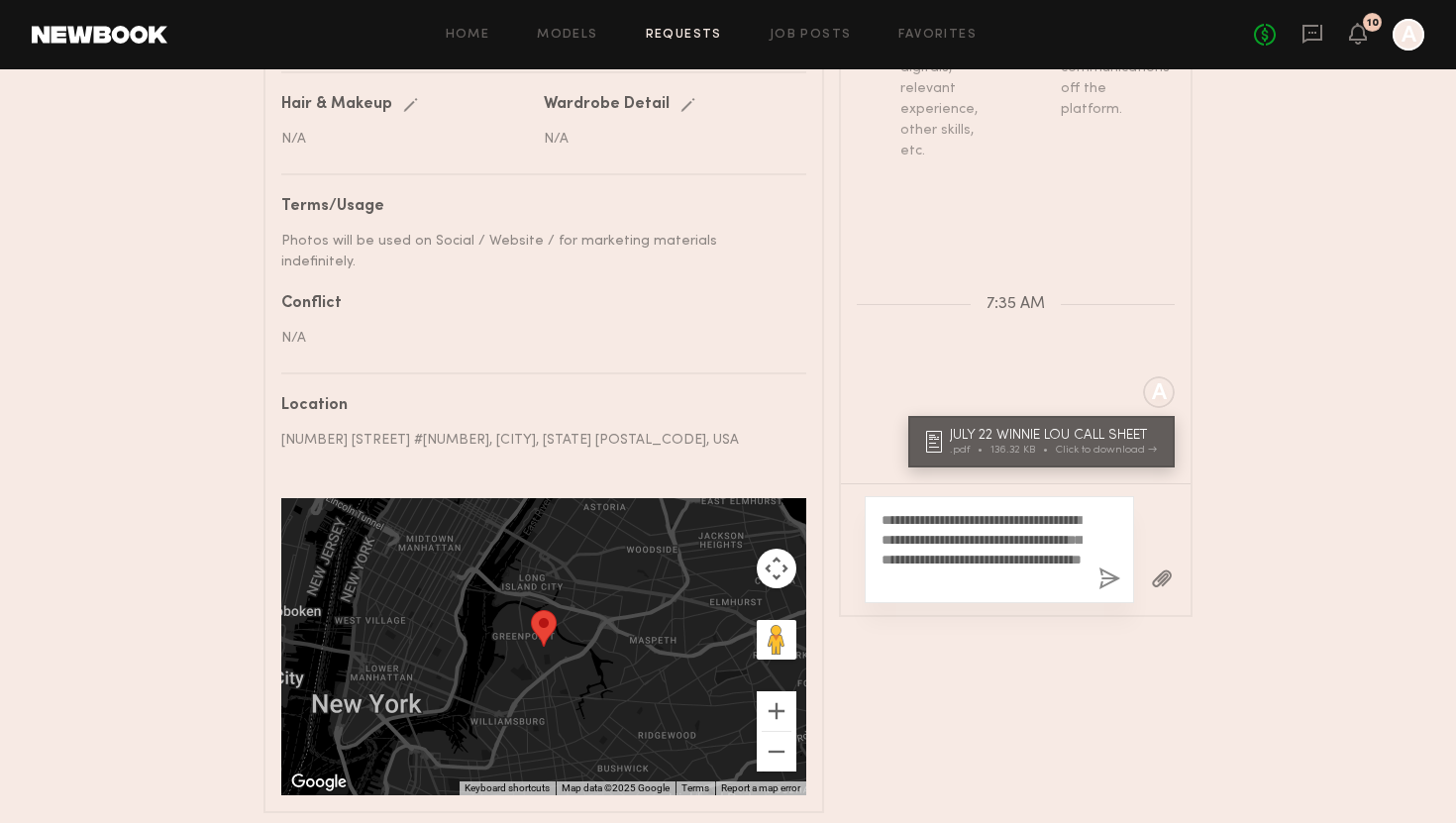 click 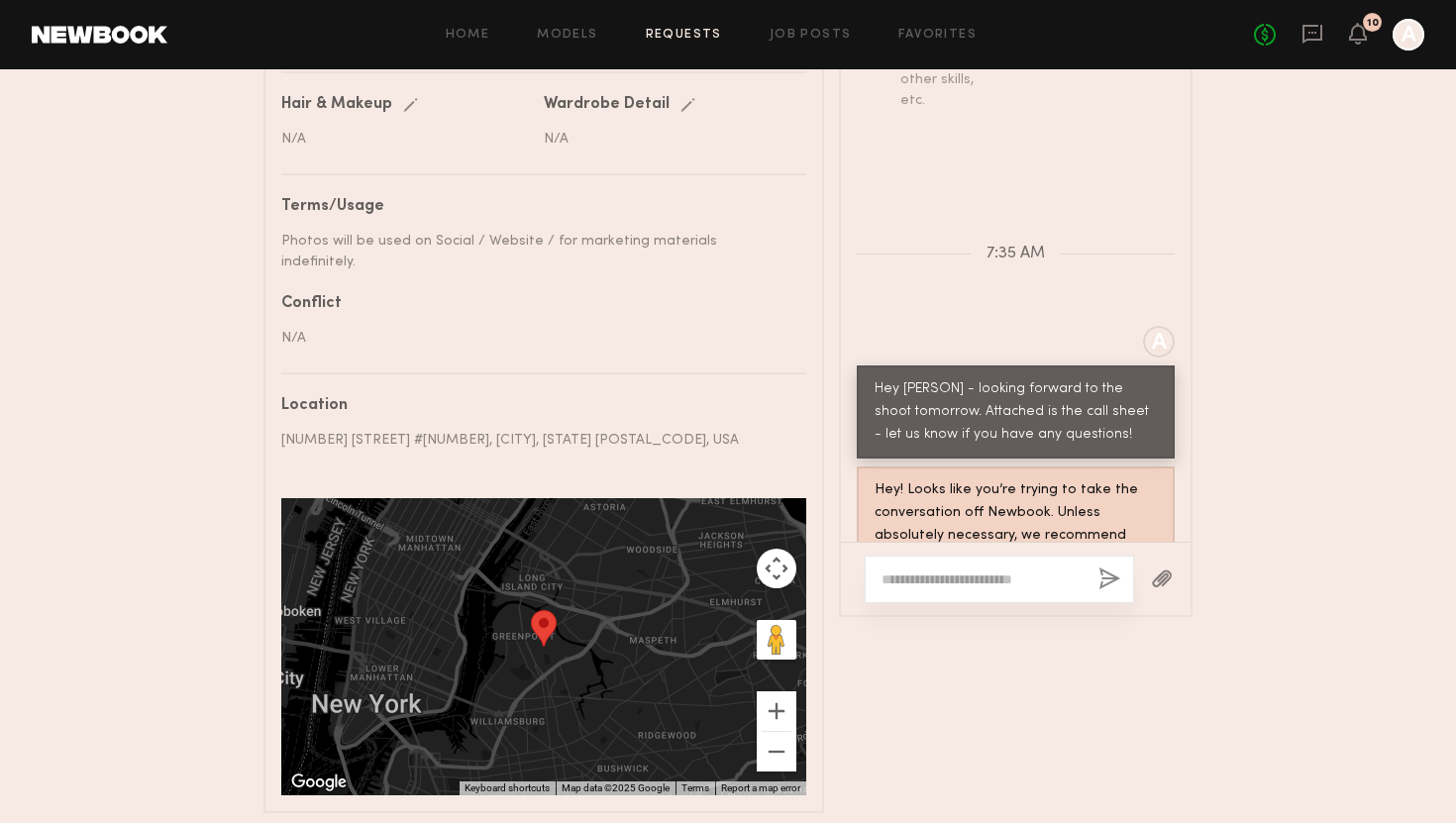 scroll, scrollTop: 907, scrollLeft: 0, axis: vertical 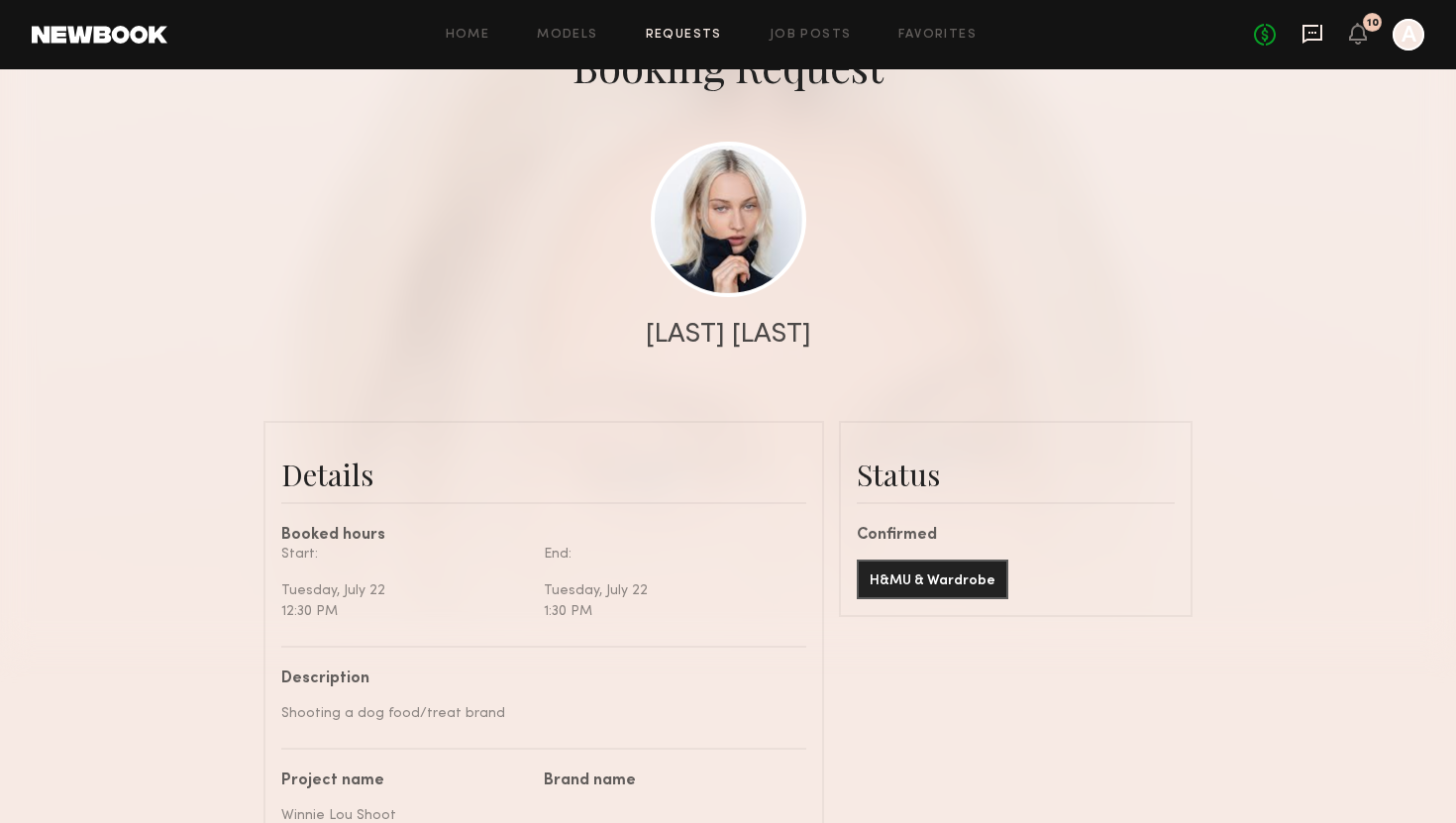 click 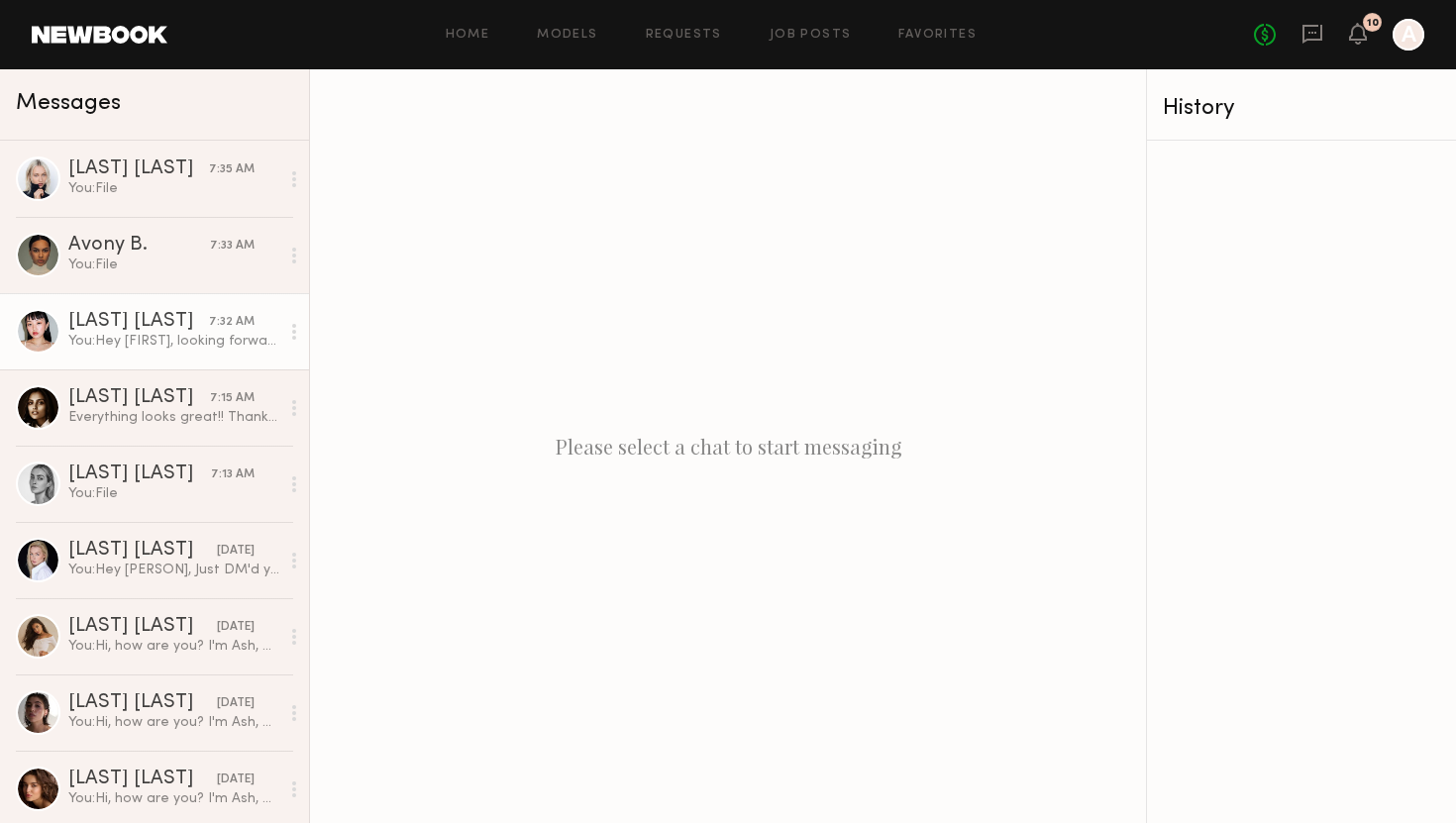 click on "You:  Hey Lin, looking forward to the shoot! Attached below is the call sheet for tomorrow. Let us know if you have any questions." 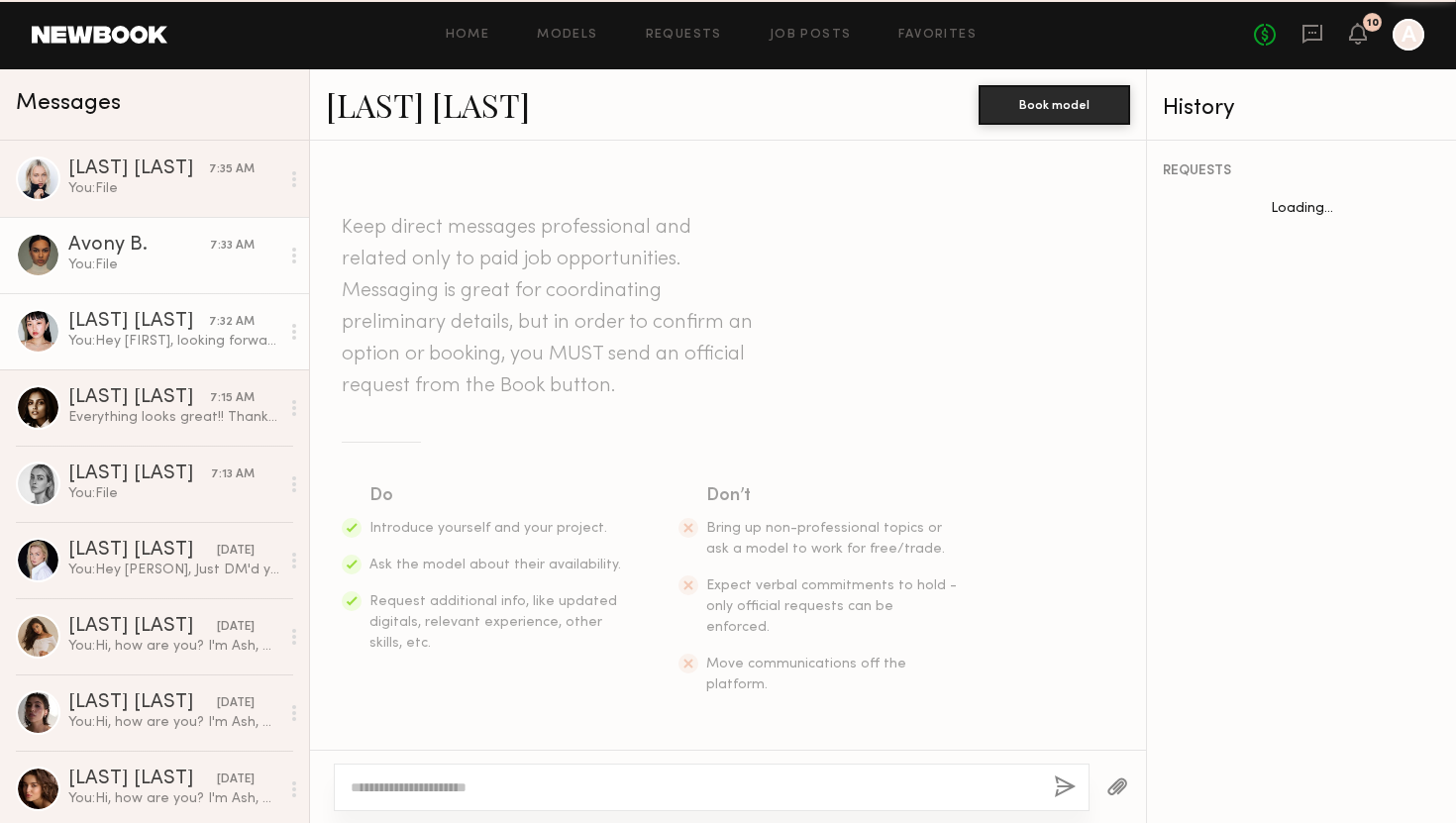 scroll, scrollTop: 602, scrollLeft: 0, axis: vertical 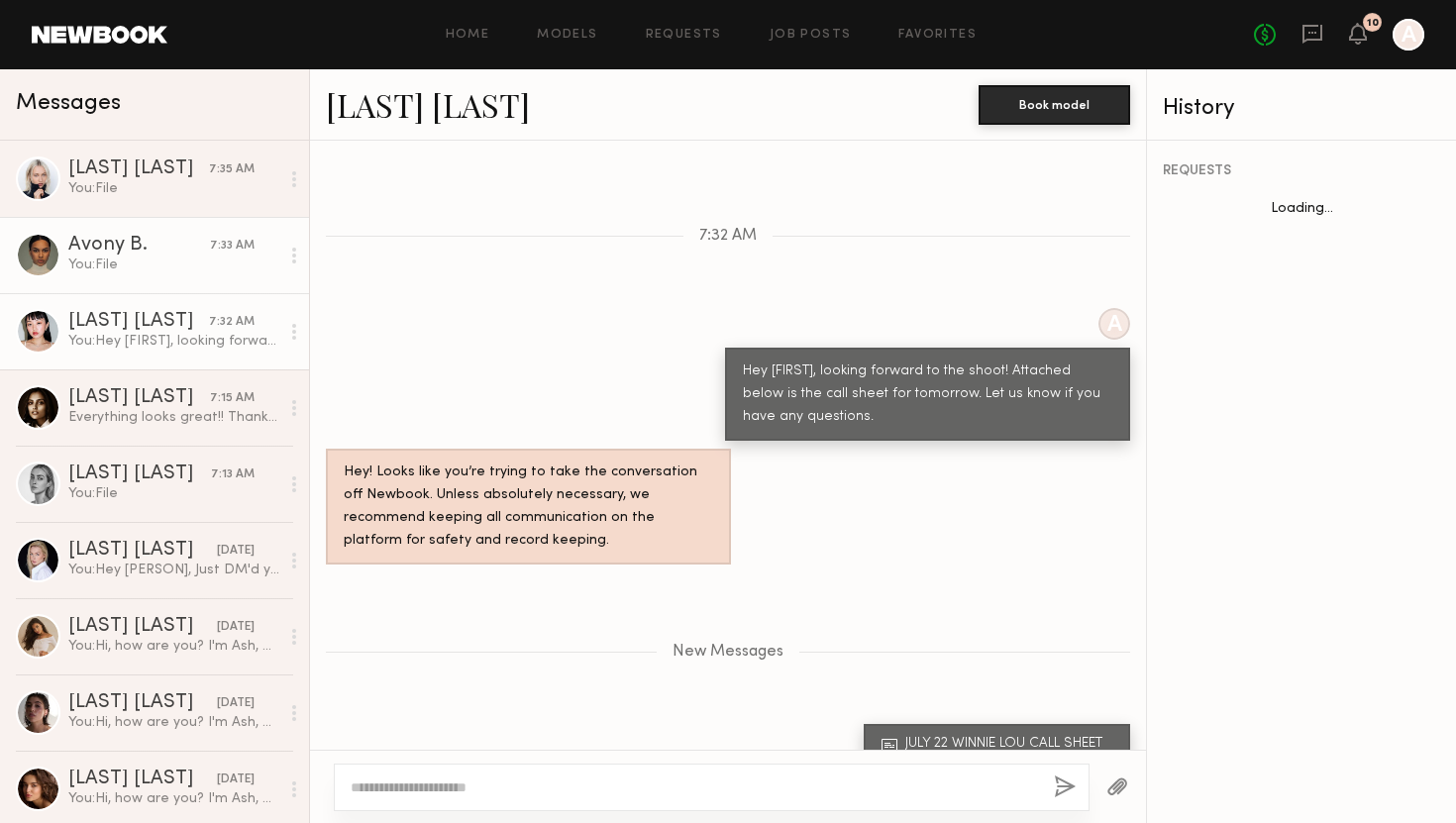 click on "You:  File" 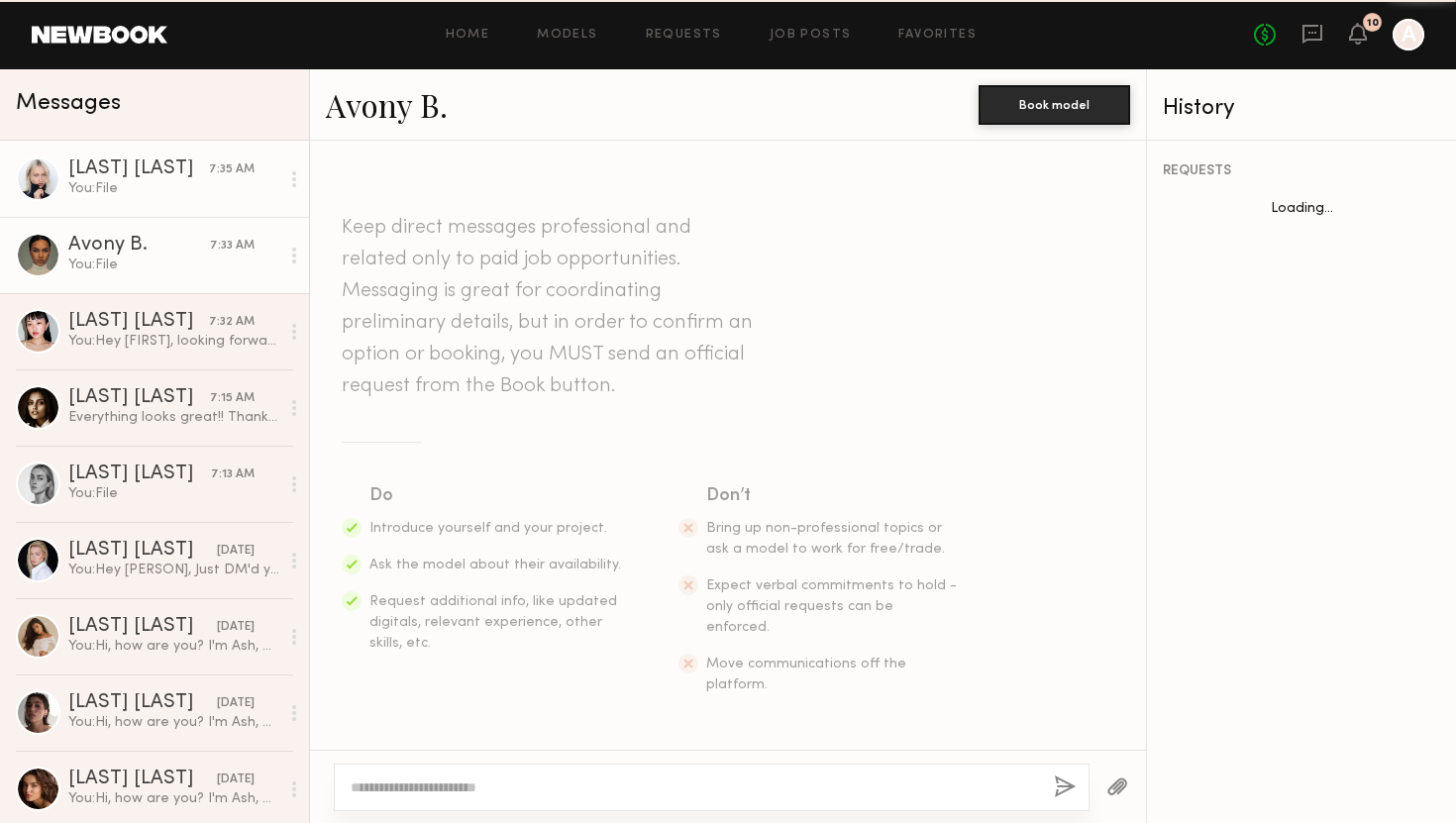 scroll, scrollTop: 452, scrollLeft: 0, axis: vertical 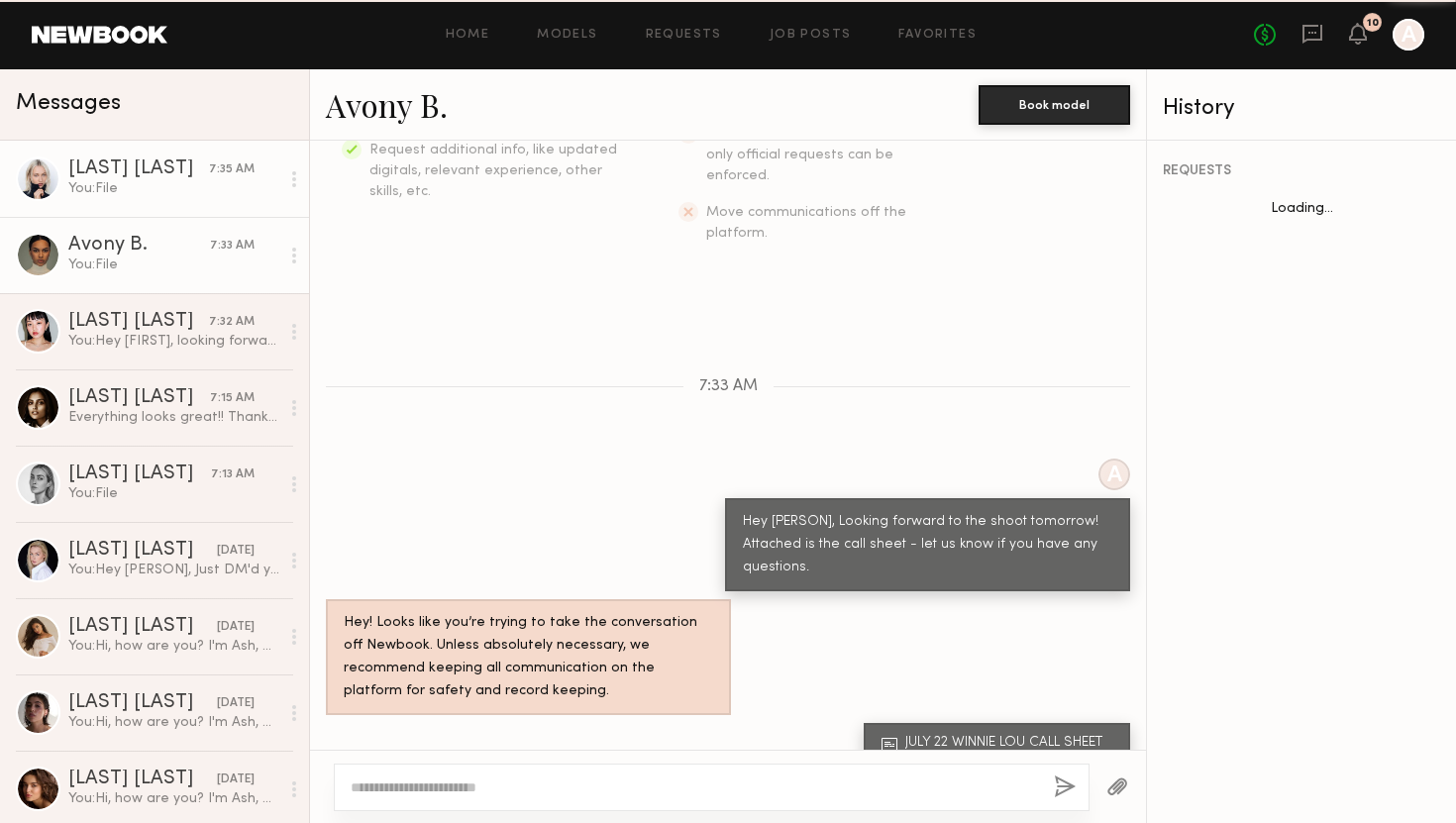 click on "You:  File" 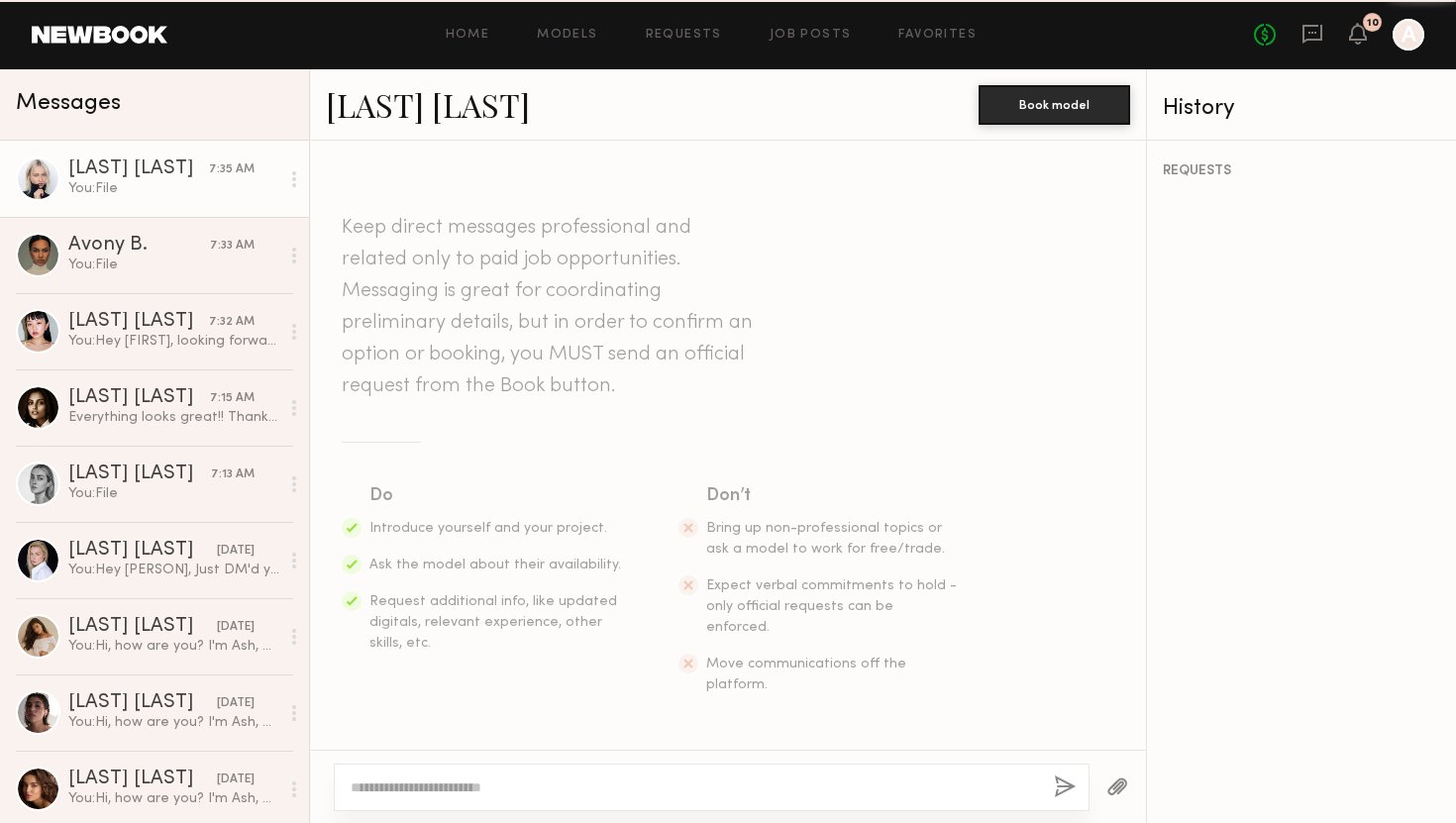 scroll, scrollTop: 452, scrollLeft: 0, axis: vertical 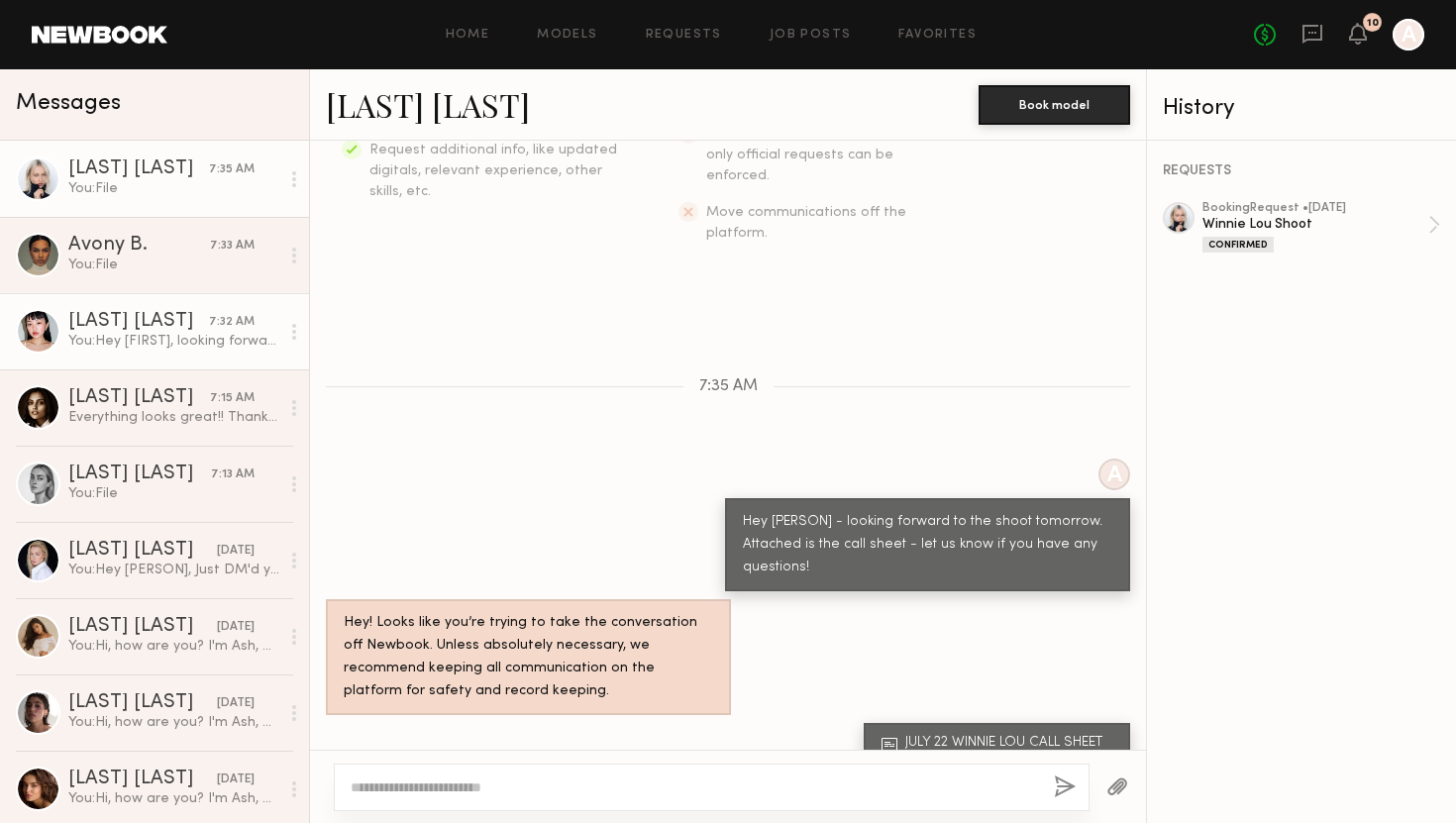 click on "You:  Hey Lin, looking forward to the shoot! Attached below is the call sheet for tomorrow. Let us know if you have any questions." 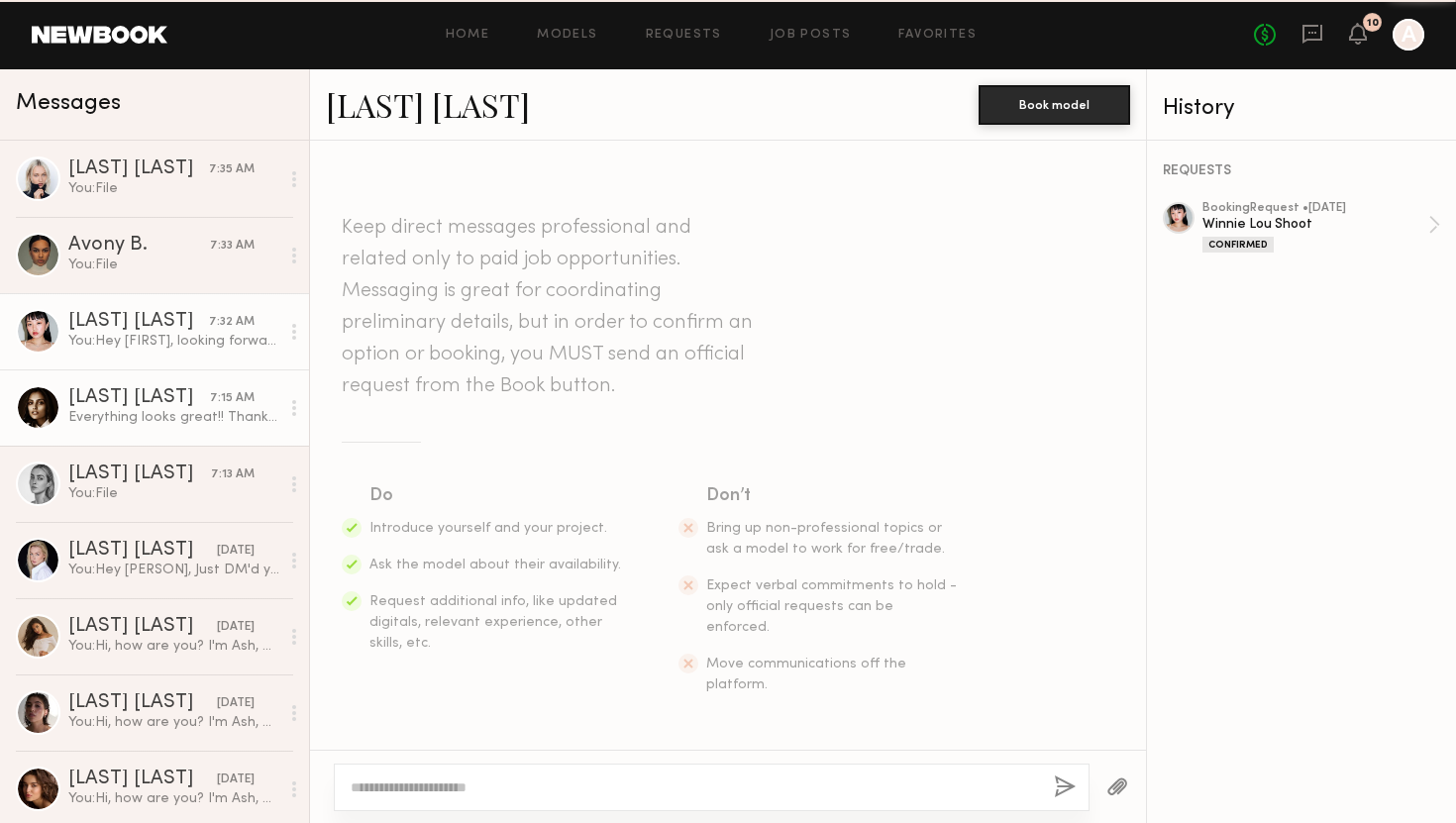 scroll, scrollTop: 602, scrollLeft: 0, axis: vertical 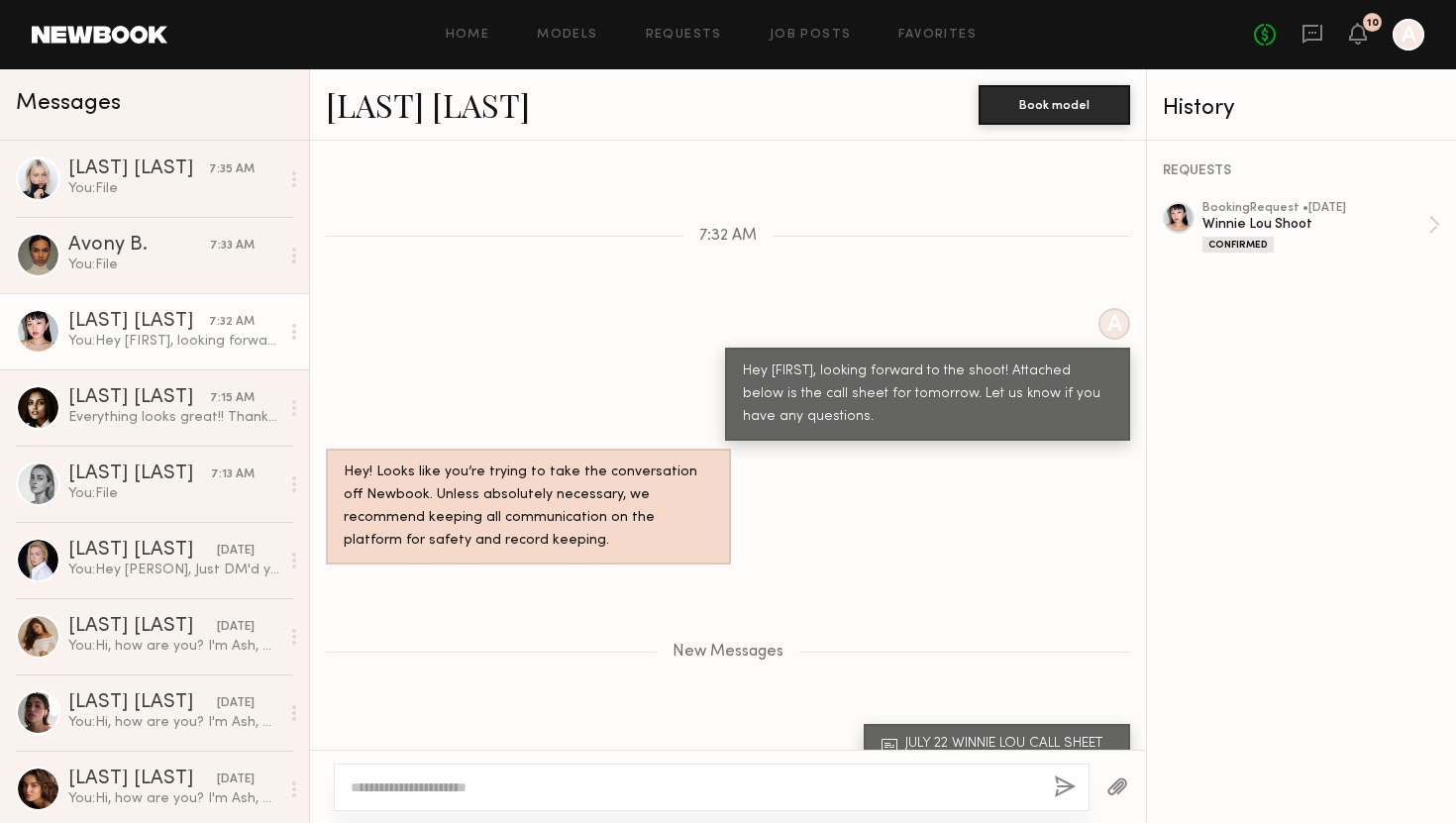click on "Home Models Requests Job Posts Favorites Sign Out No fees up to $5,000 10 A" 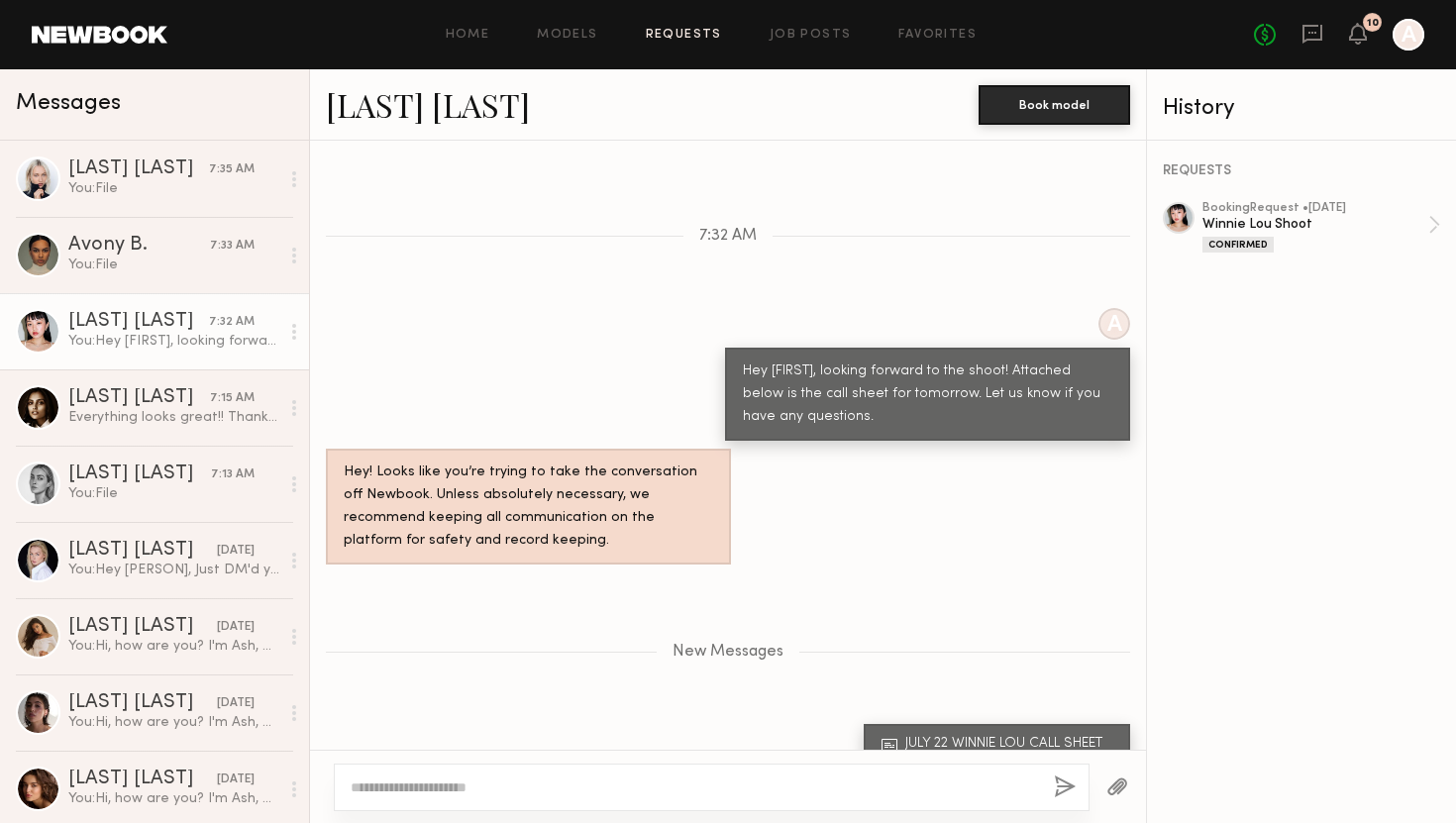 click on "Requests" 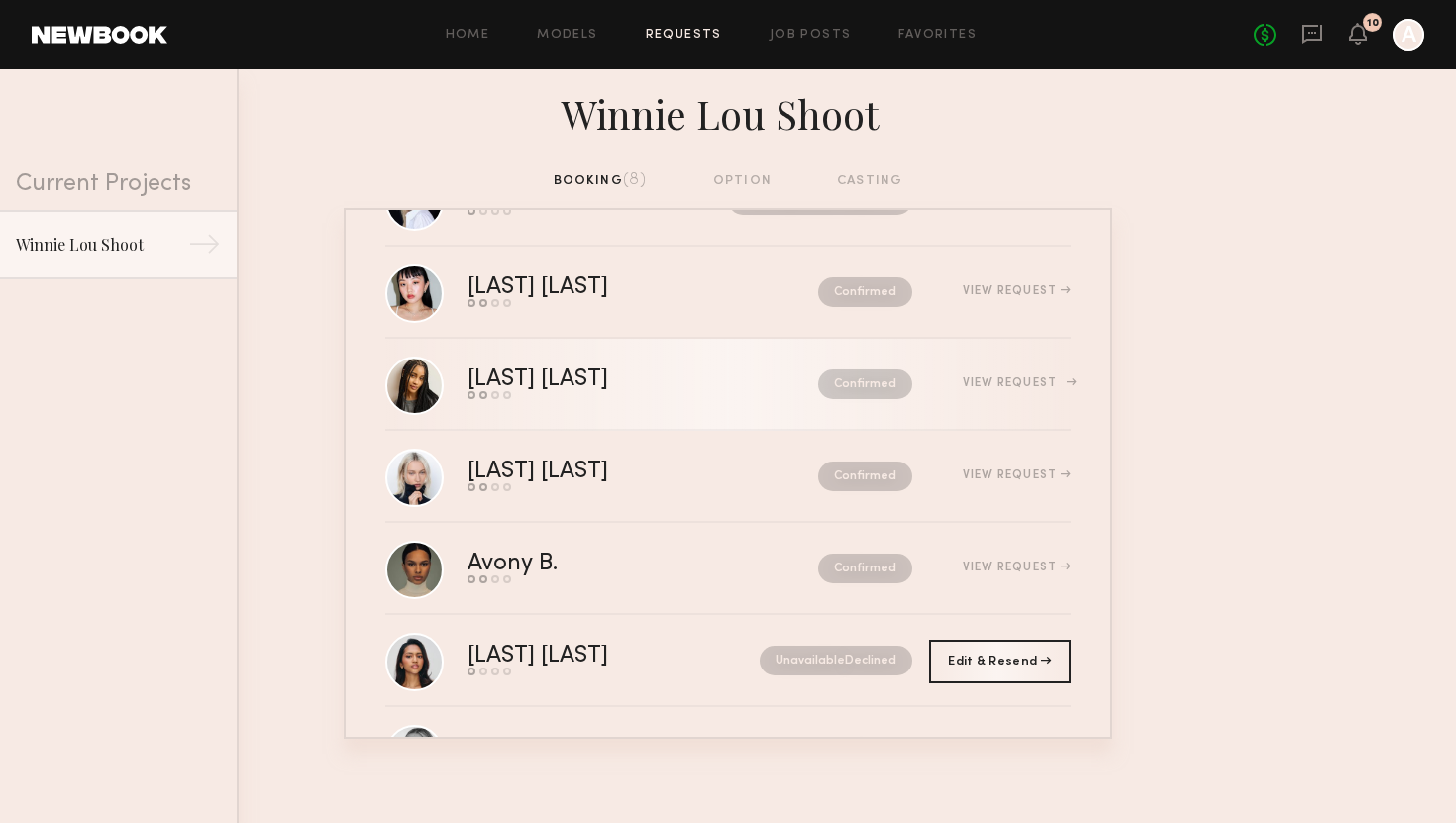 scroll, scrollTop: 275, scrollLeft: 0, axis: vertical 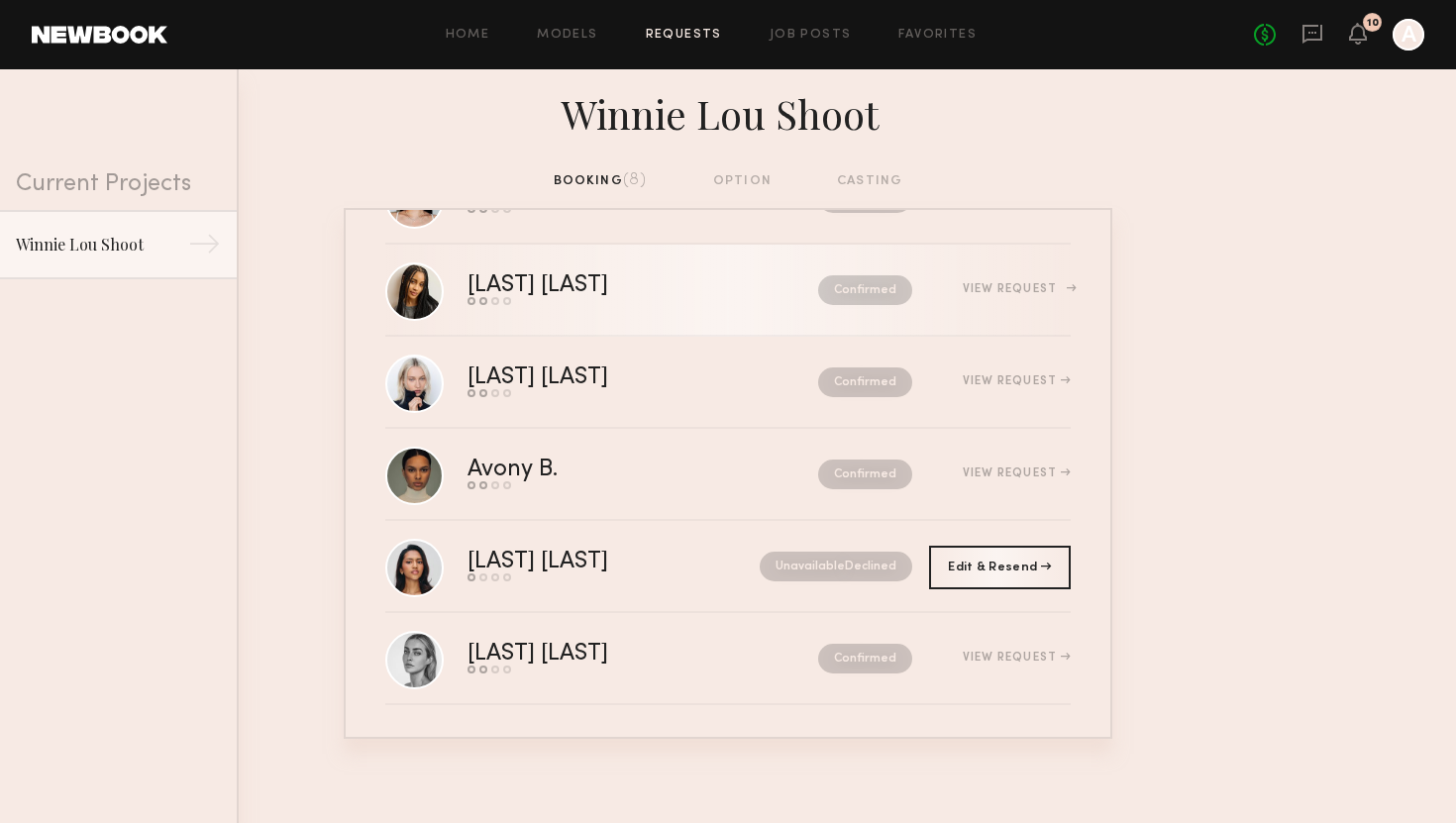 click on "Jordan K.  Send request   Model response   Review hours worked   Pay model  Confirmed  View Request" 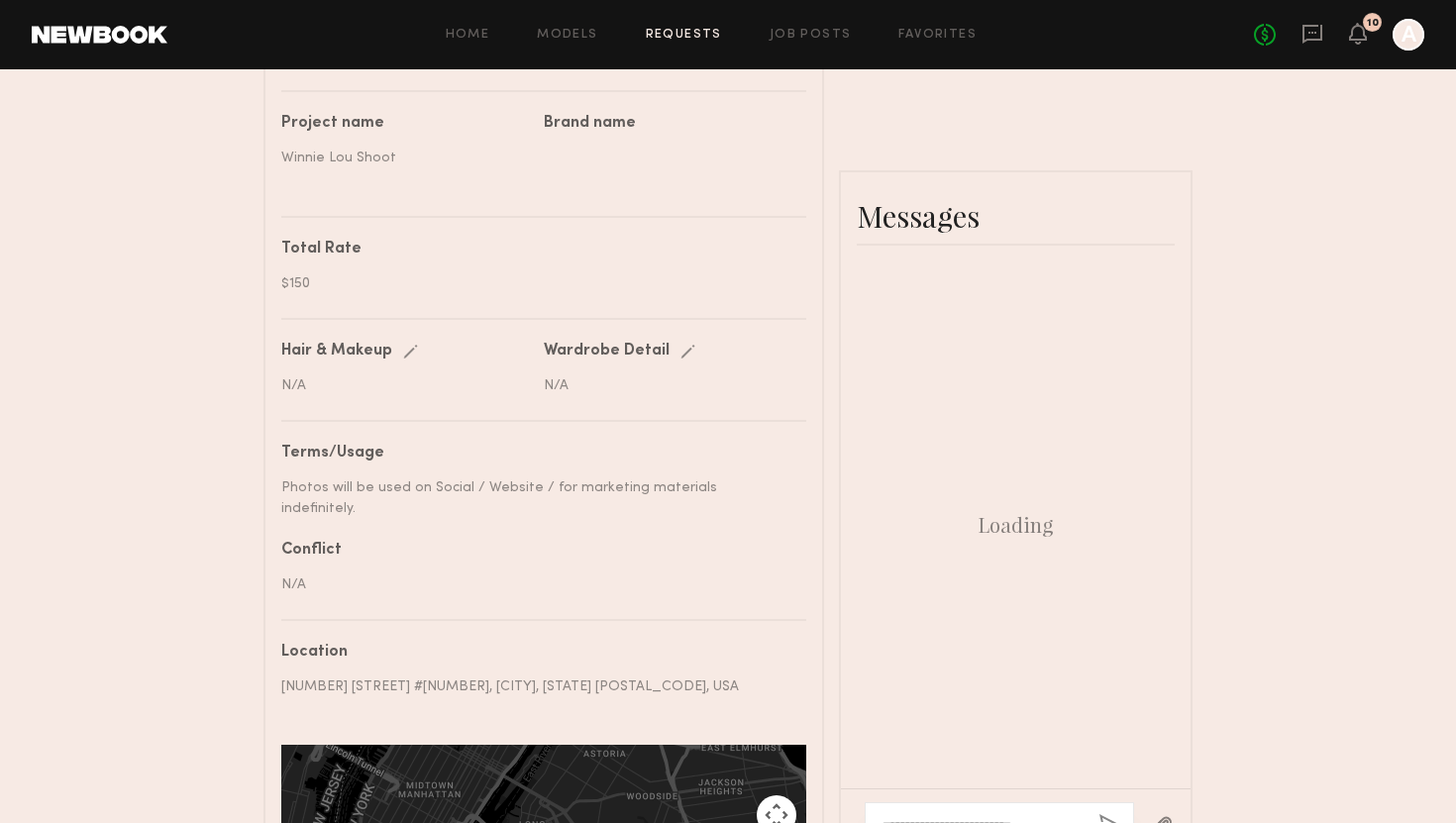 scroll, scrollTop: 994, scrollLeft: 0, axis: vertical 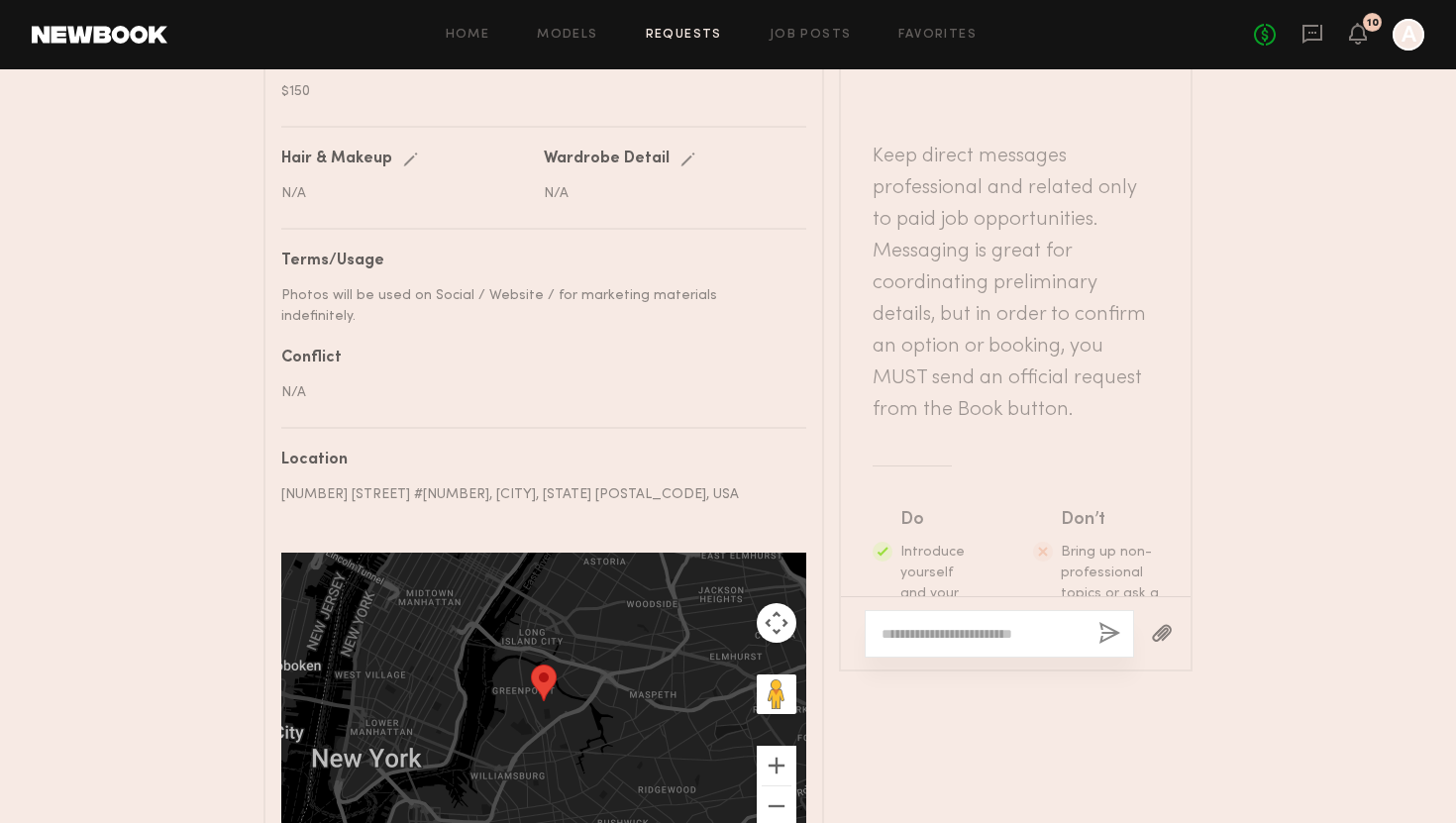 click 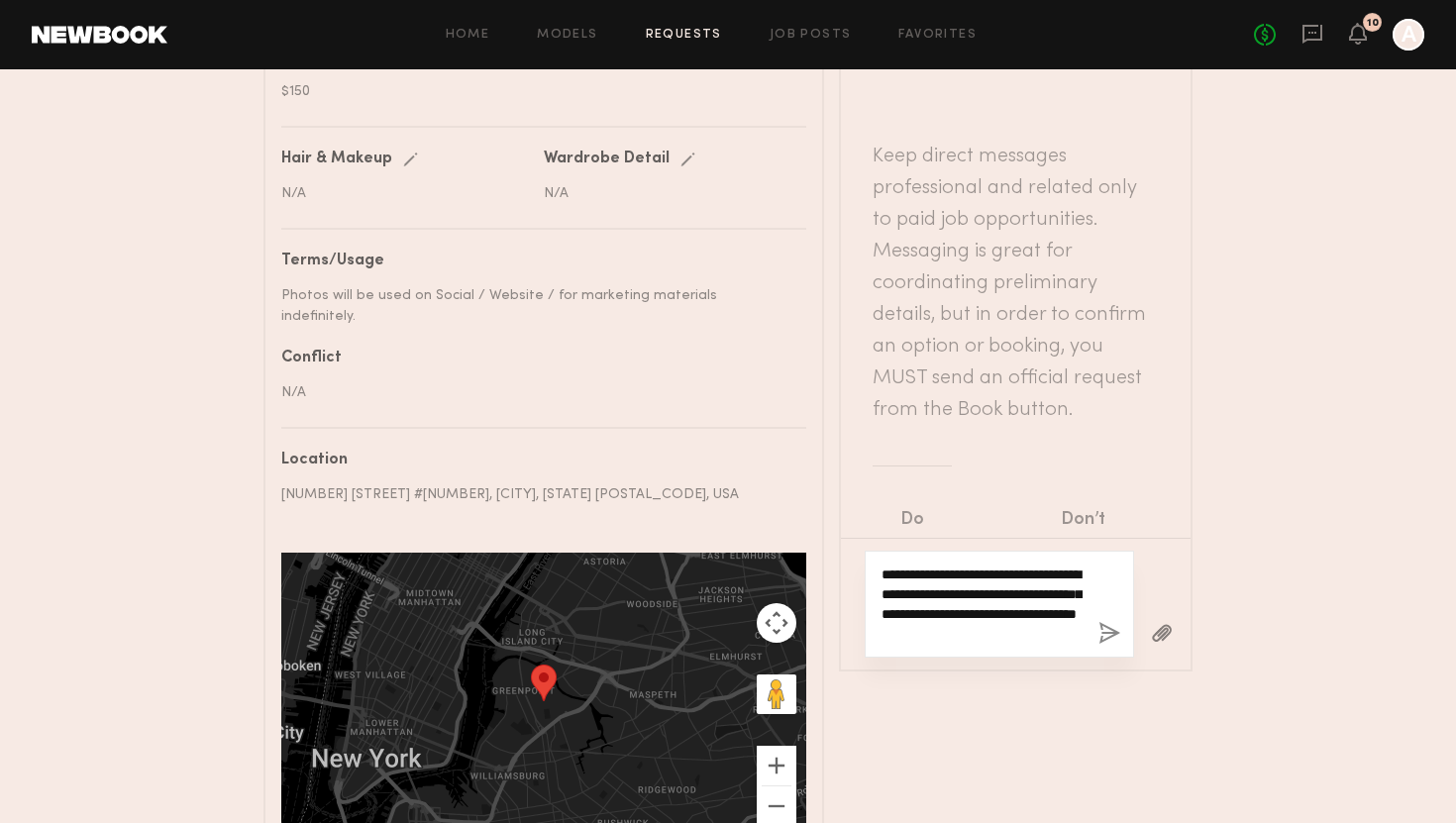 type on "**********" 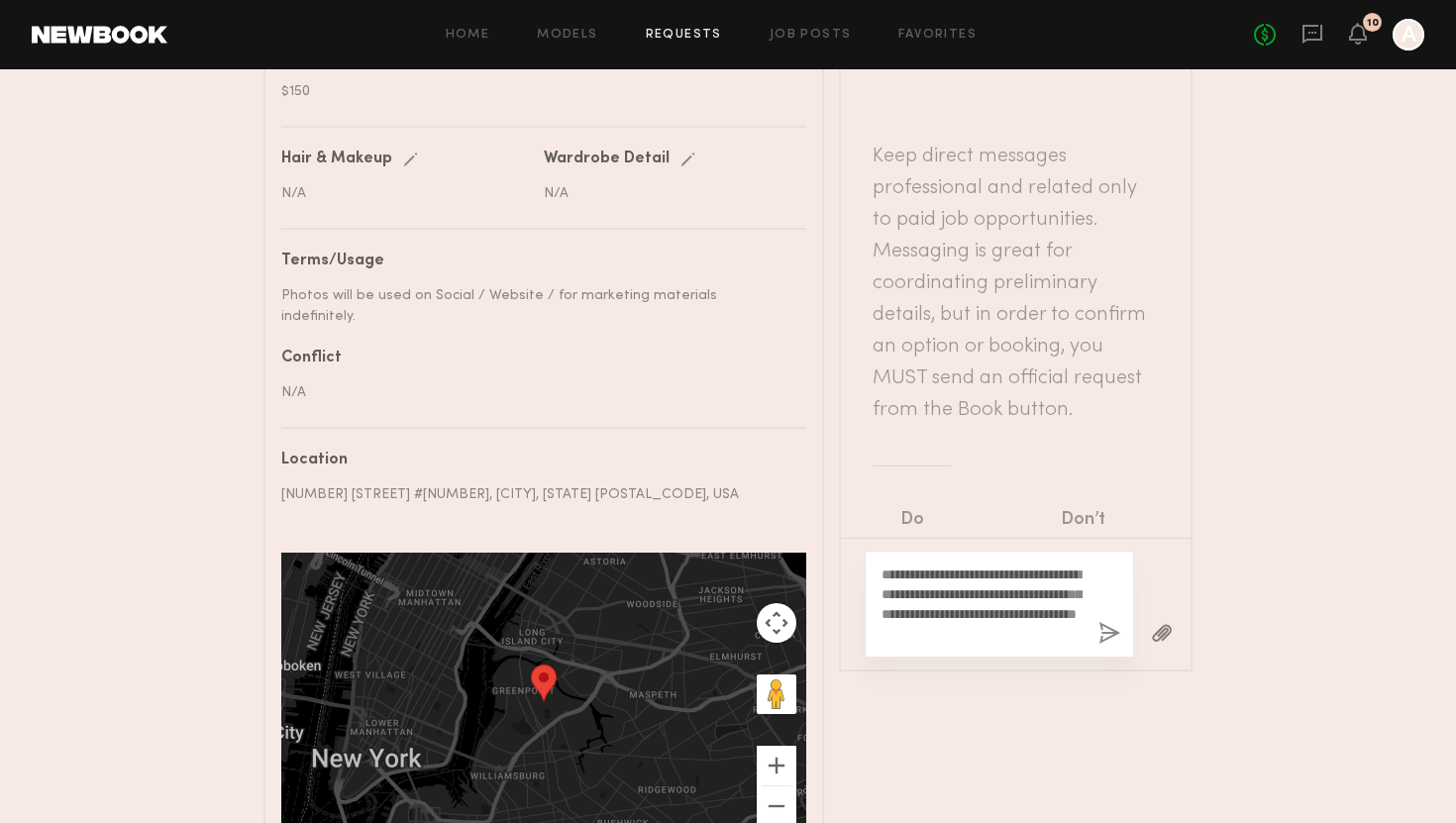 click 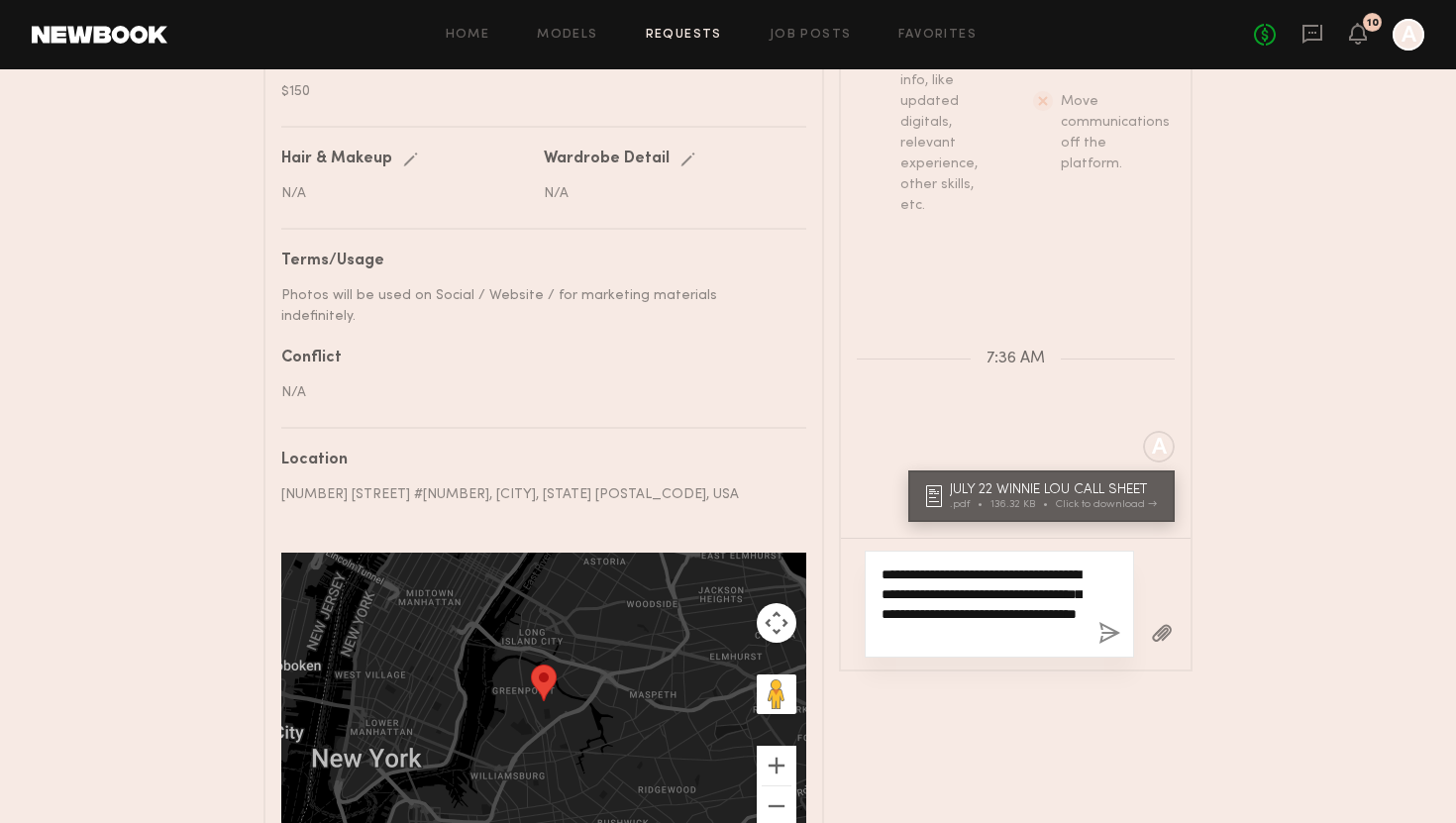click on "**********" 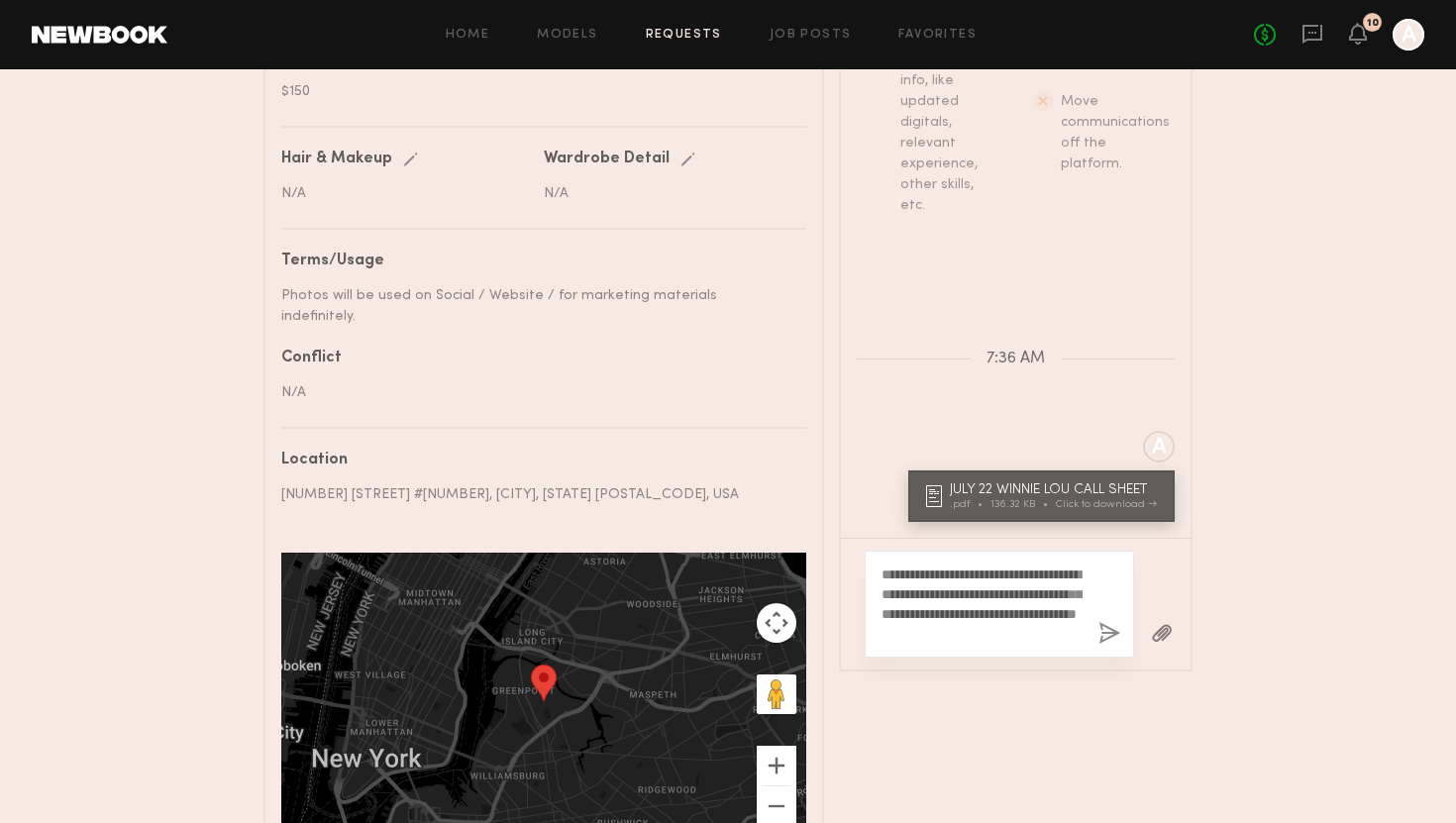click 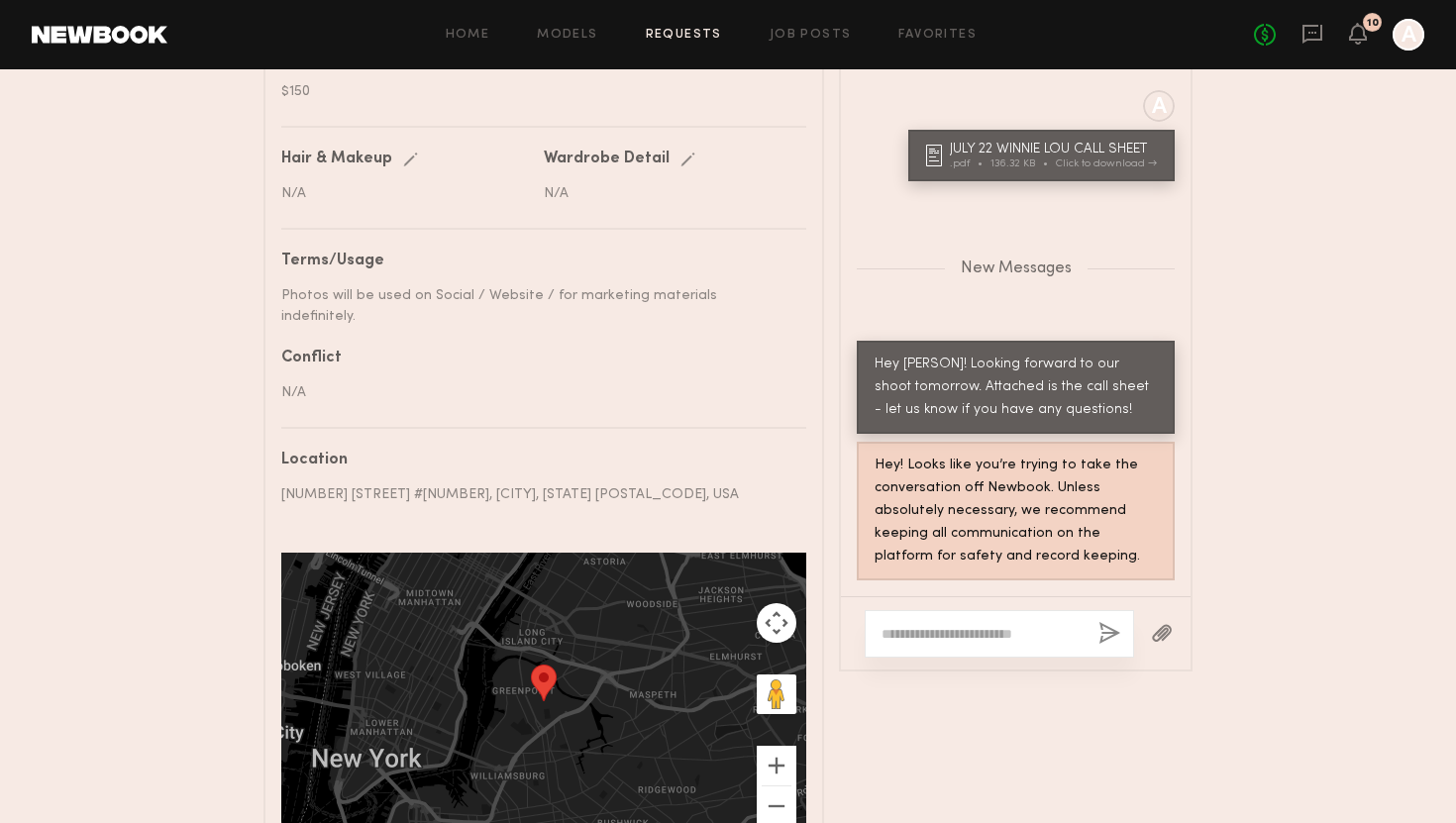 scroll, scrollTop: 907, scrollLeft: 0, axis: vertical 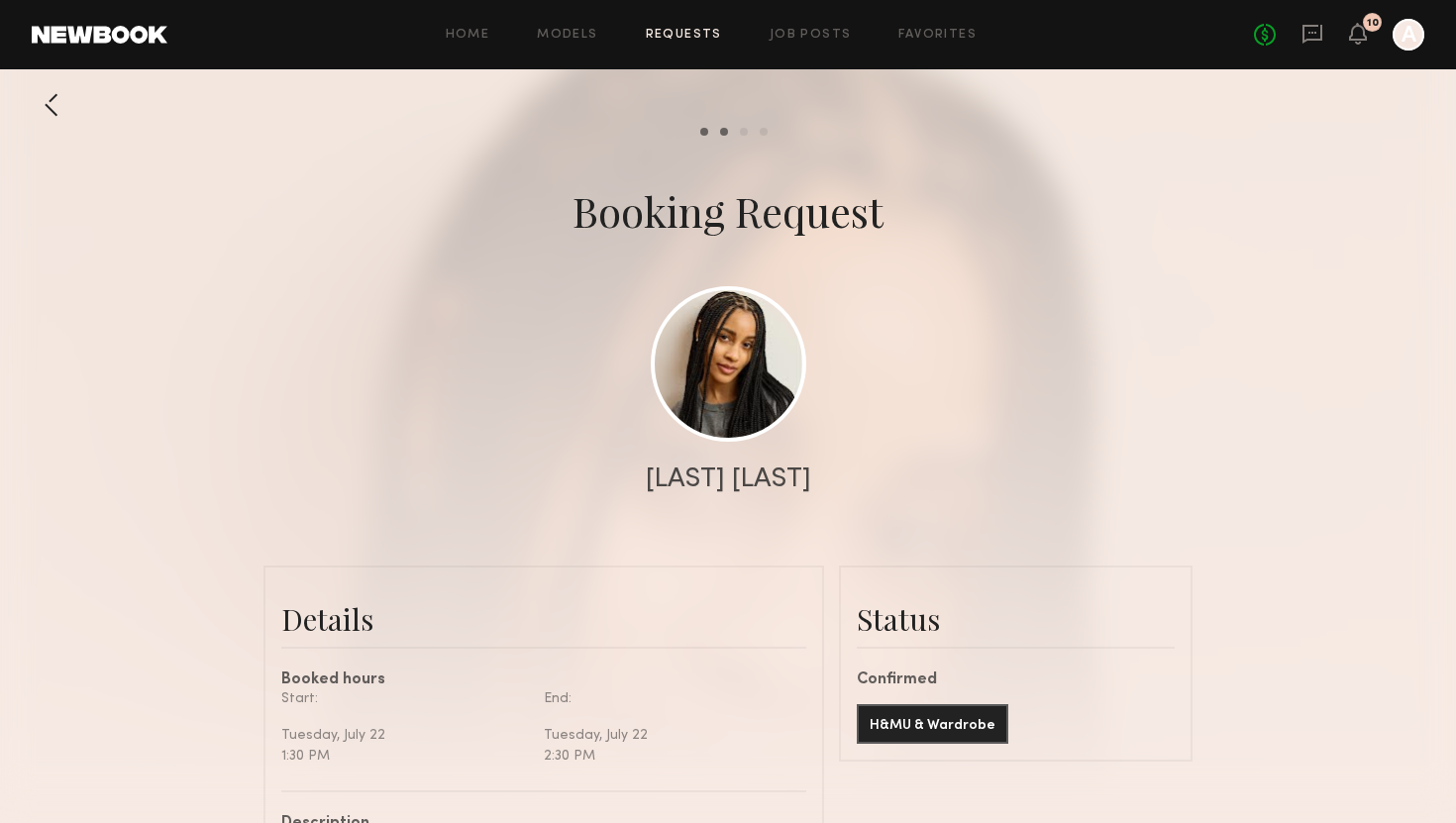 click on "Requests" 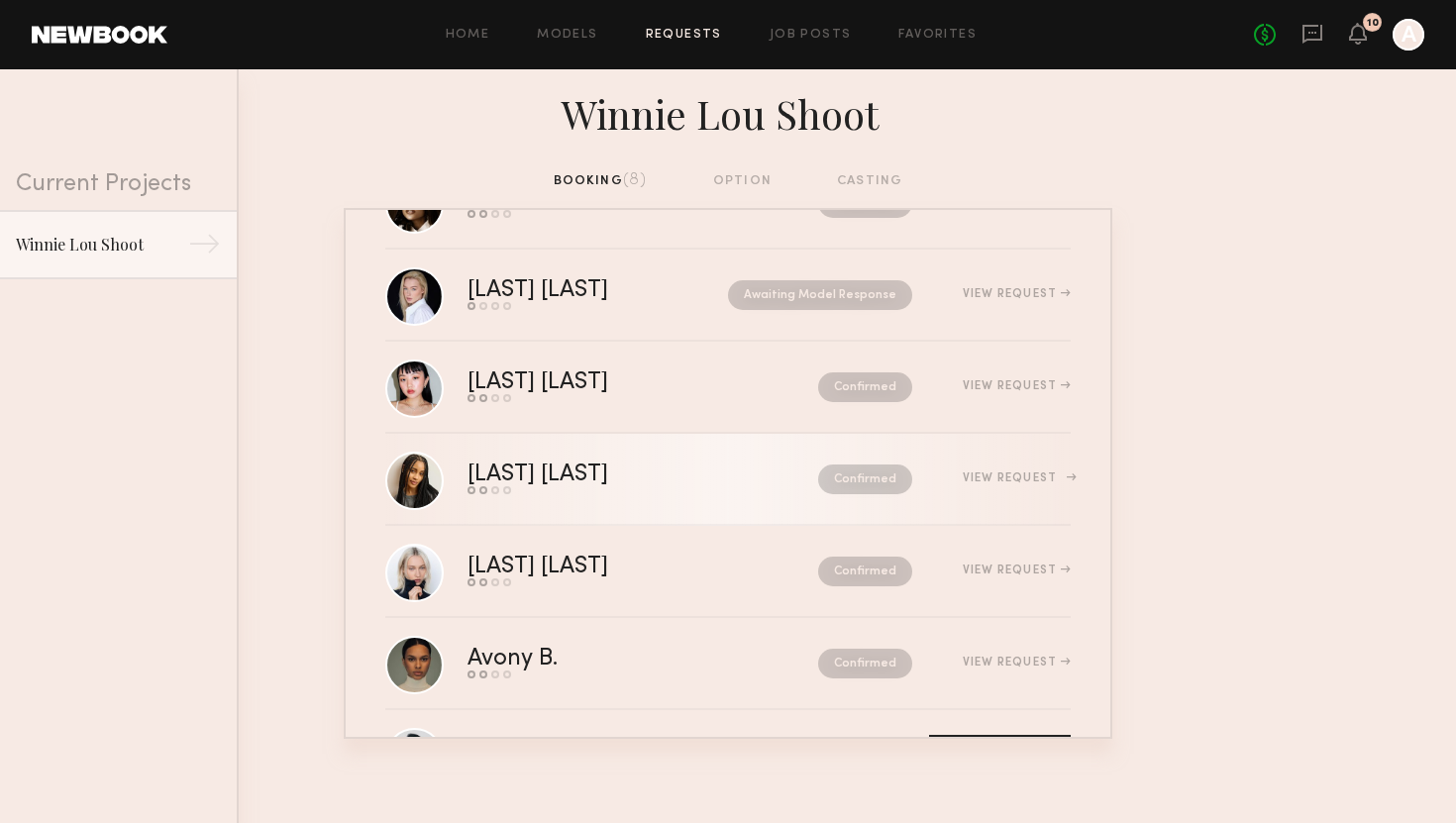 scroll, scrollTop: 0, scrollLeft: 0, axis: both 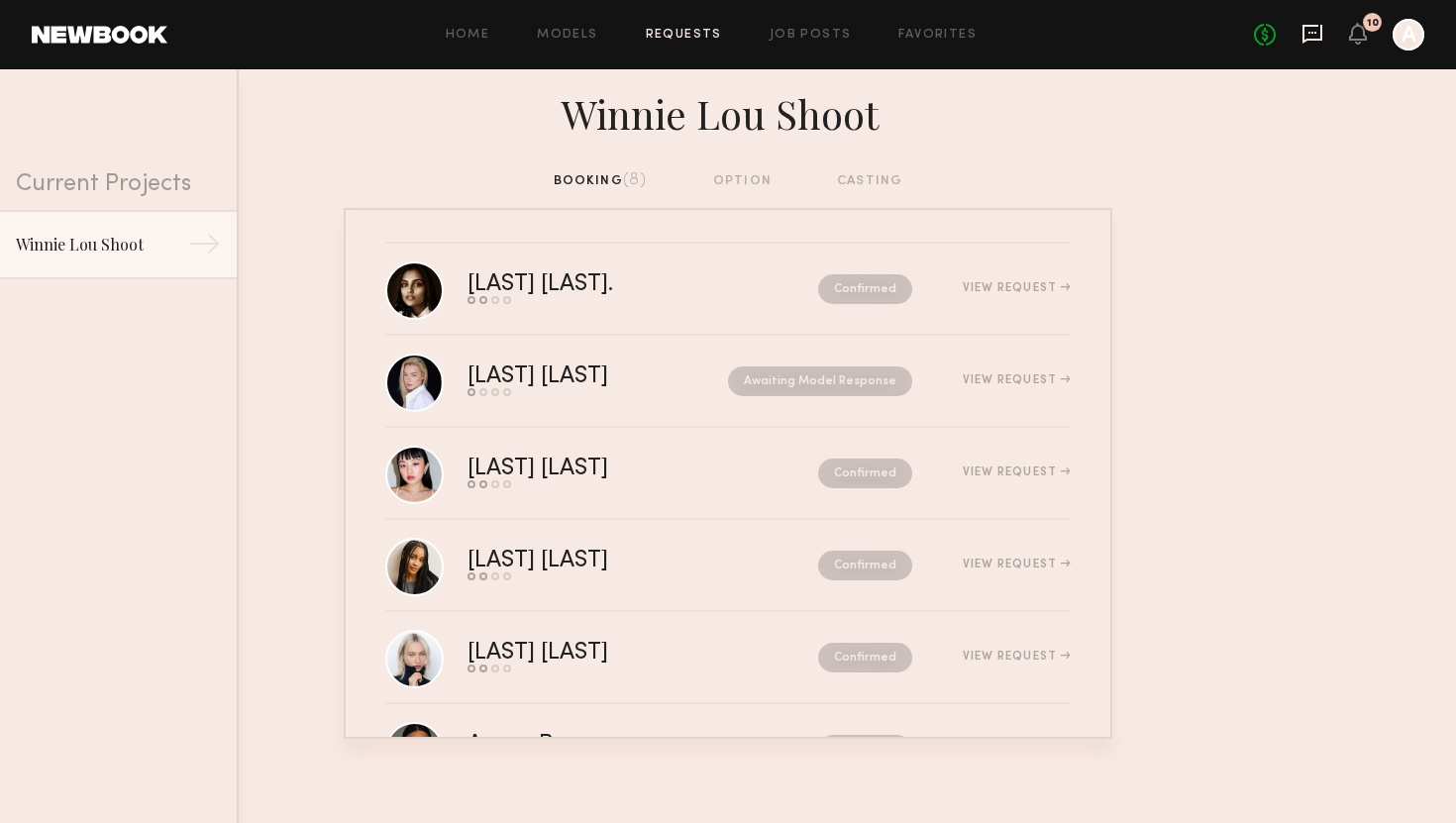 click 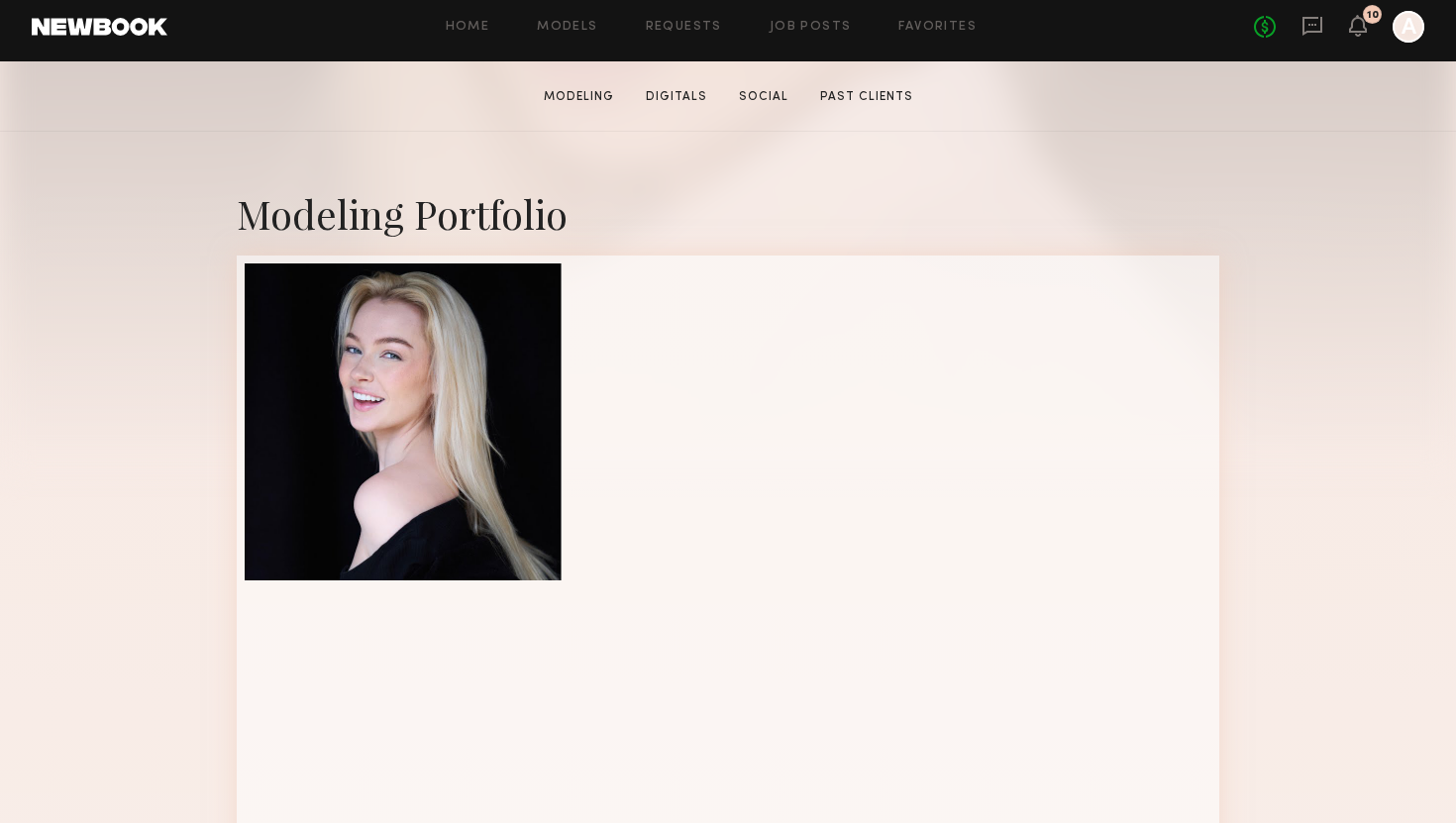 scroll, scrollTop: 383, scrollLeft: 0, axis: vertical 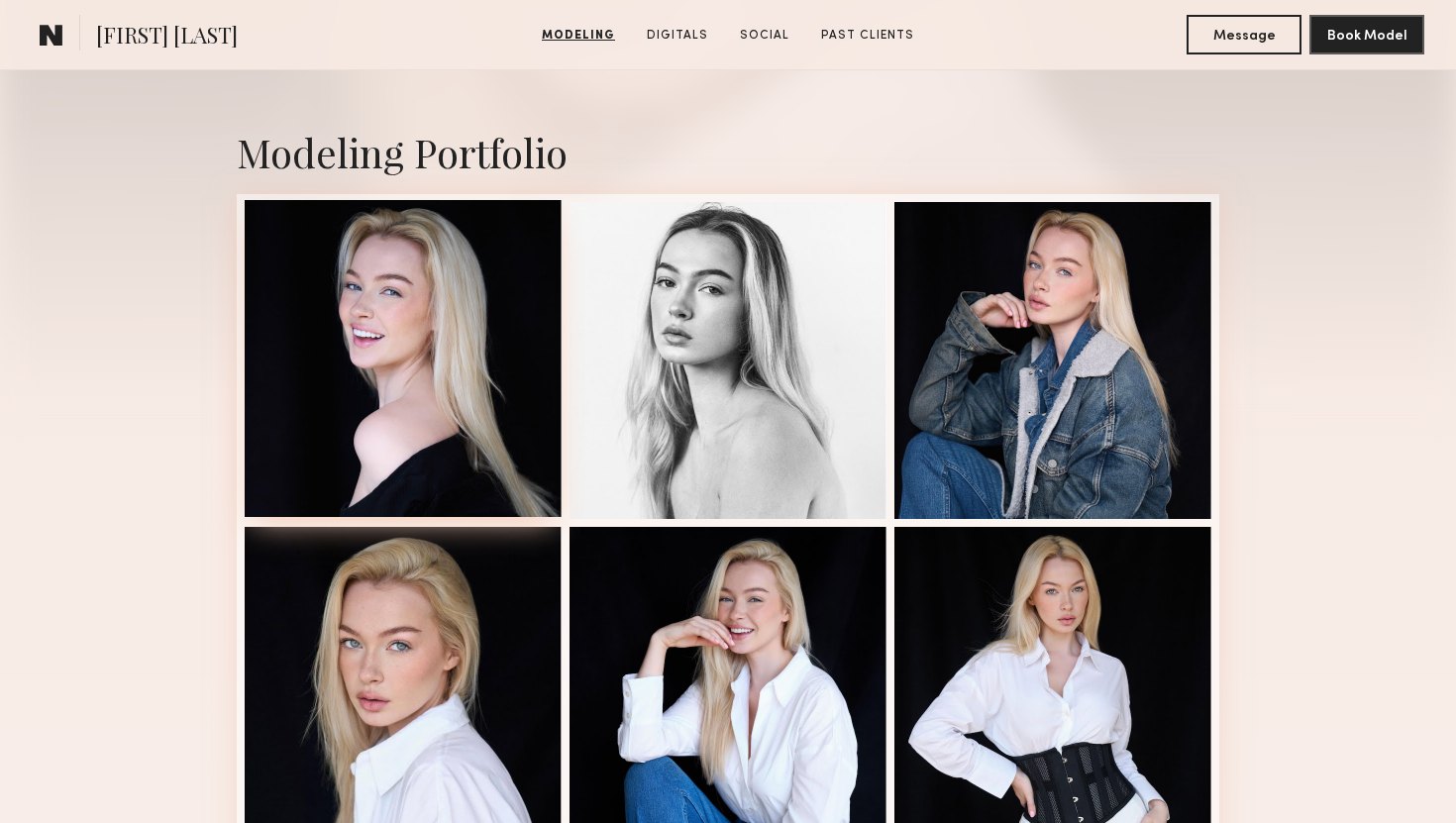 click at bounding box center (403, 359) 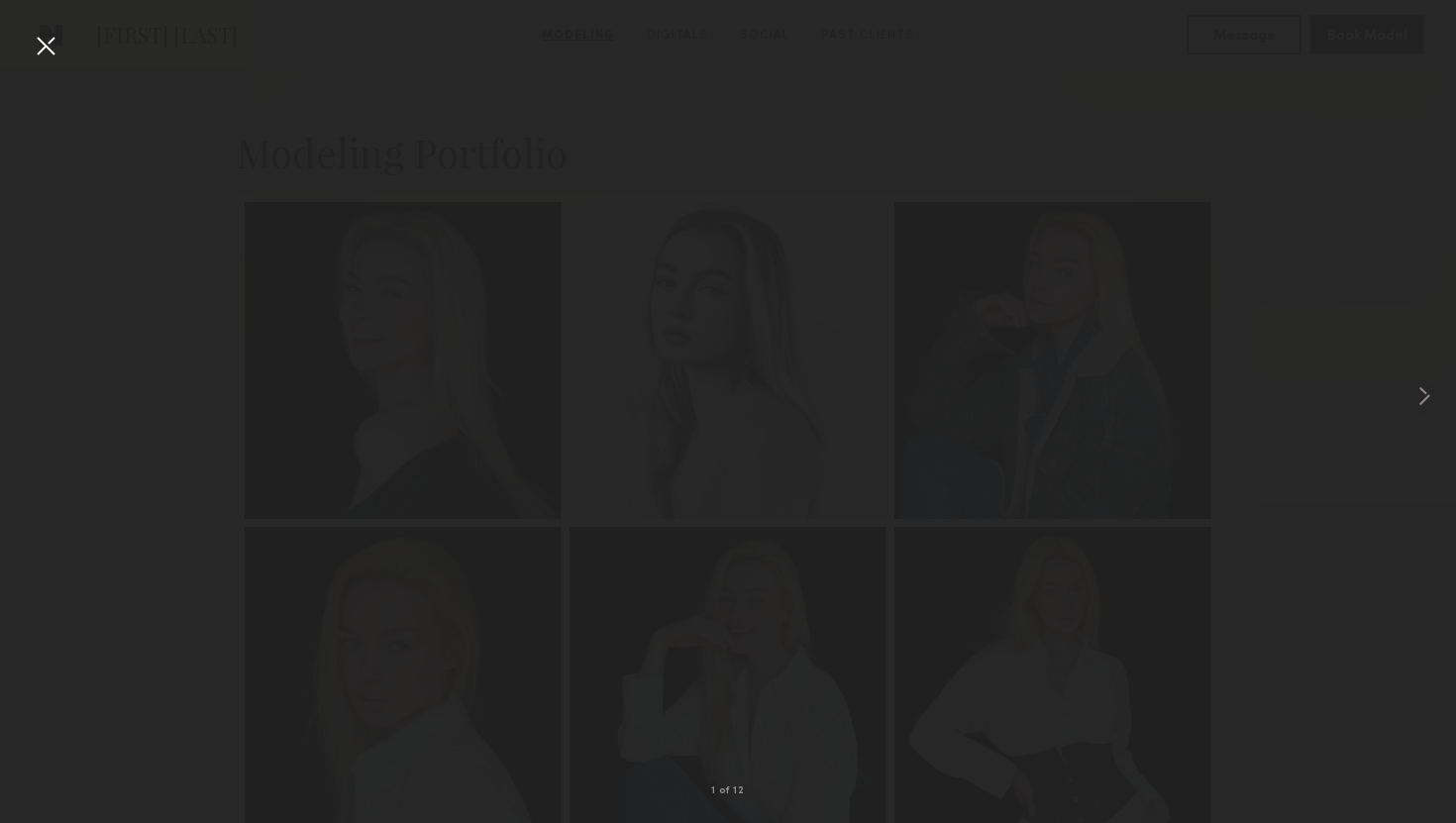 click at bounding box center (46, 46) 